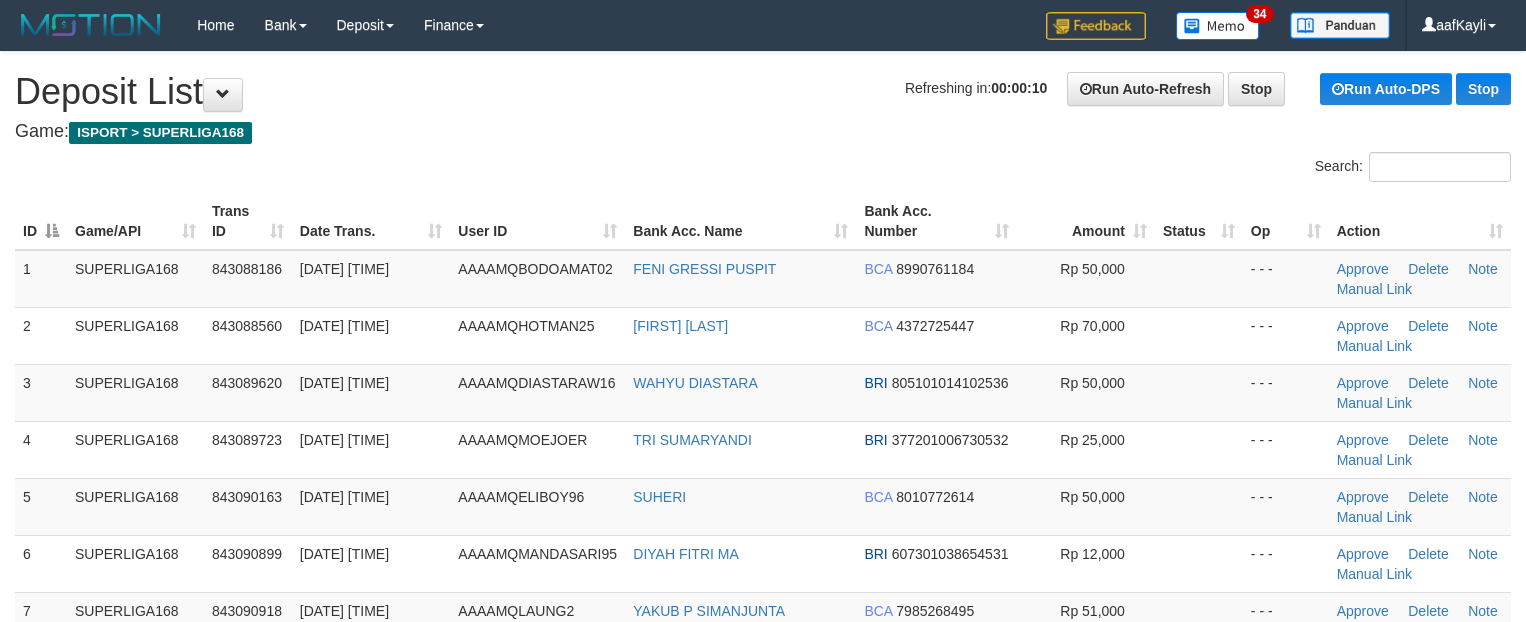 scroll, scrollTop: 0, scrollLeft: 0, axis: both 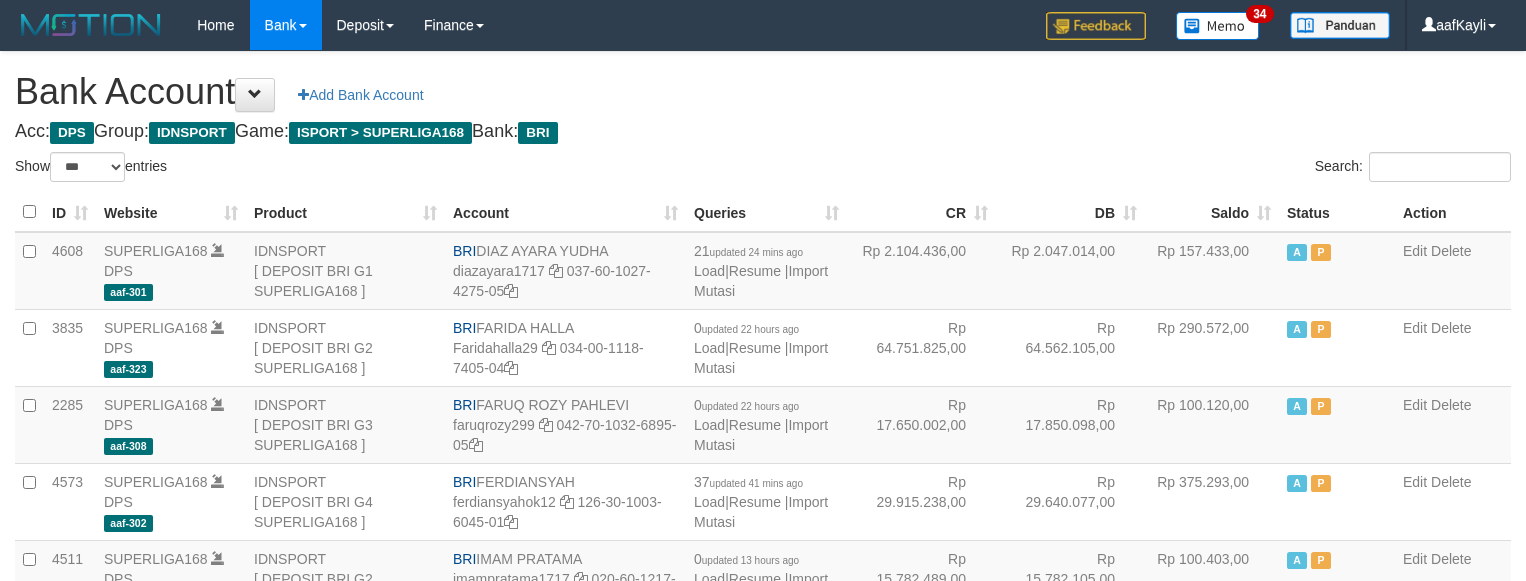select on "***" 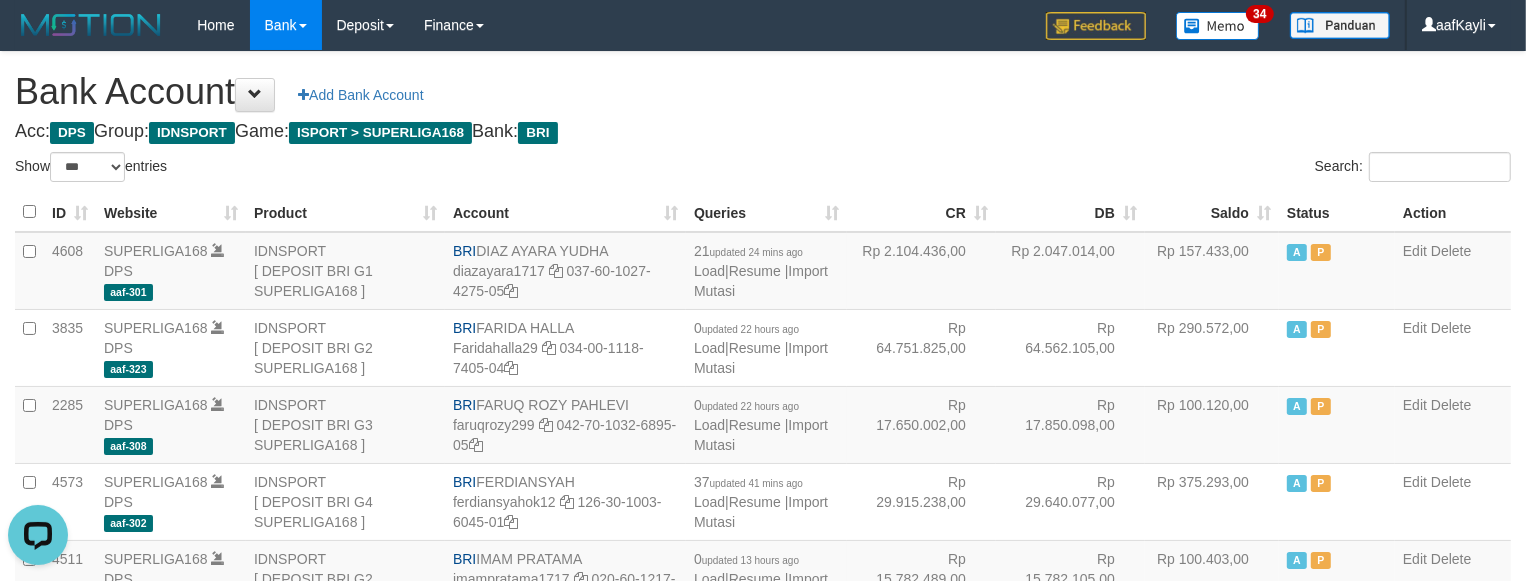 scroll, scrollTop: 0, scrollLeft: 0, axis: both 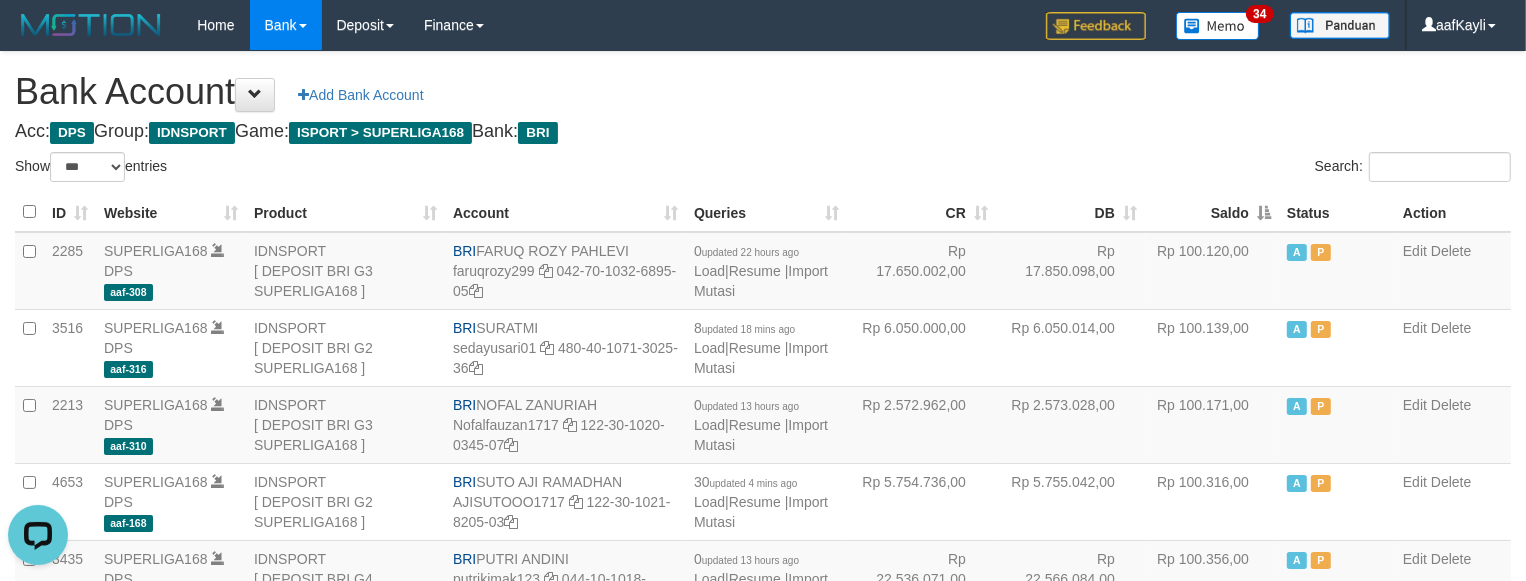 click on "Saldo" at bounding box center (1212, 212) 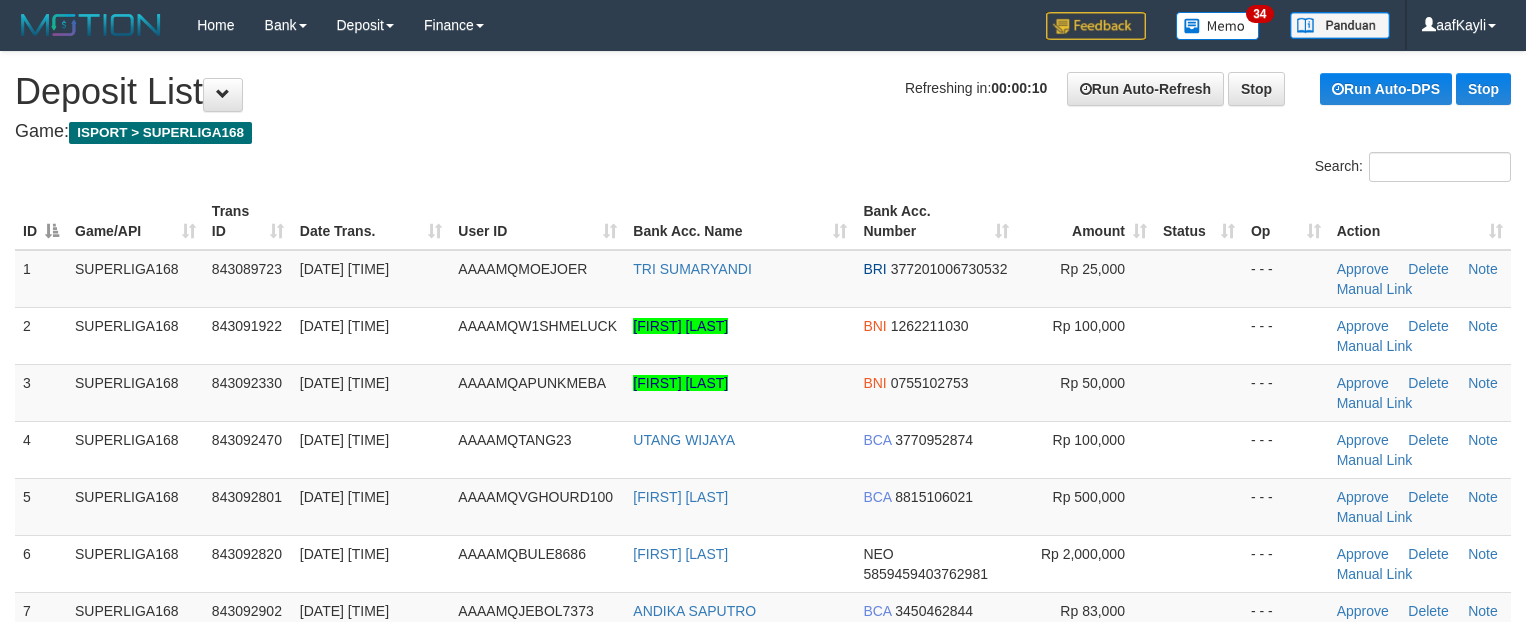 scroll, scrollTop: 0, scrollLeft: 0, axis: both 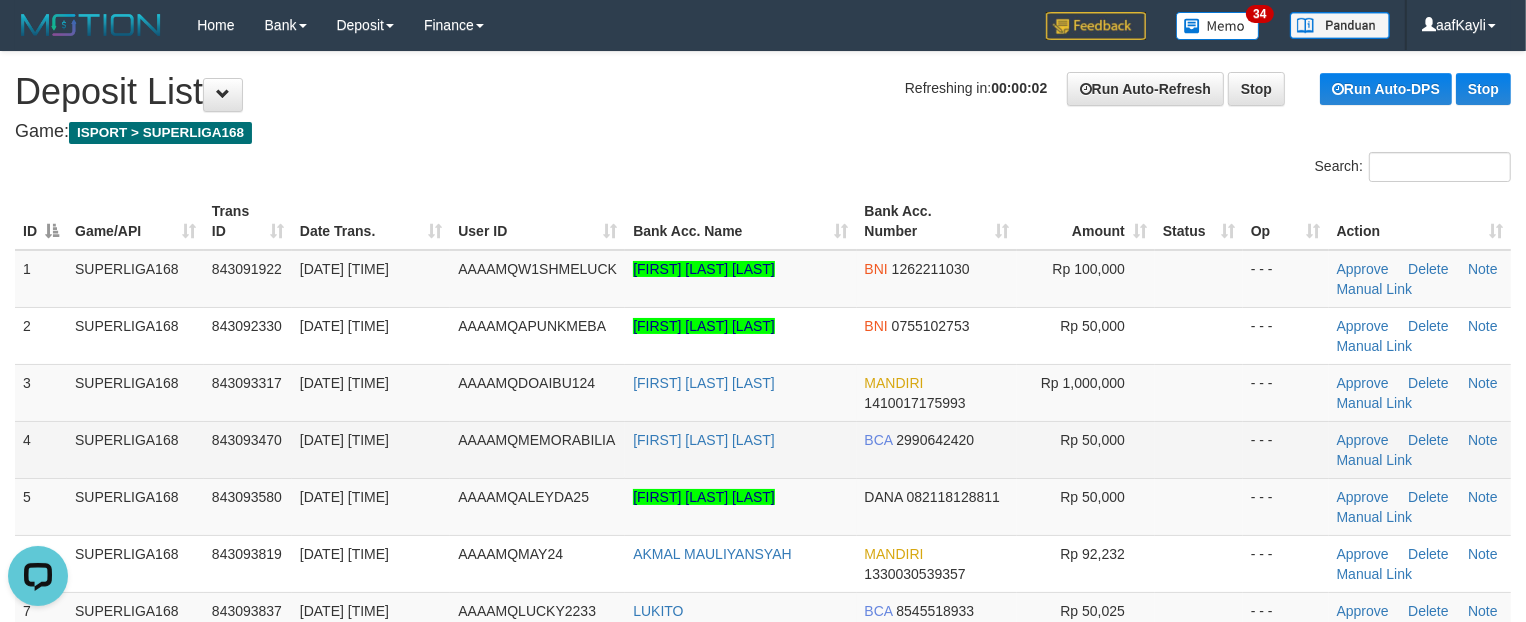 click on "- - -" at bounding box center (1286, 449) 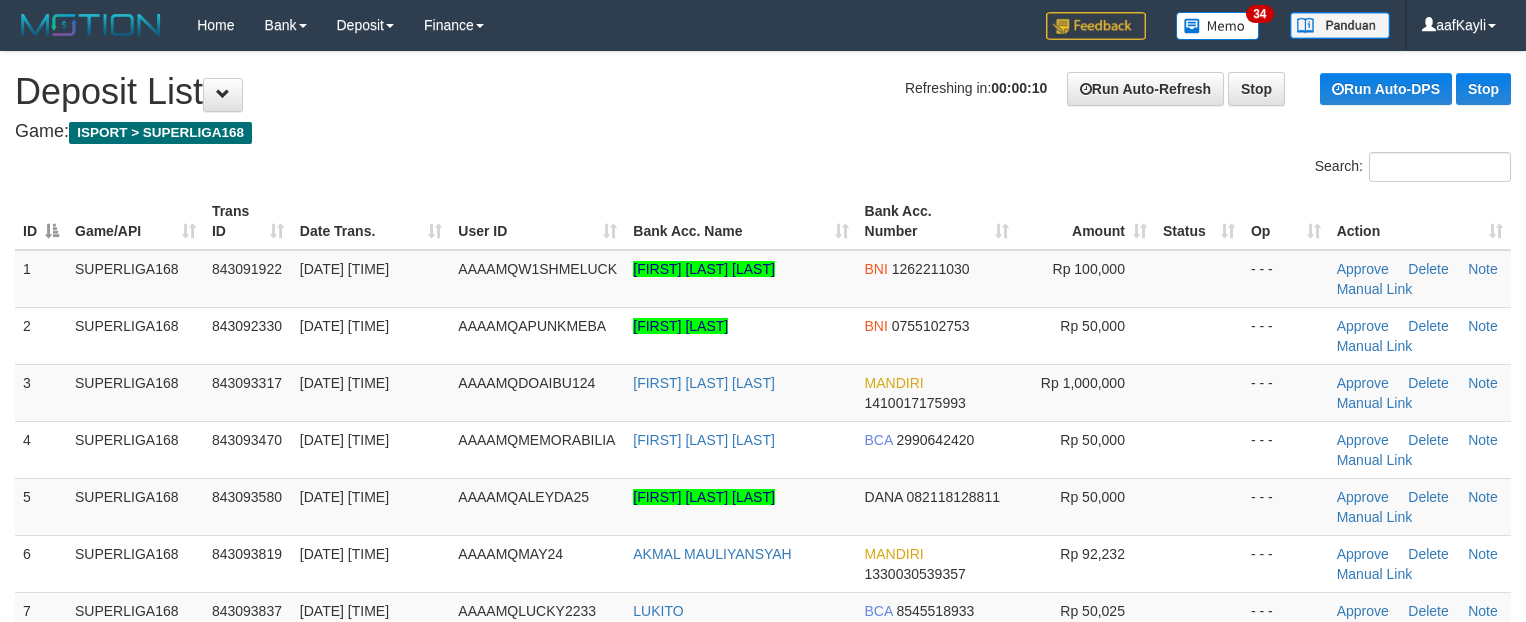 scroll, scrollTop: 0, scrollLeft: 0, axis: both 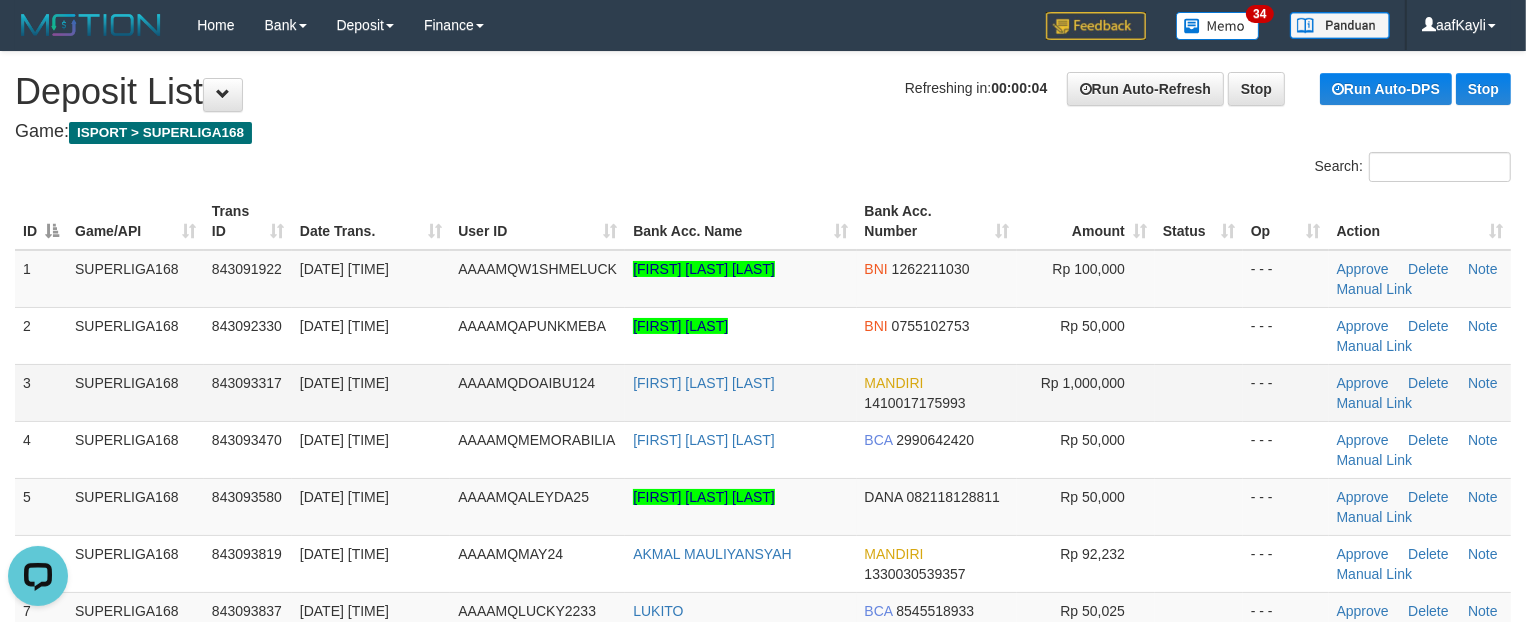 click on "- - -" at bounding box center [1286, 392] 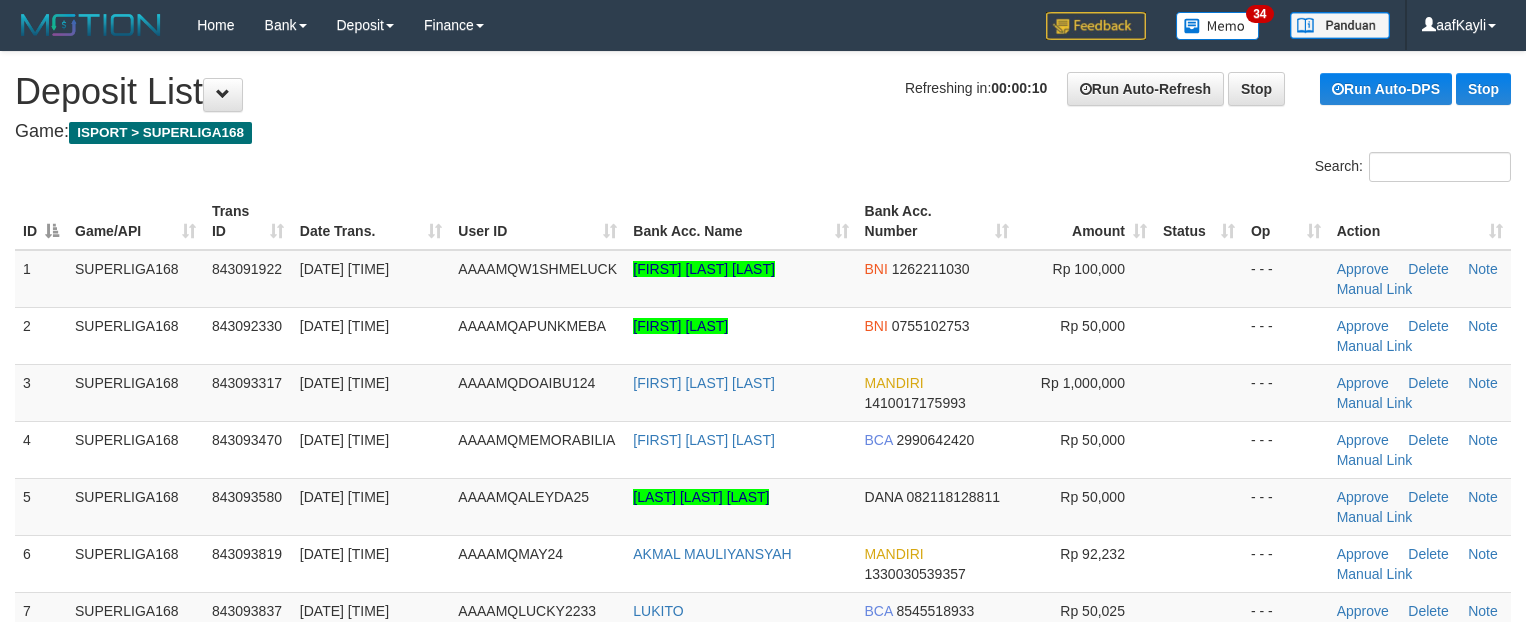 scroll, scrollTop: 0, scrollLeft: 0, axis: both 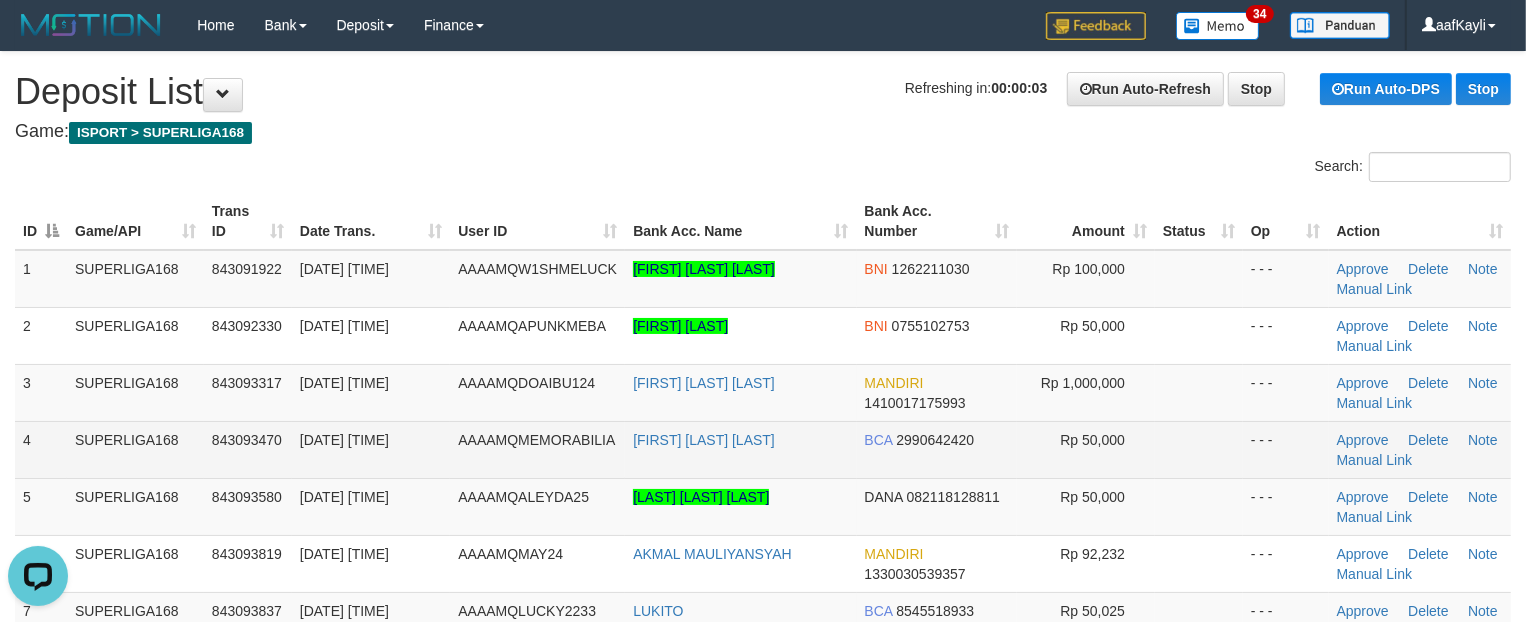 click on "- - -" at bounding box center [1286, 449] 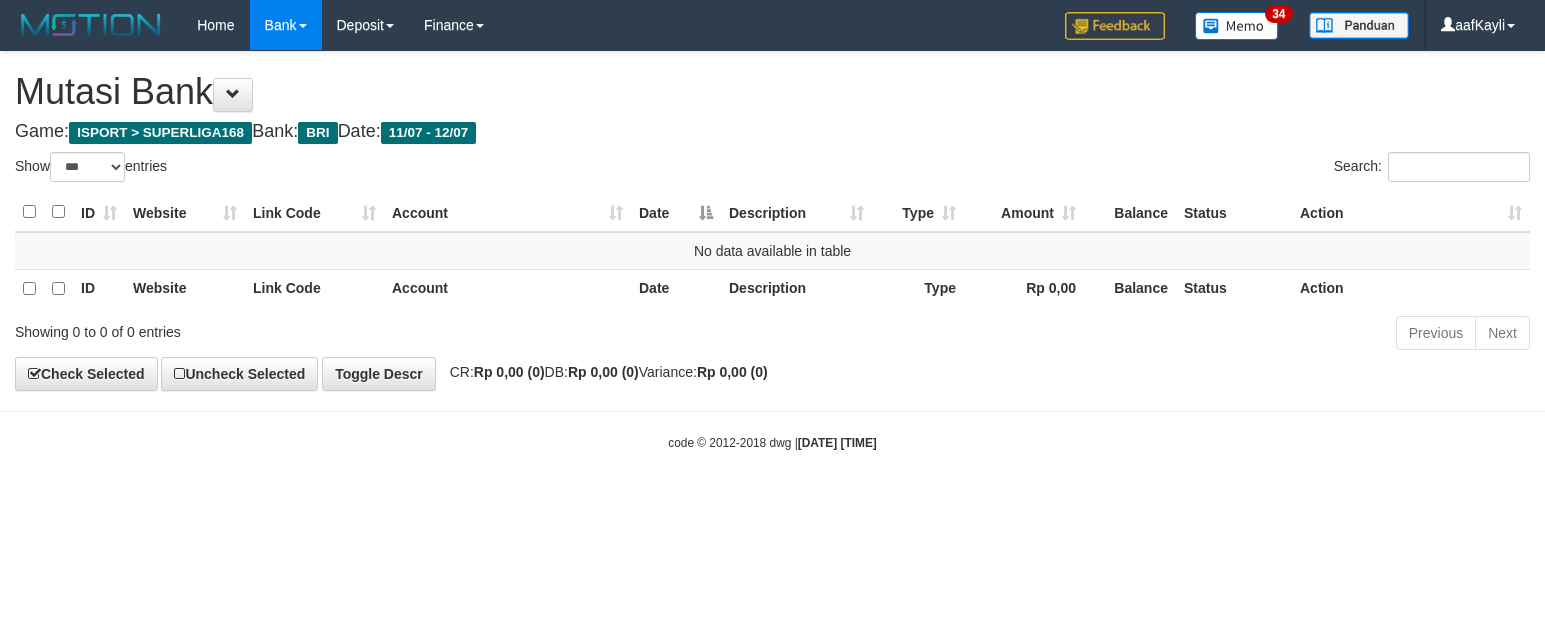 select on "***" 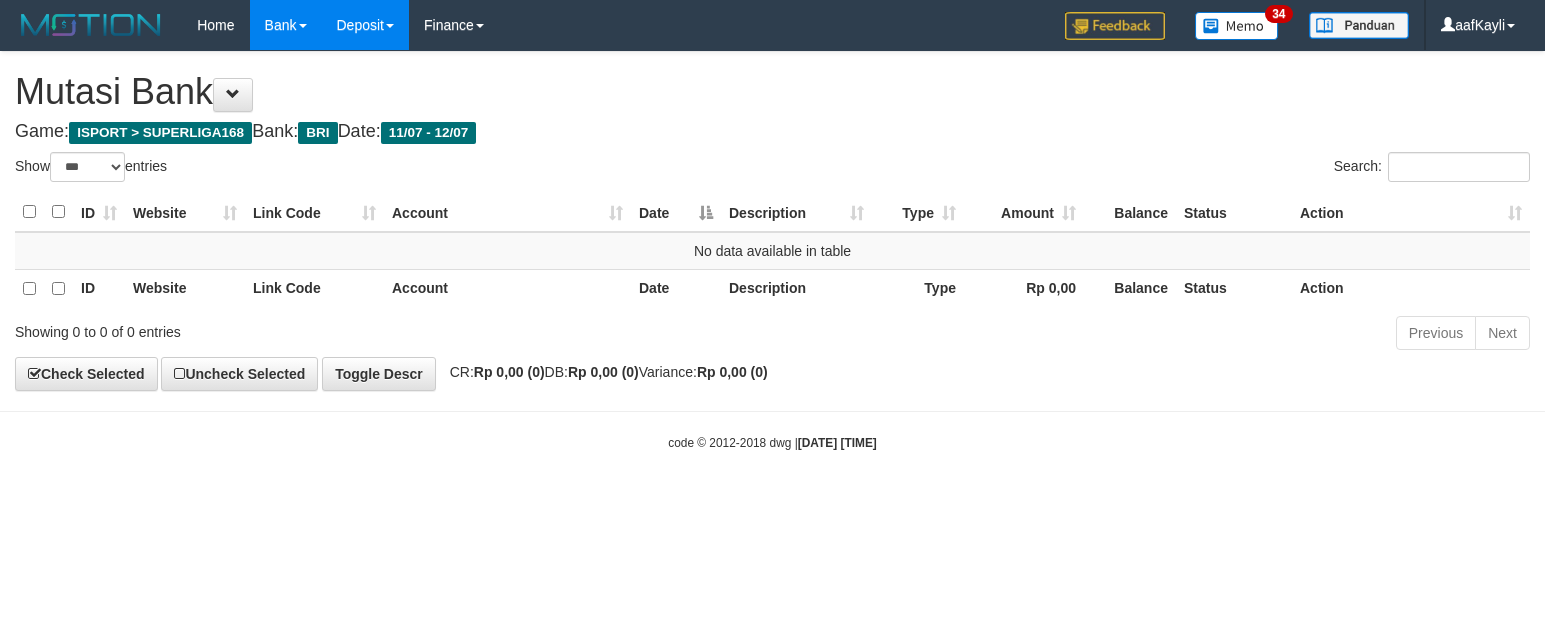 scroll, scrollTop: 0, scrollLeft: 0, axis: both 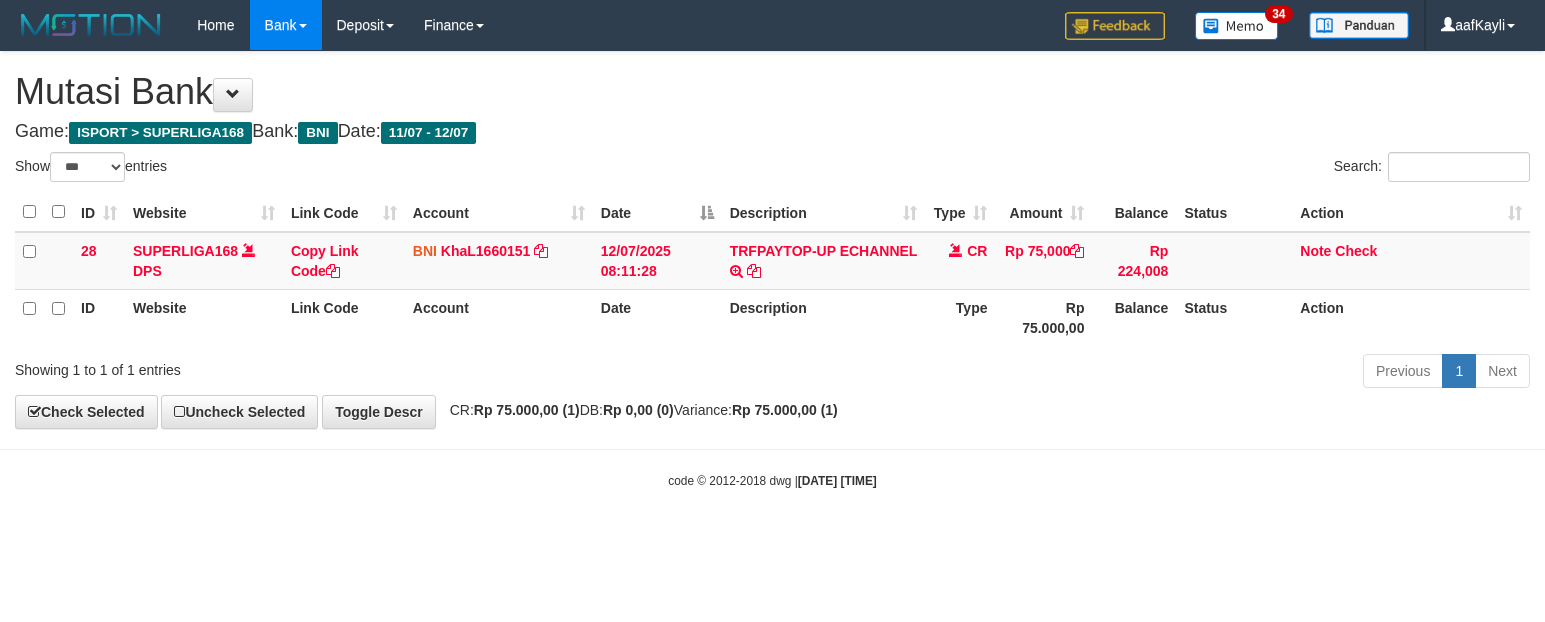 select on "***" 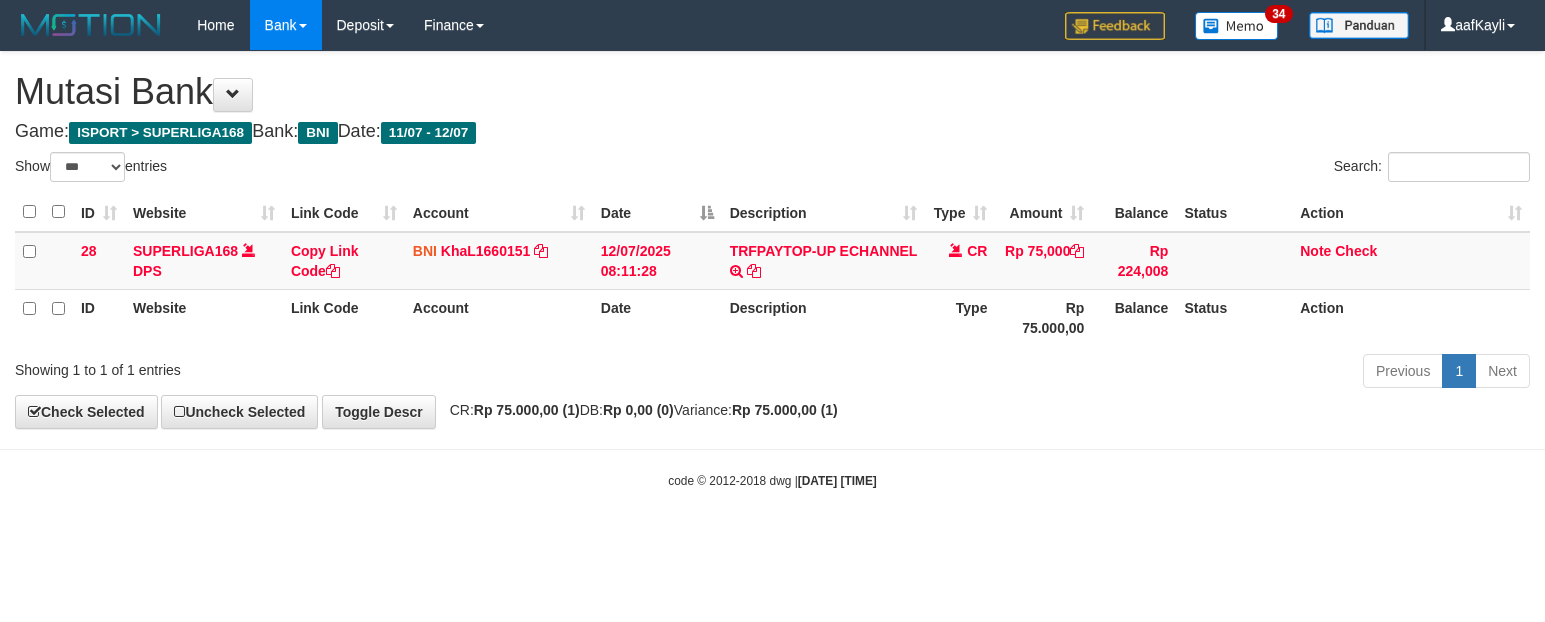 scroll, scrollTop: 0, scrollLeft: 0, axis: both 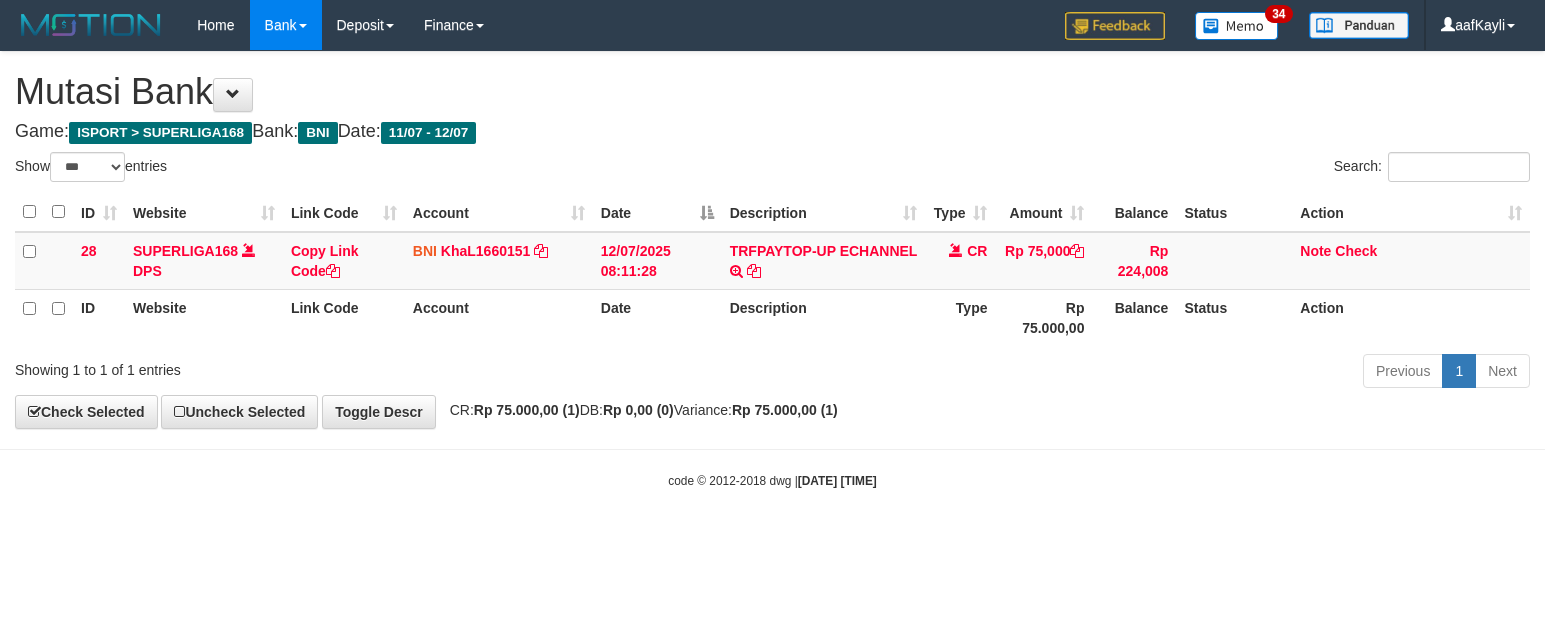 select on "***" 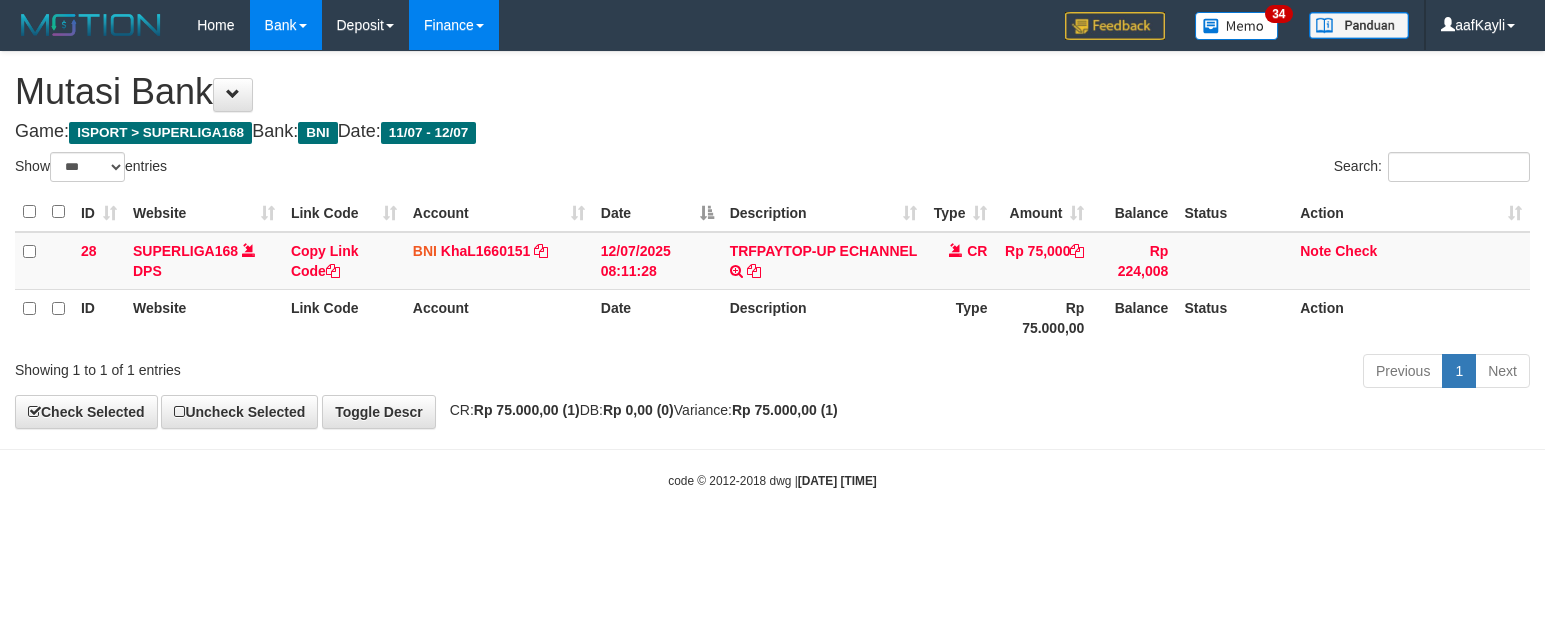 scroll, scrollTop: 0, scrollLeft: 0, axis: both 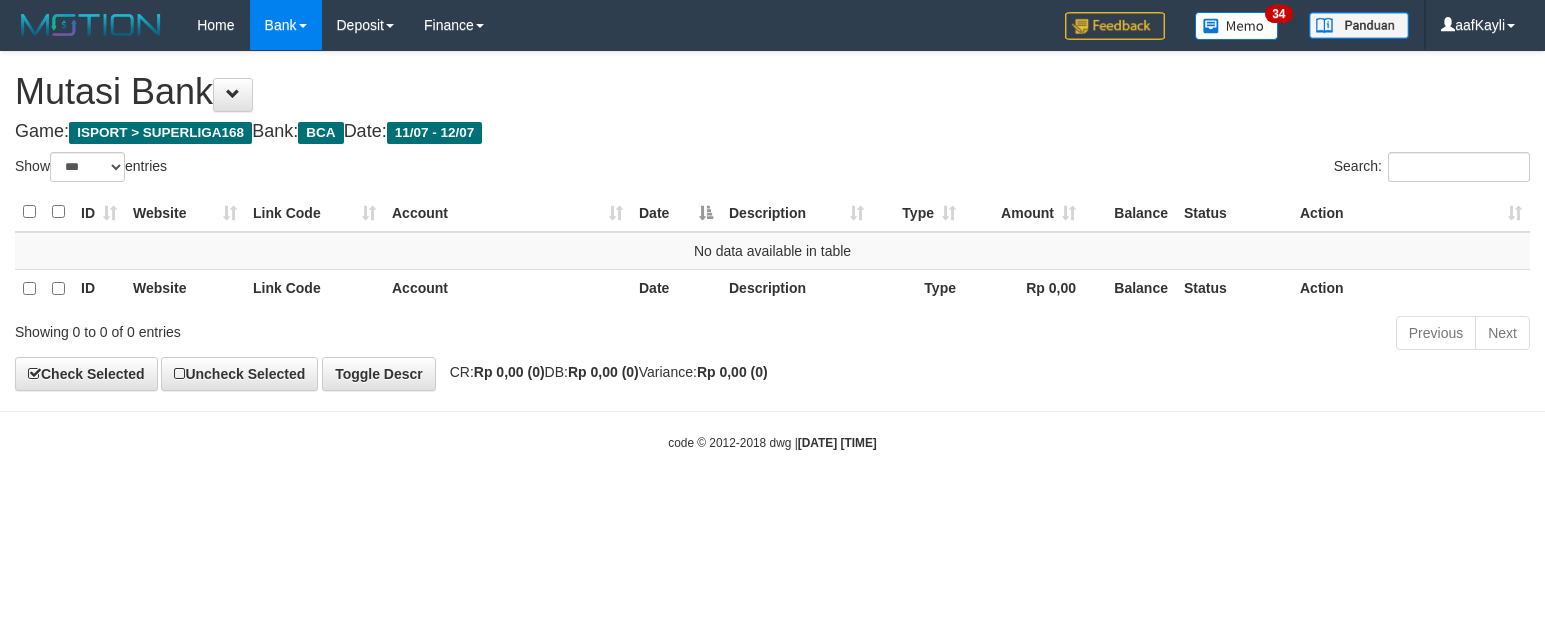 select on "***" 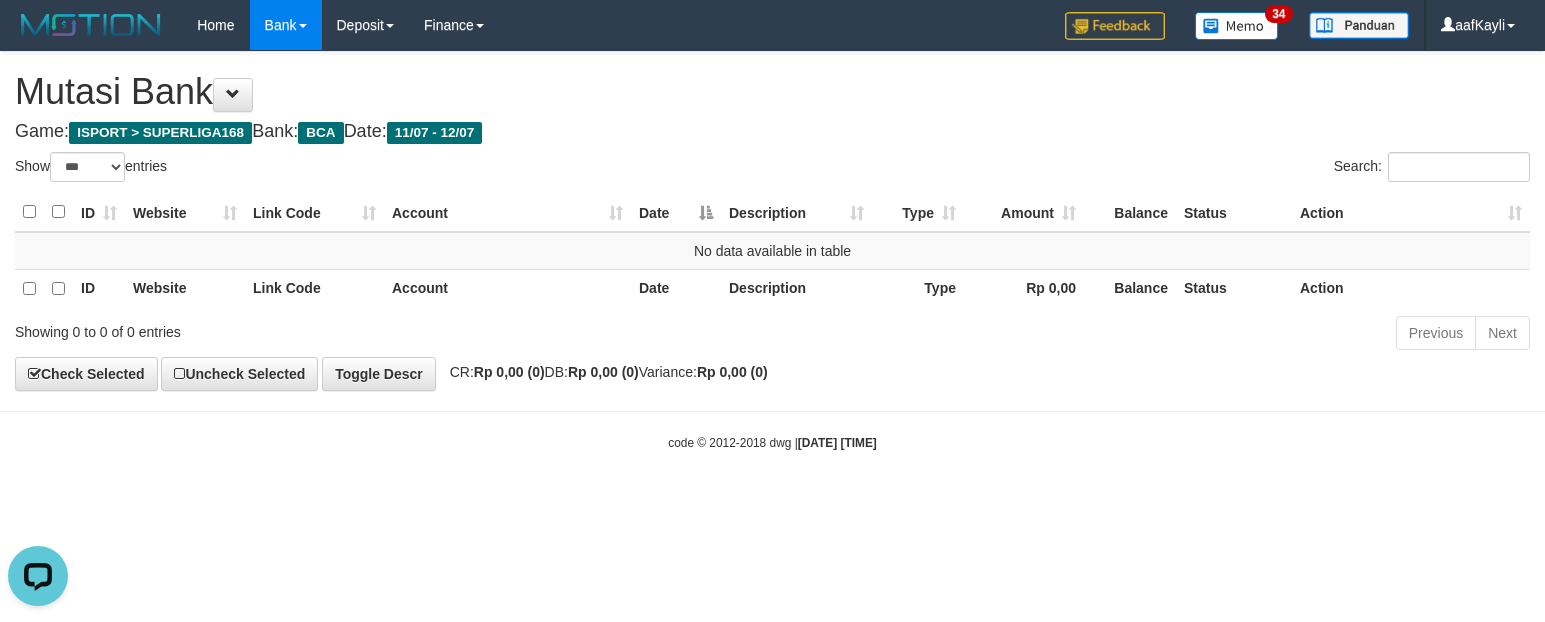 scroll, scrollTop: 0, scrollLeft: 0, axis: both 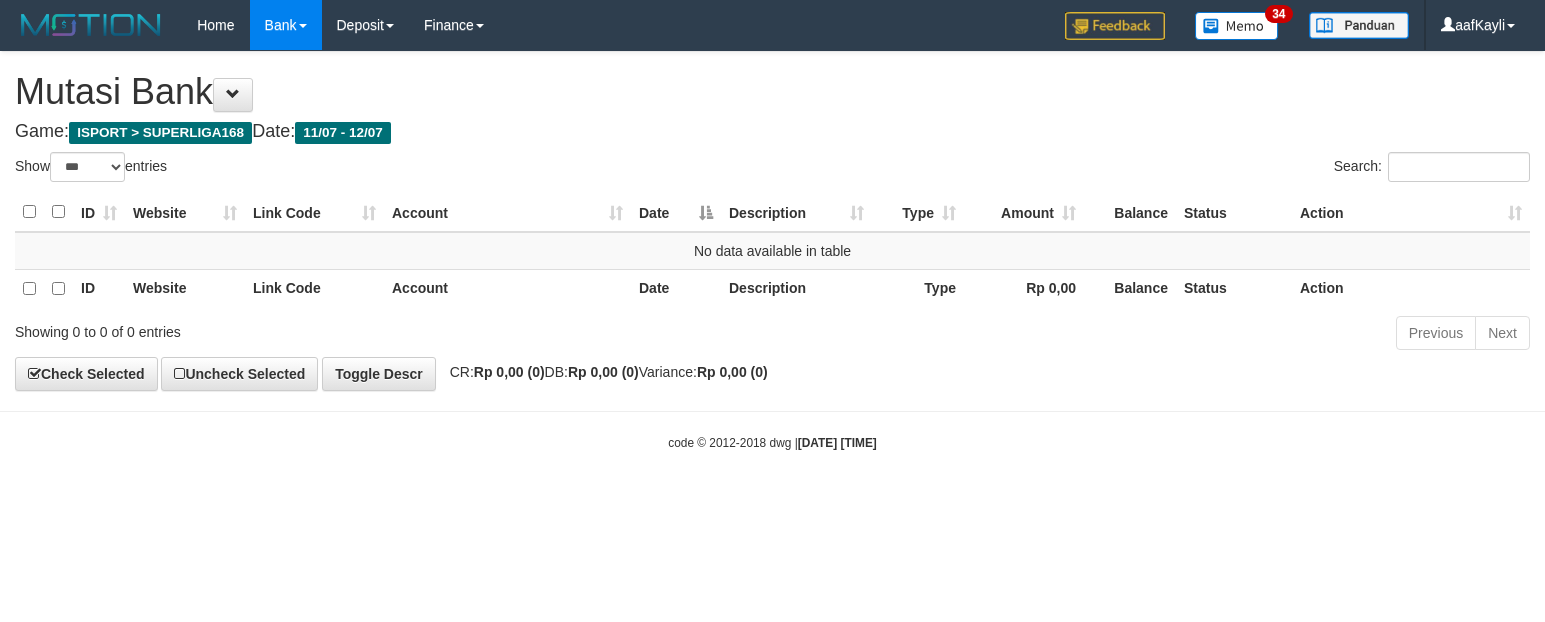 select on "***" 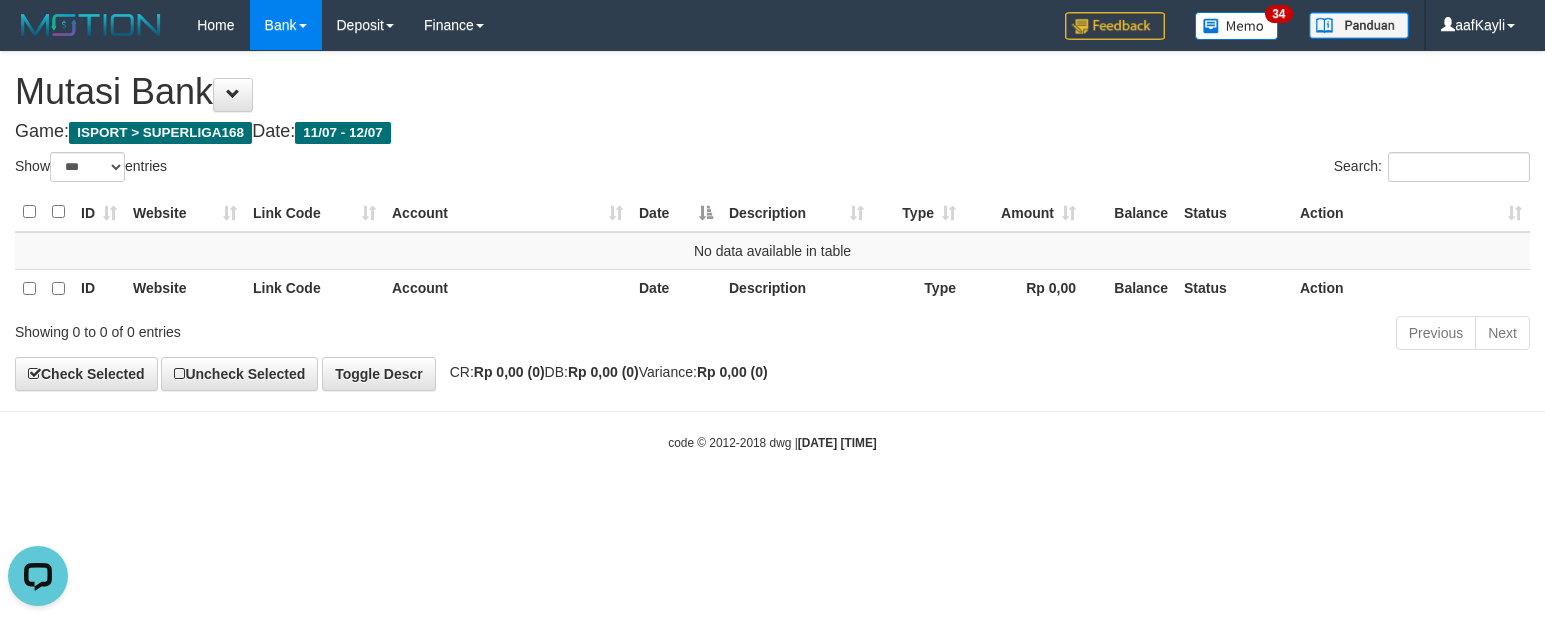 scroll, scrollTop: 0, scrollLeft: 0, axis: both 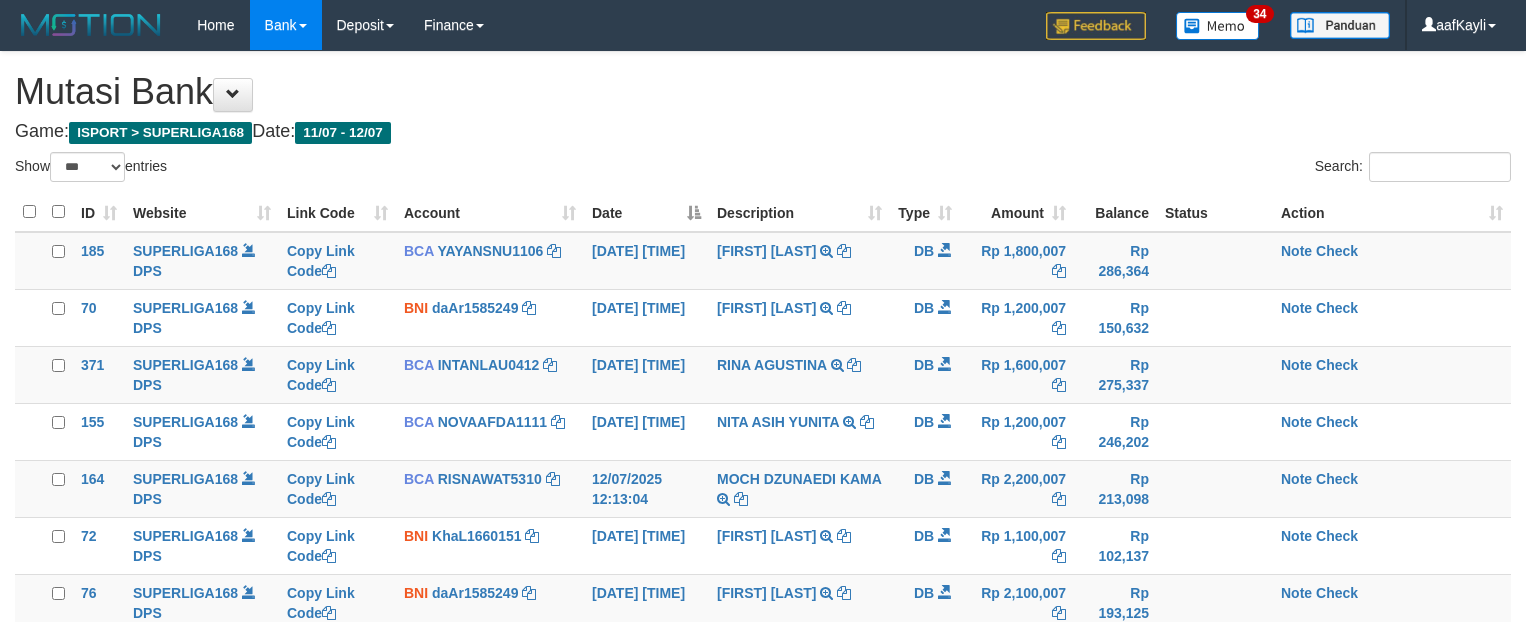 select on "***" 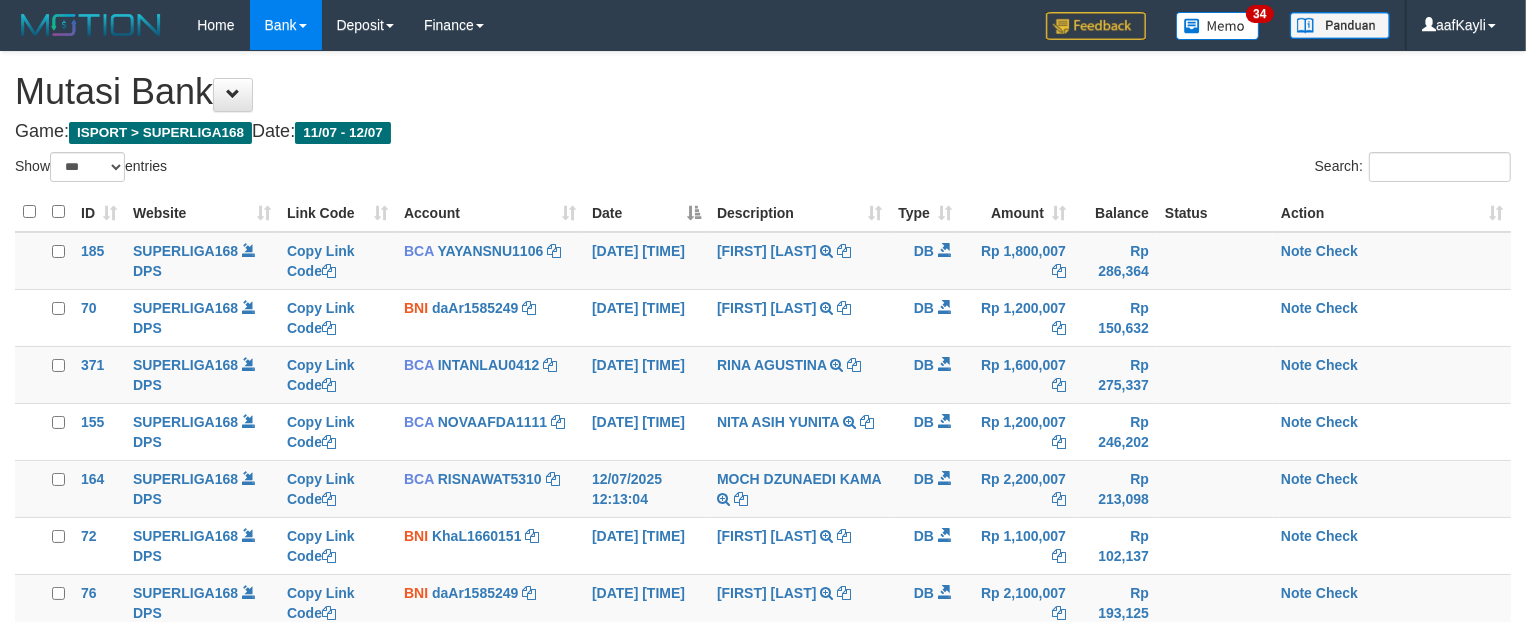 click on "Game:   ISPORT > SUPERLIGA168    				Date:  11/07 - 12/07" at bounding box center [763, 132] 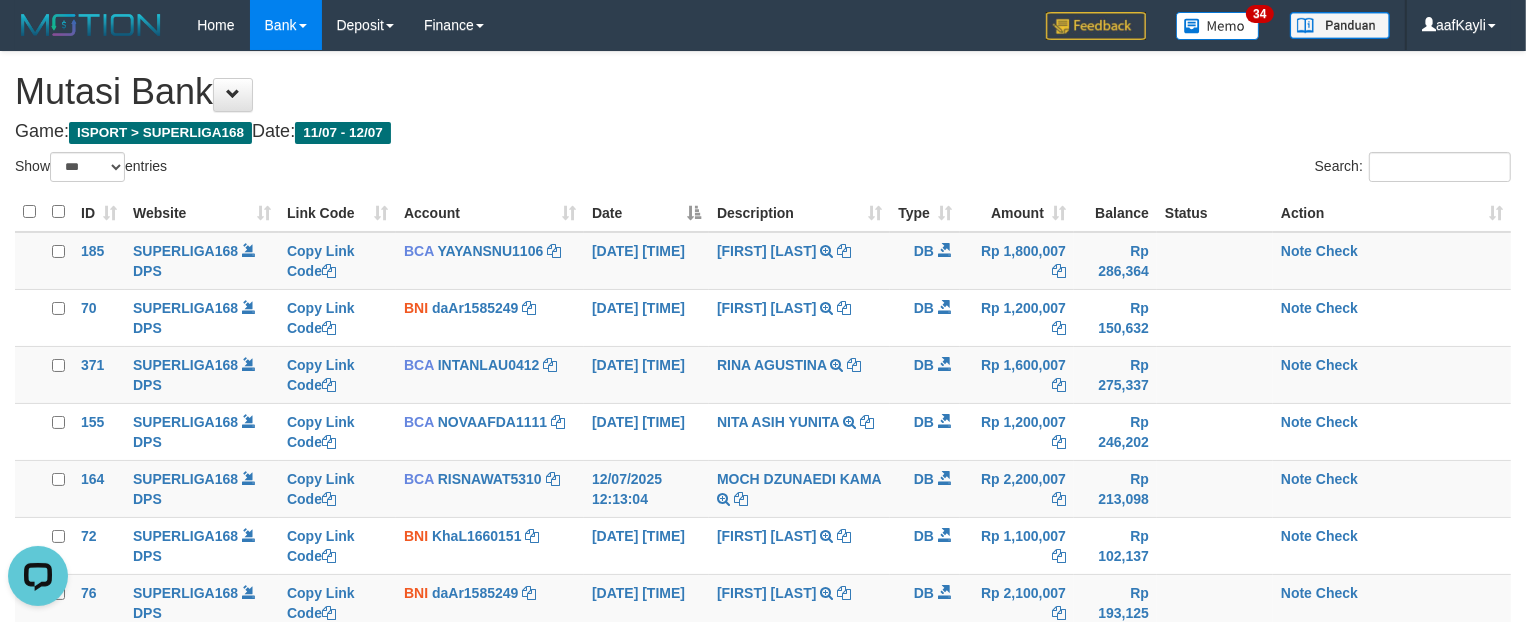 scroll, scrollTop: 0, scrollLeft: 0, axis: both 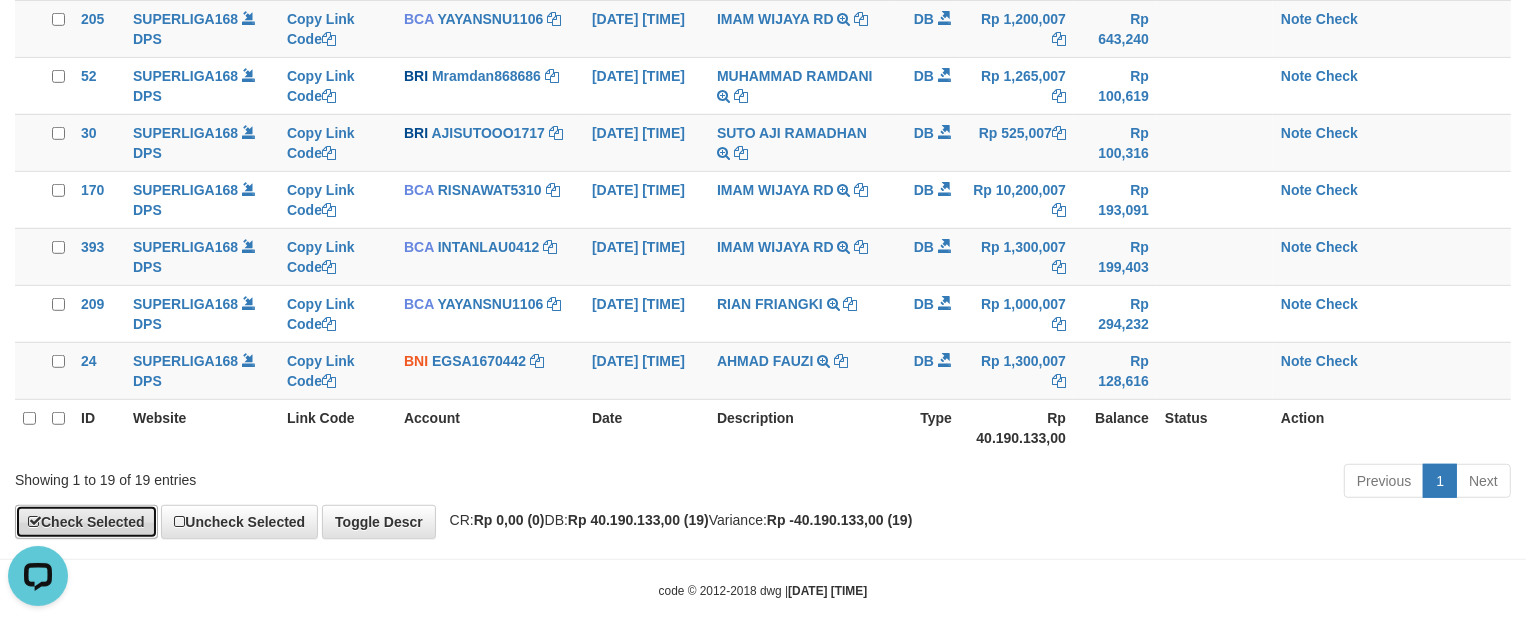 click on "Check Selected" at bounding box center [86, 522] 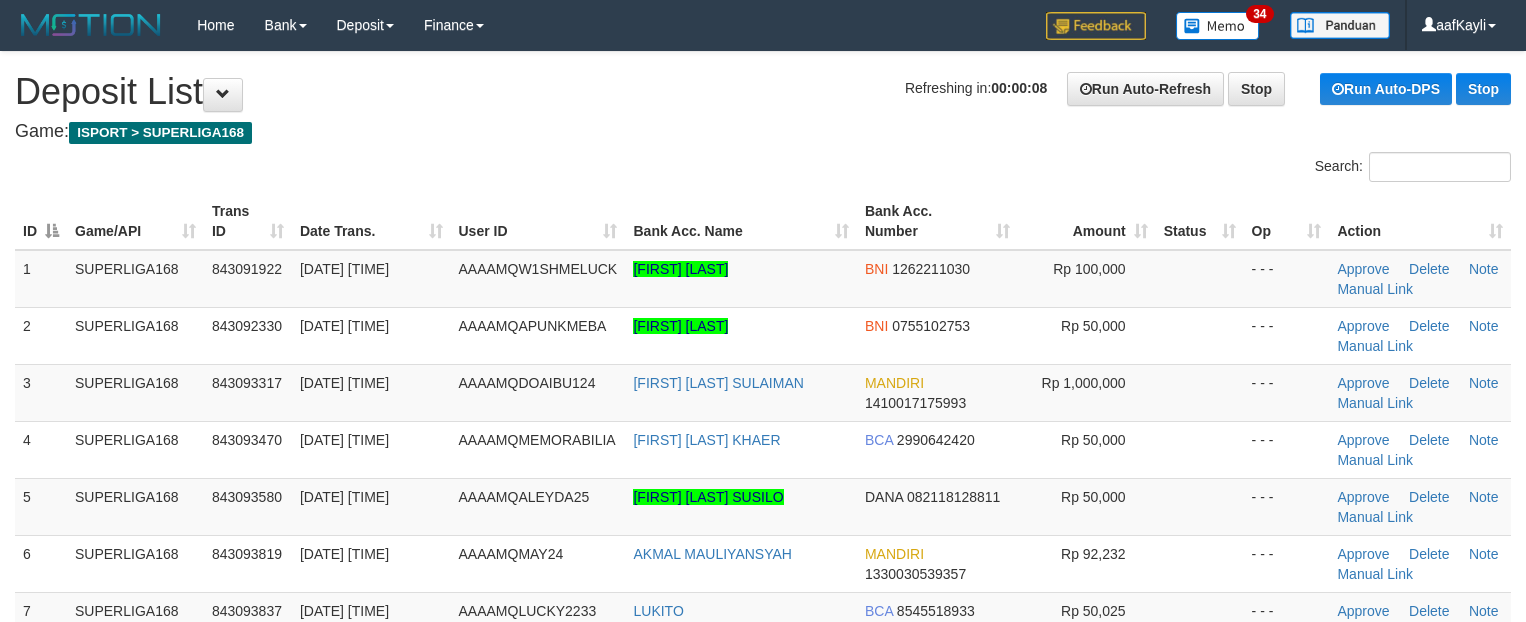 scroll, scrollTop: 0, scrollLeft: 0, axis: both 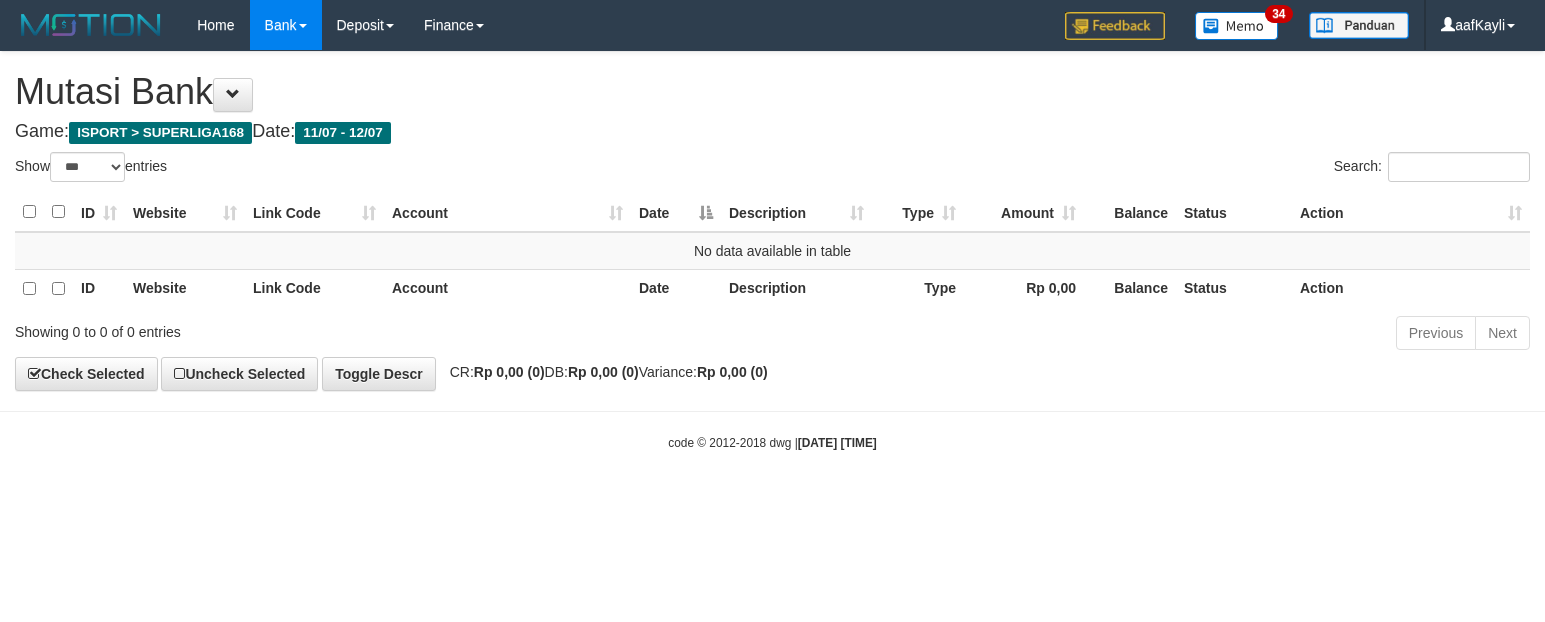 select on "***" 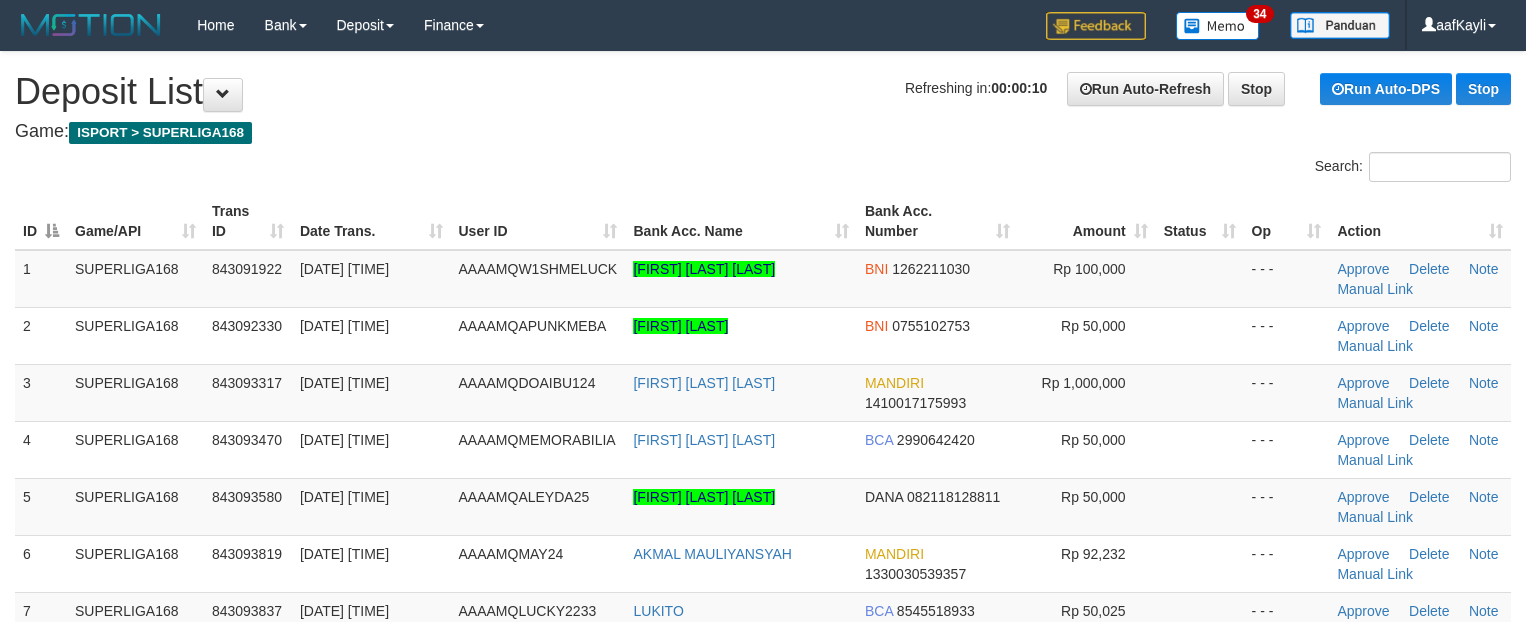 scroll, scrollTop: 0, scrollLeft: 0, axis: both 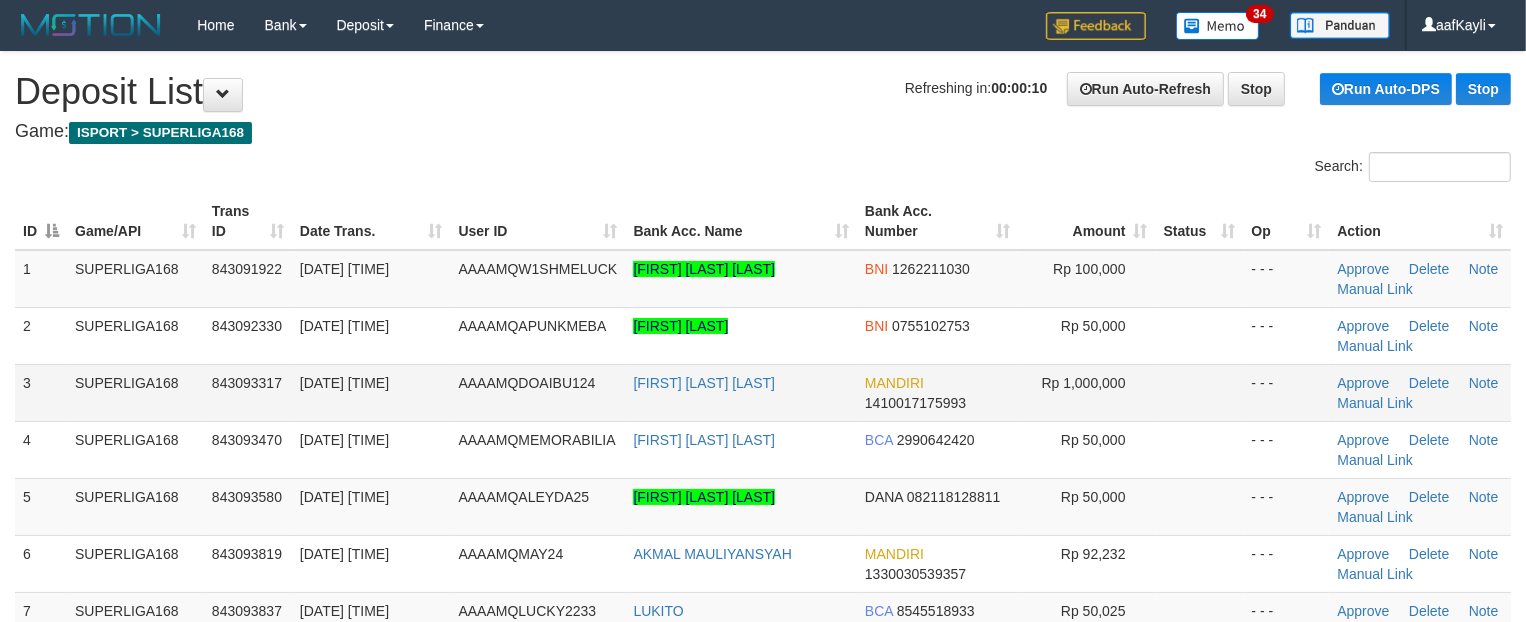 click at bounding box center [1200, 392] 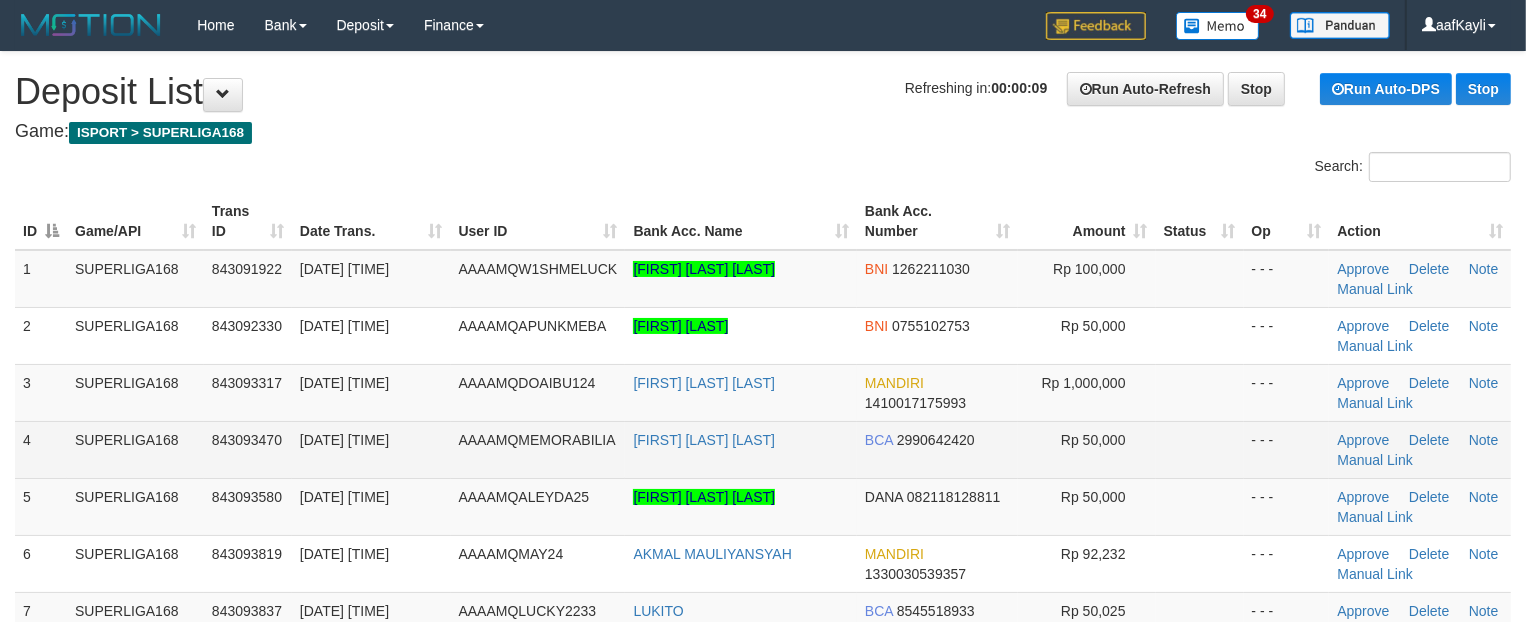 scroll, scrollTop: 1600, scrollLeft: 0, axis: vertical 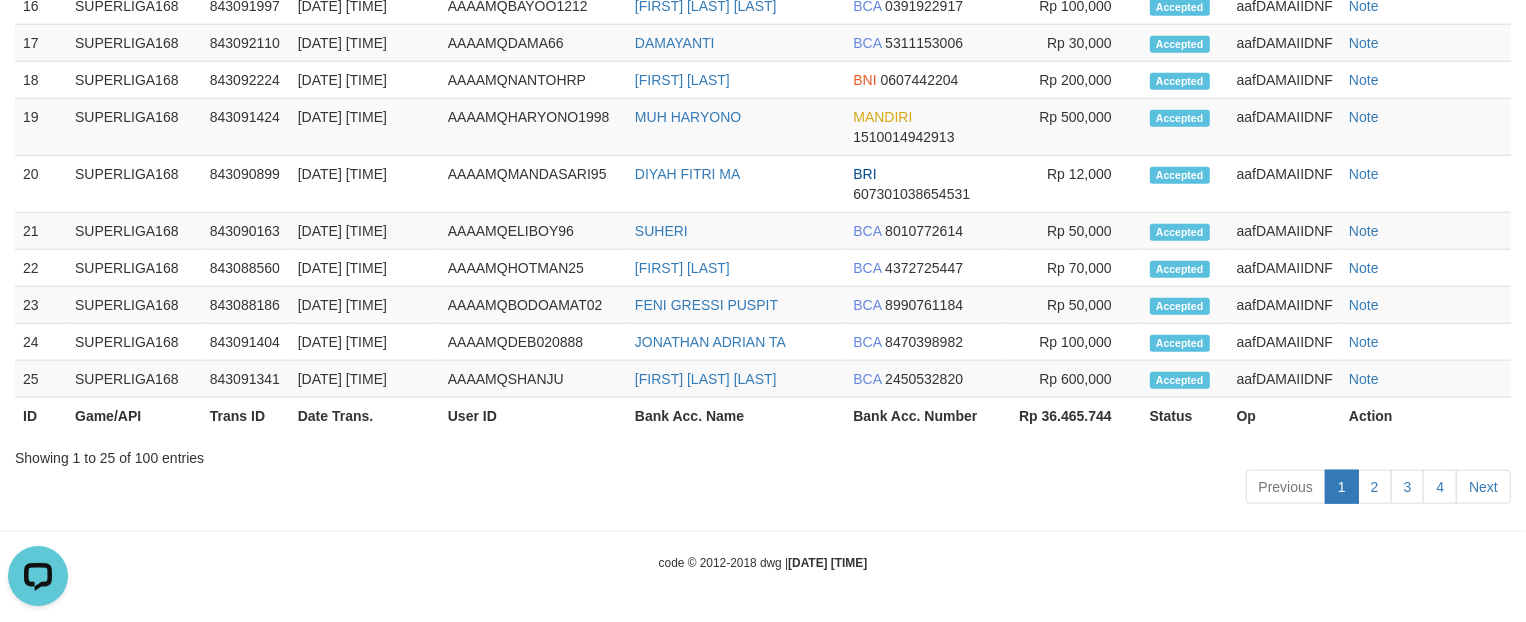 click on "Previous 1 2 3 4 Next" at bounding box center [763, 489] 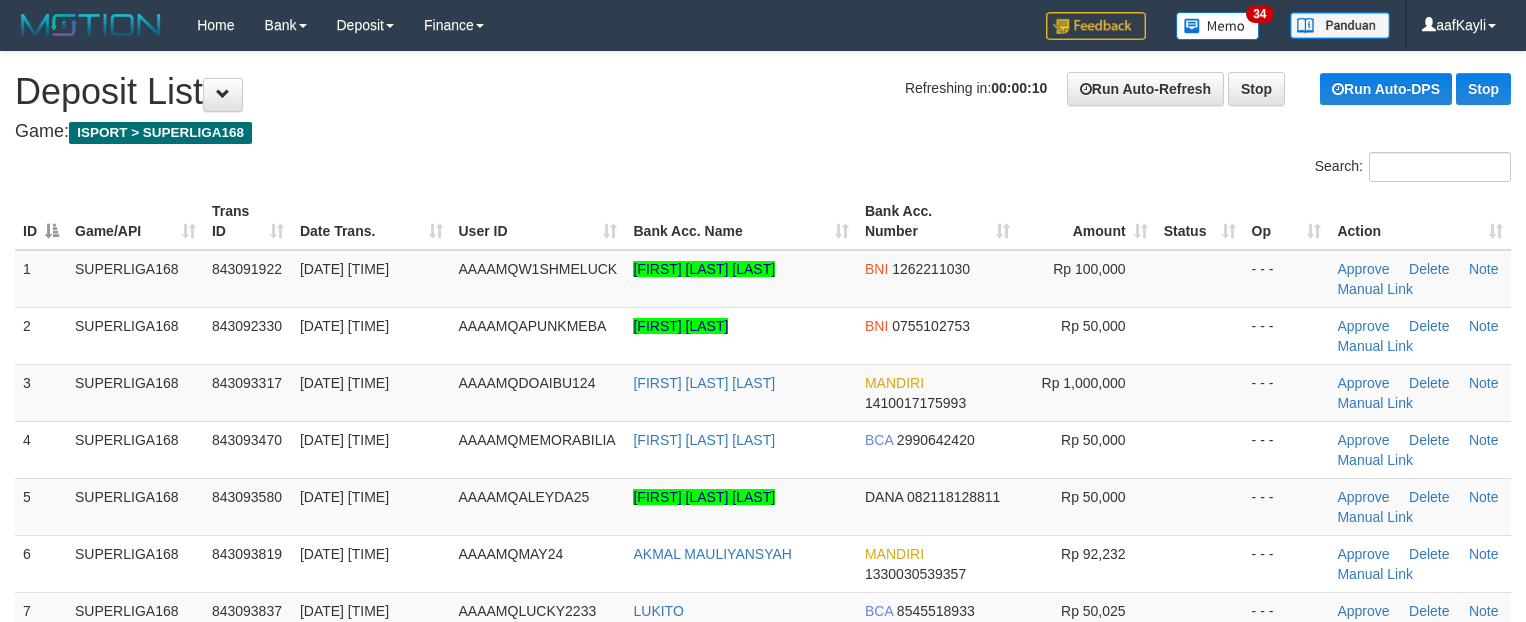 scroll, scrollTop: 0, scrollLeft: 0, axis: both 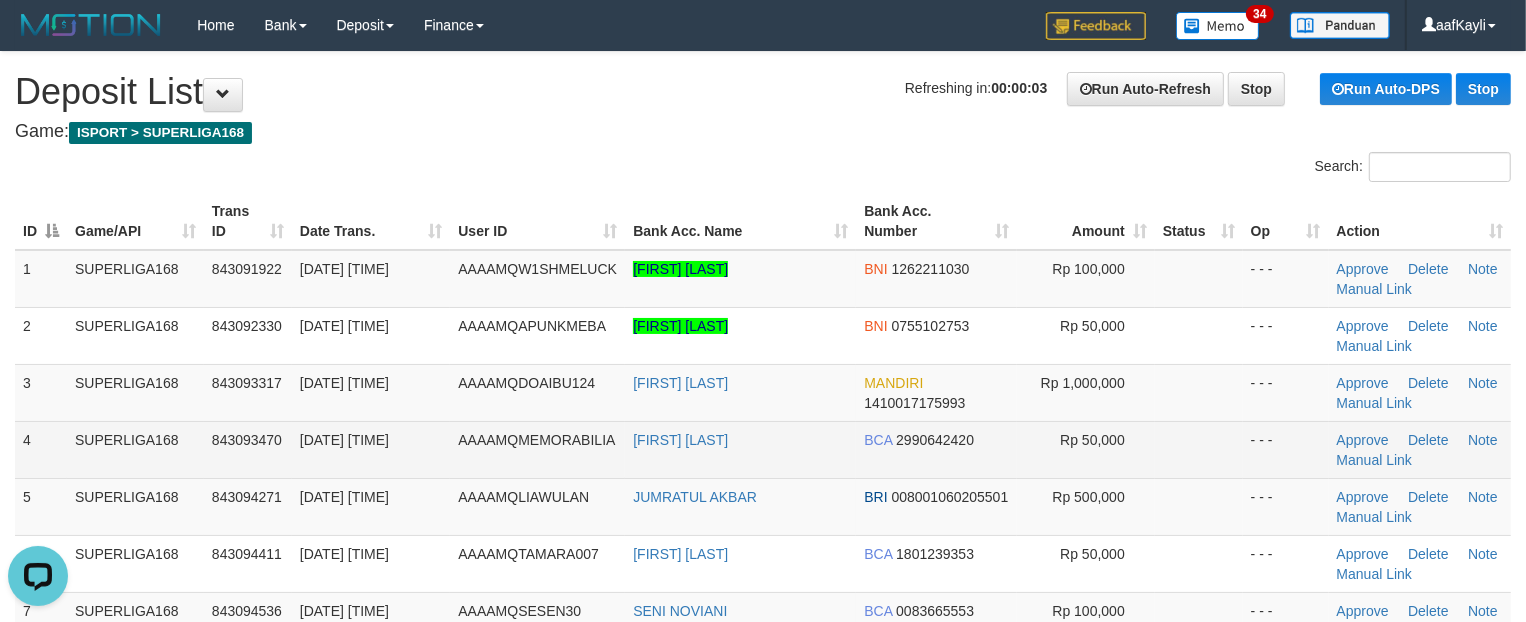 click at bounding box center [1199, 449] 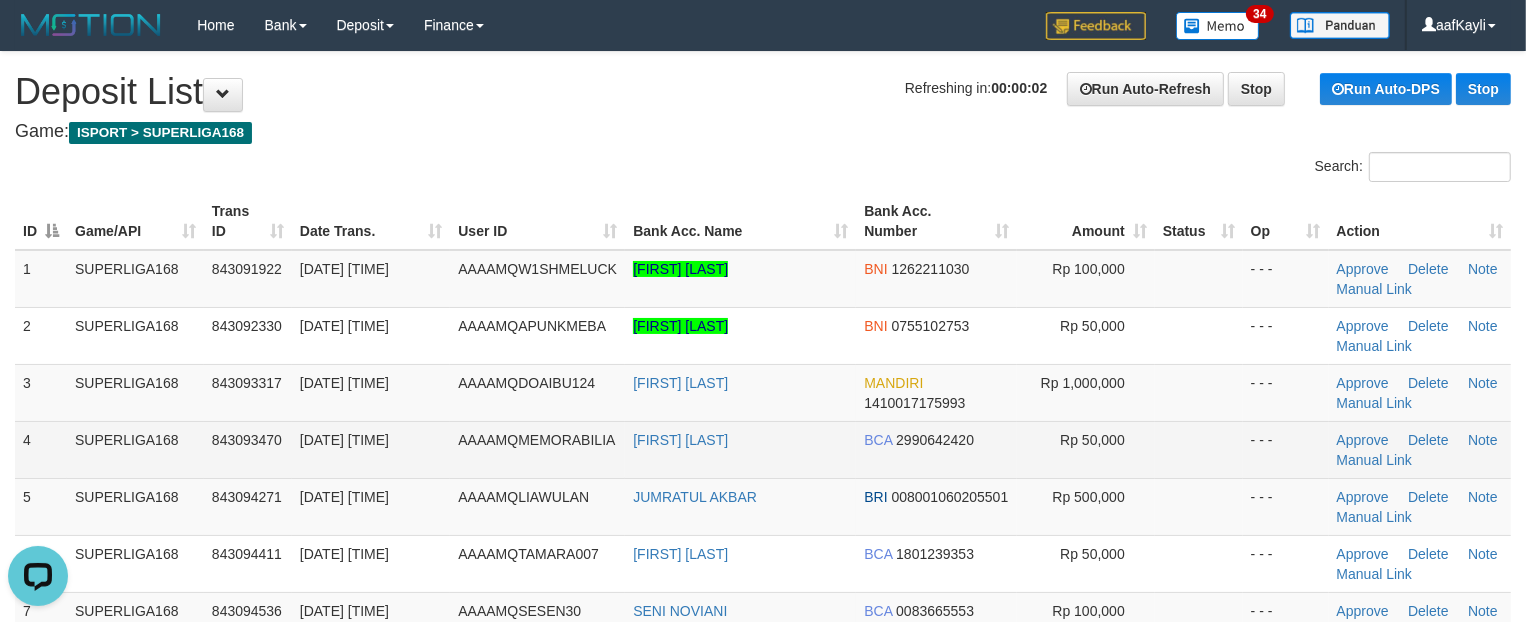 click at bounding box center [1199, 449] 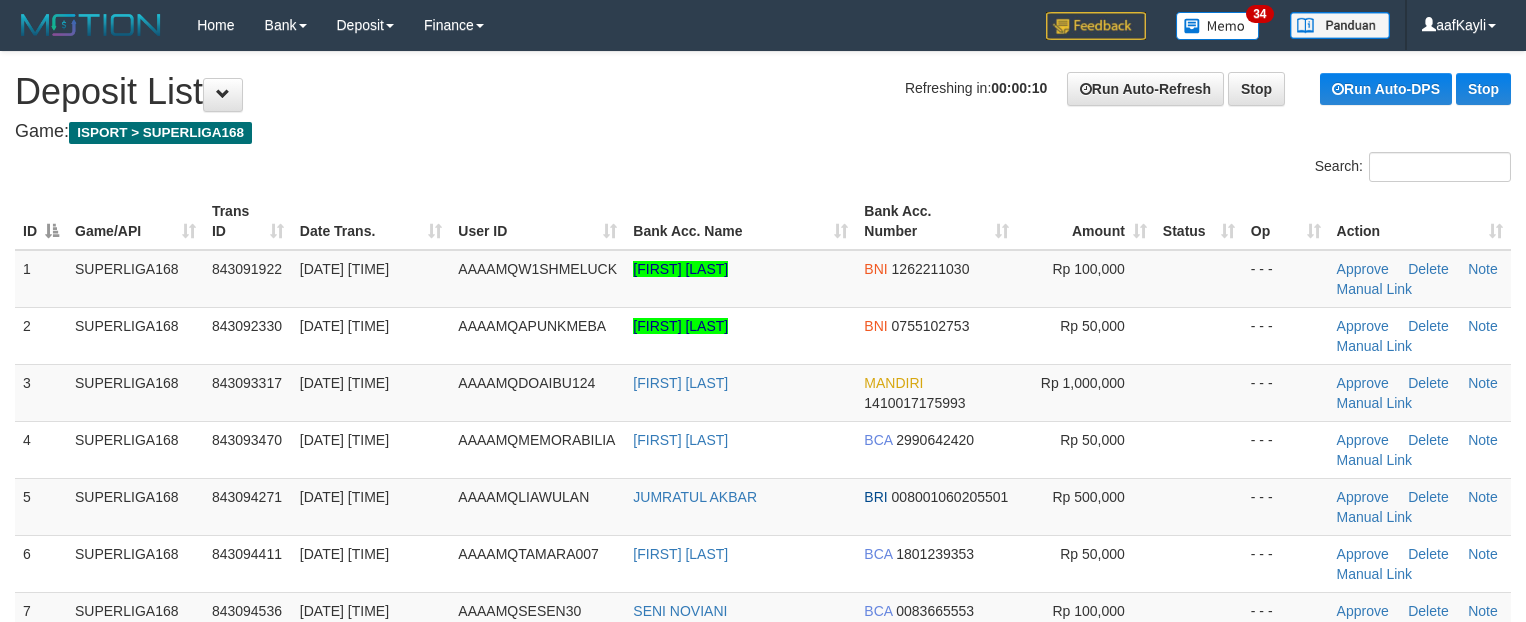 scroll, scrollTop: 0, scrollLeft: 0, axis: both 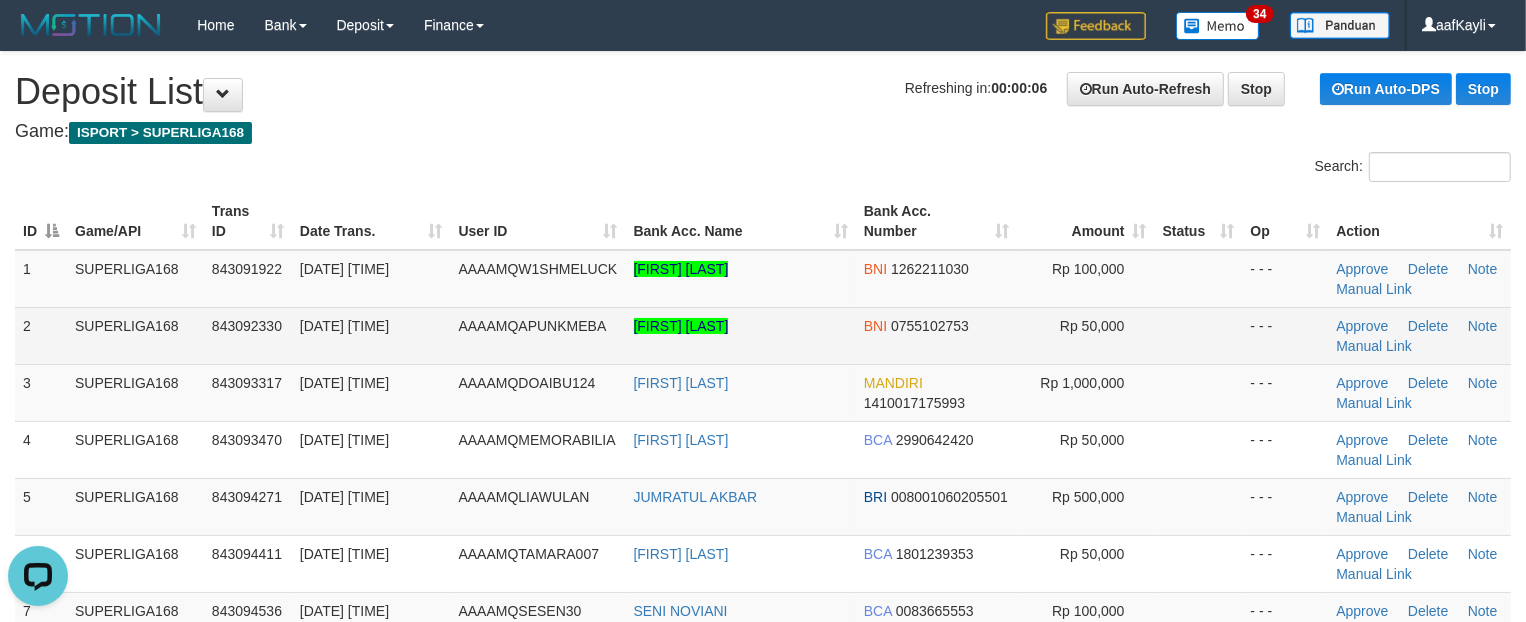 click on "Rp 50,000" at bounding box center [1086, 335] 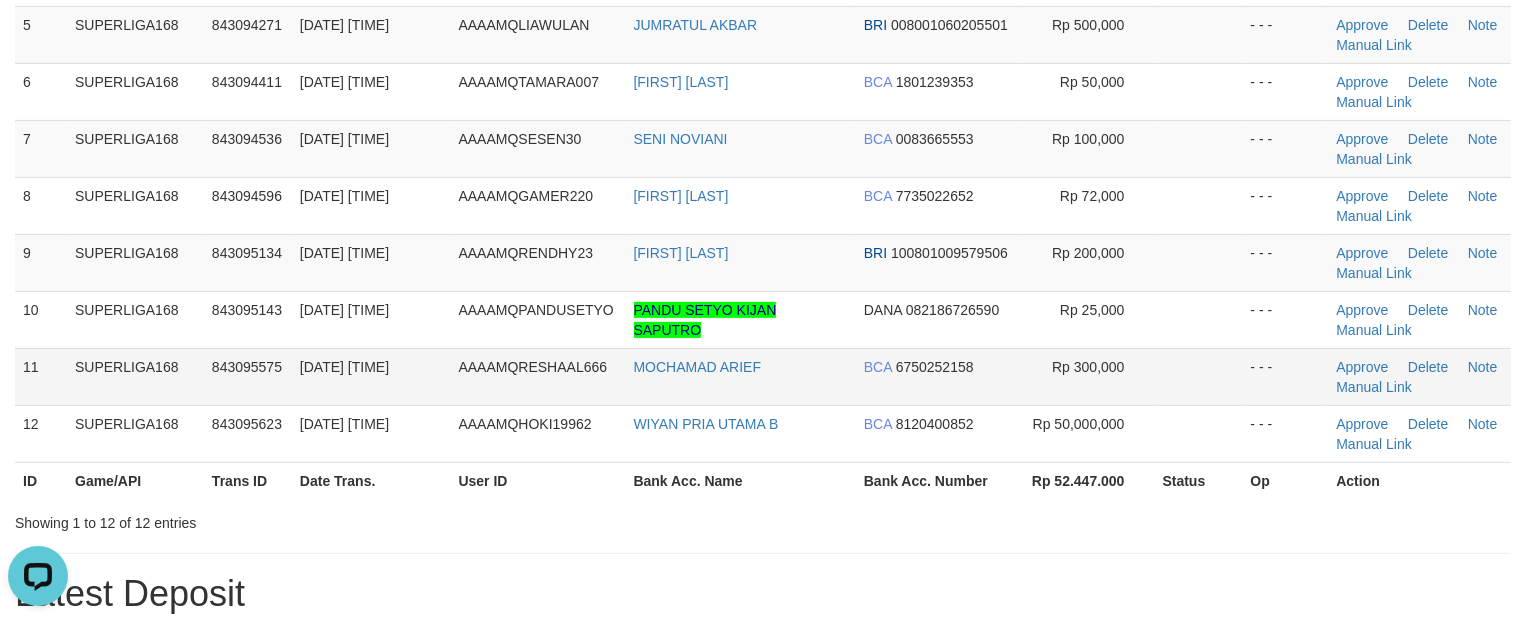 click at bounding box center [1199, 376] 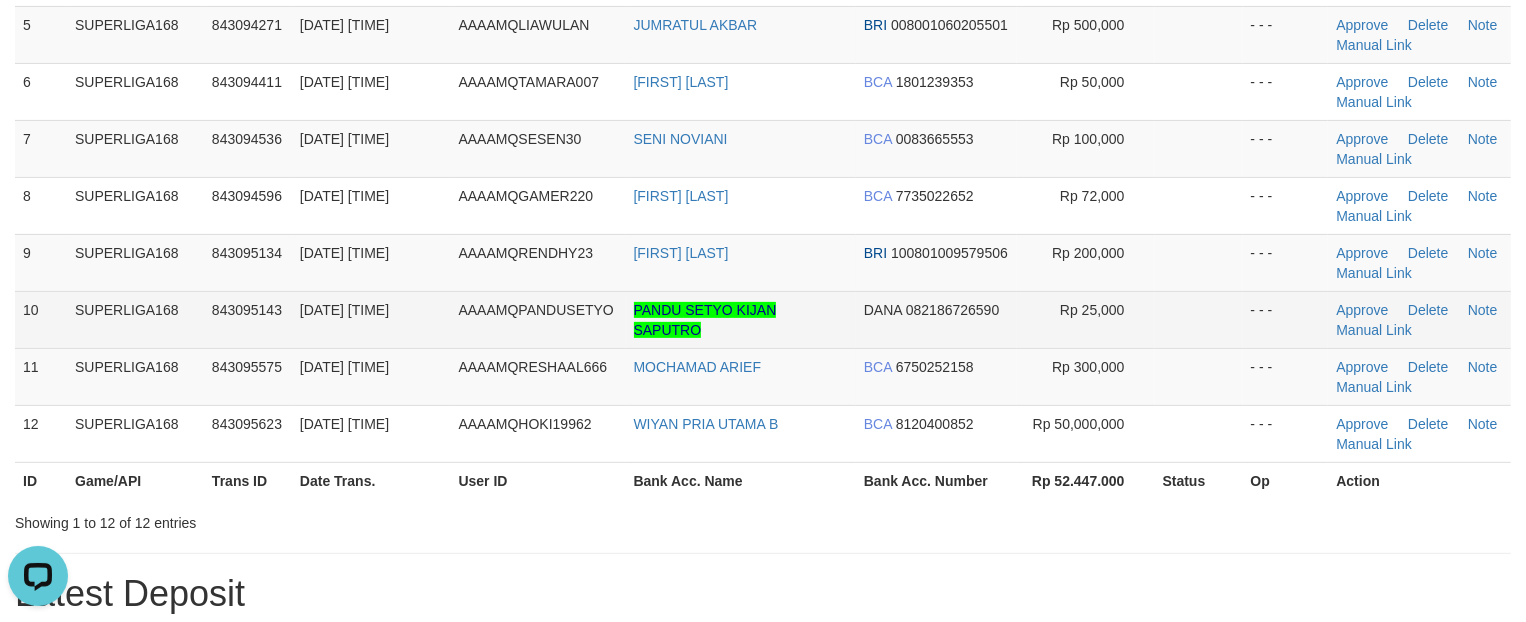 click at bounding box center [1199, 319] 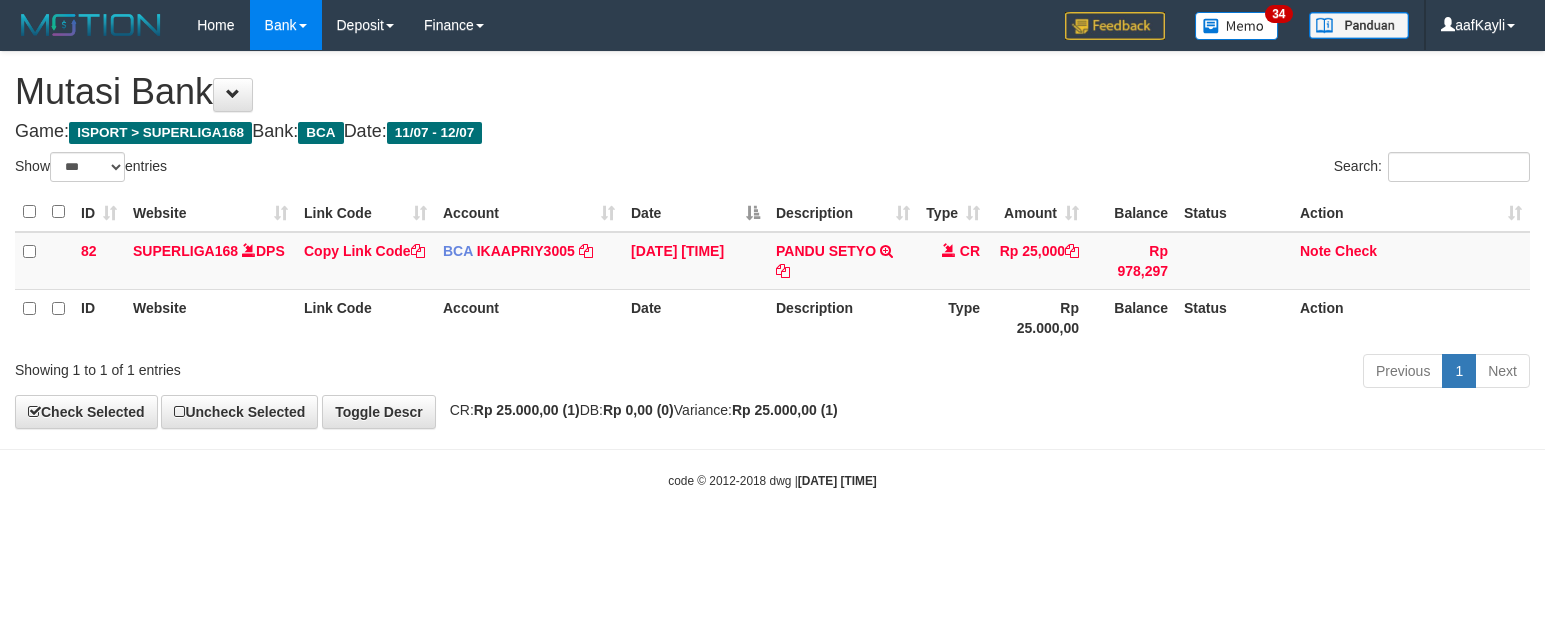 select on "***" 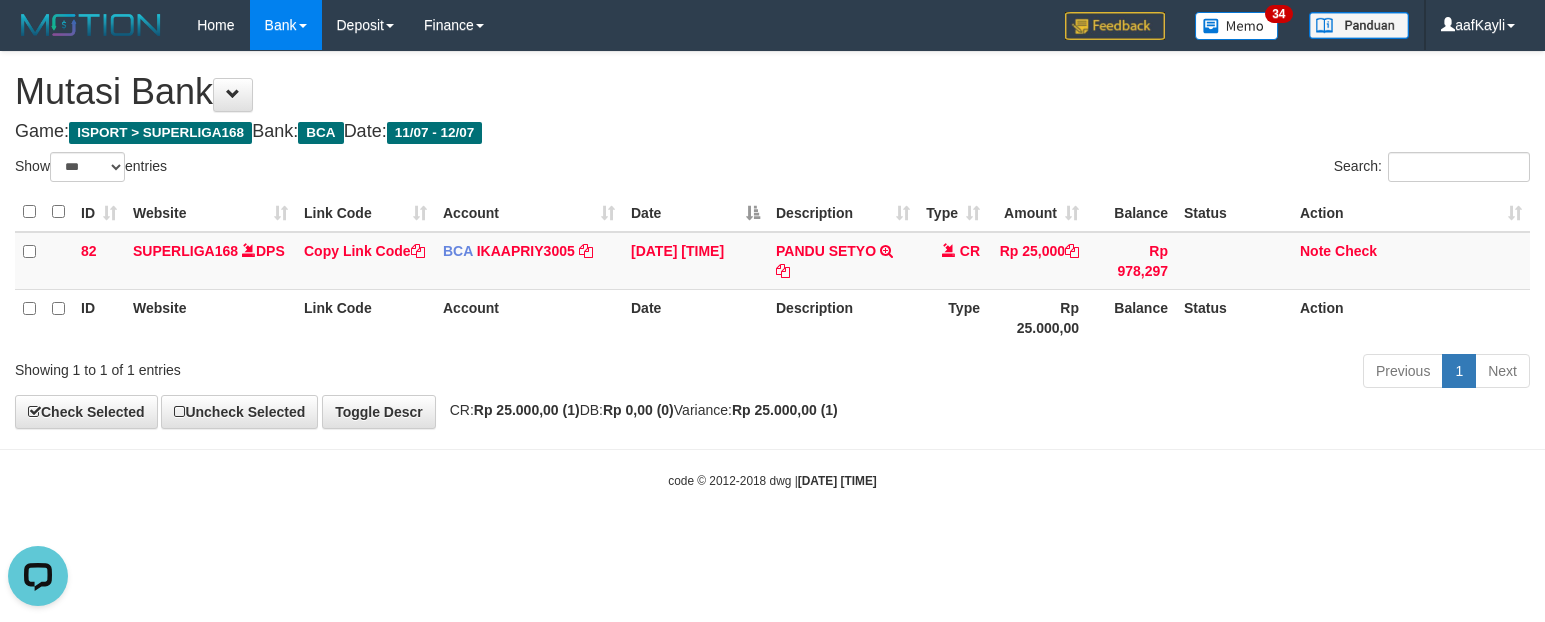 scroll, scrollTop: 0, scrollLeft: 0, axis: both 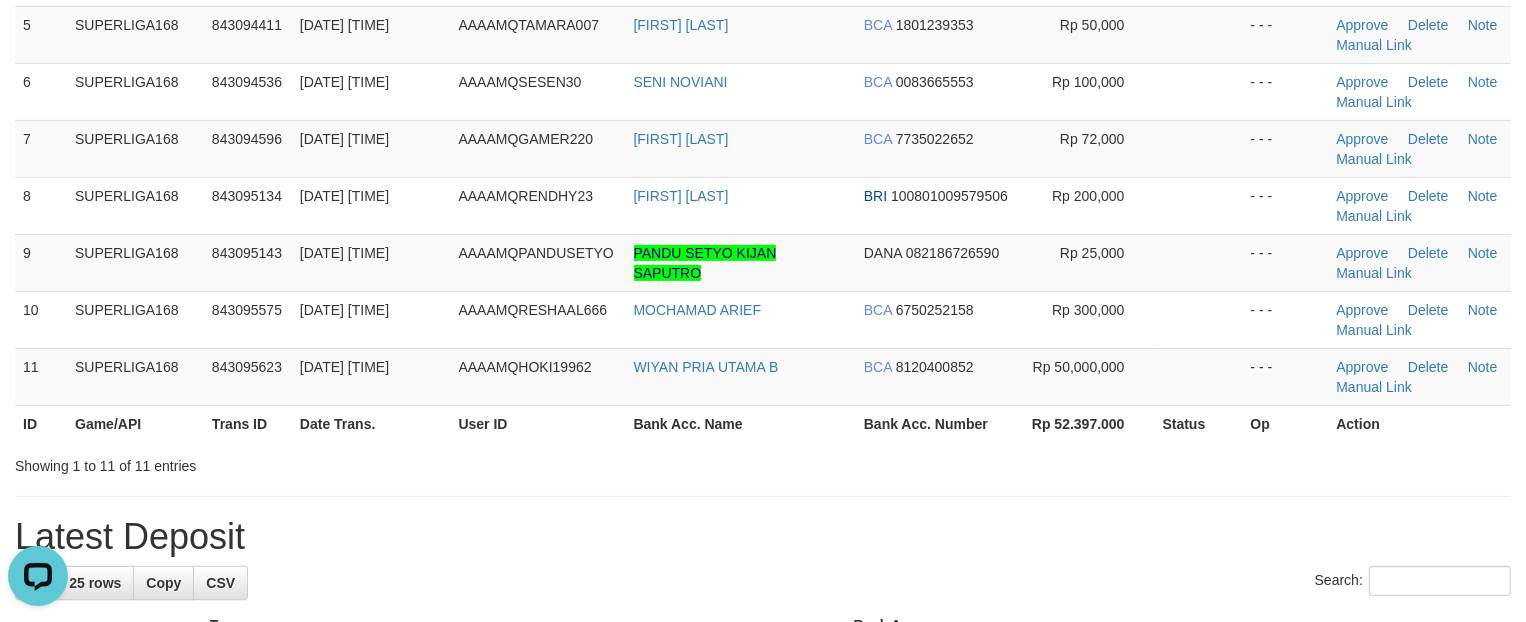 click on "**********" at bounding box center (763, 691) 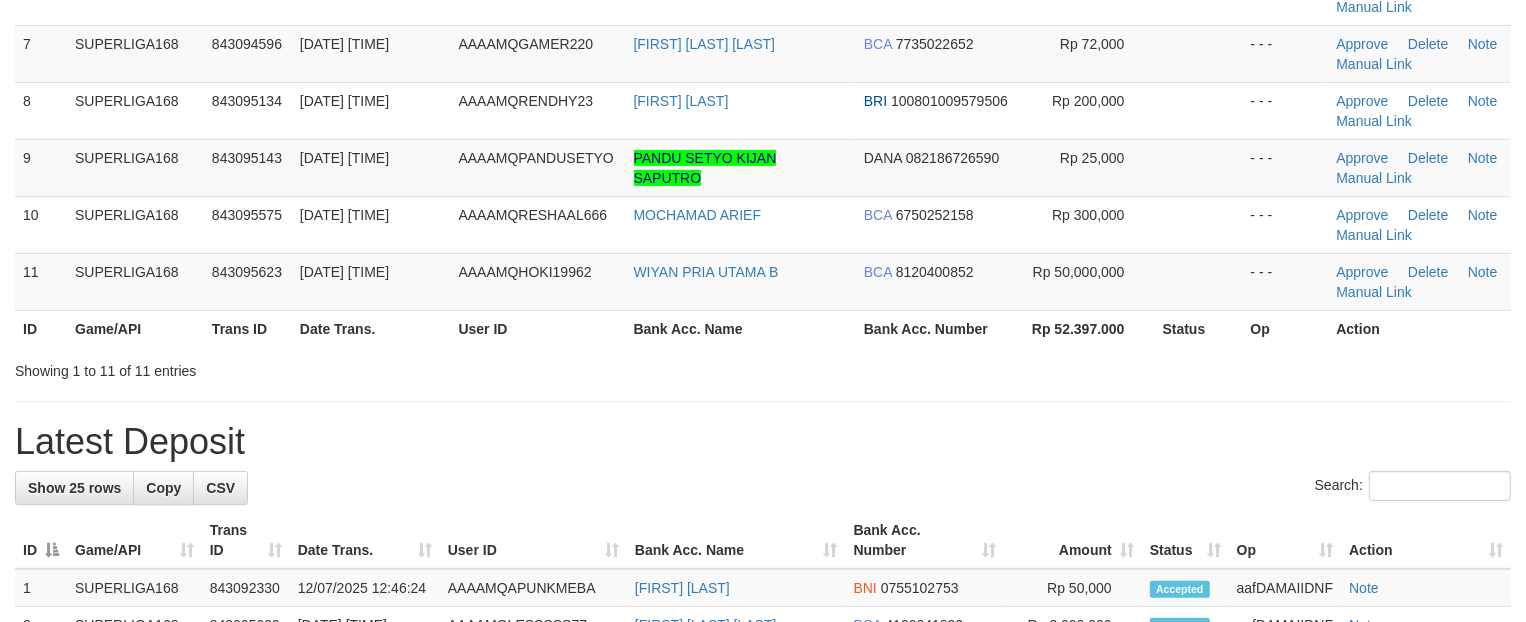 scroll, scrollTop: 472, scrollLeft: 0, axis: vertical 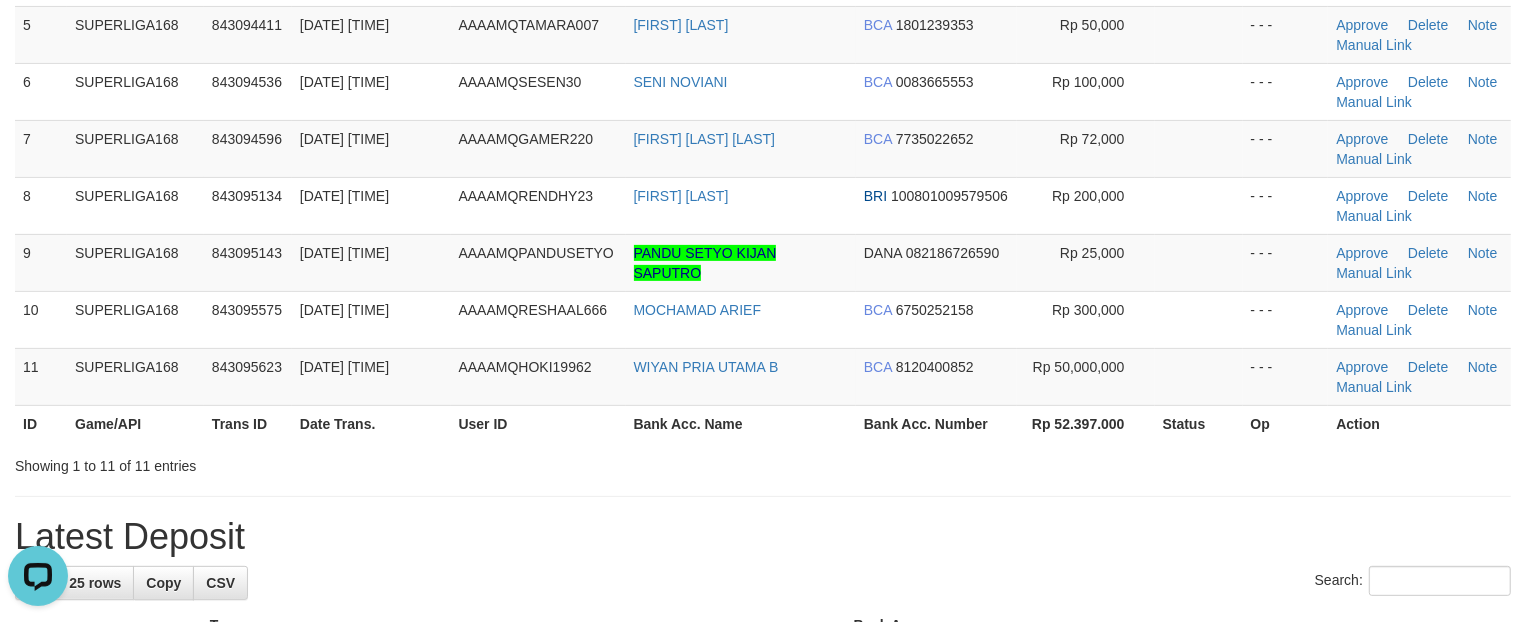 click on "Showing 1 to 11 of 11 entries" at bounding box center (763, 462) 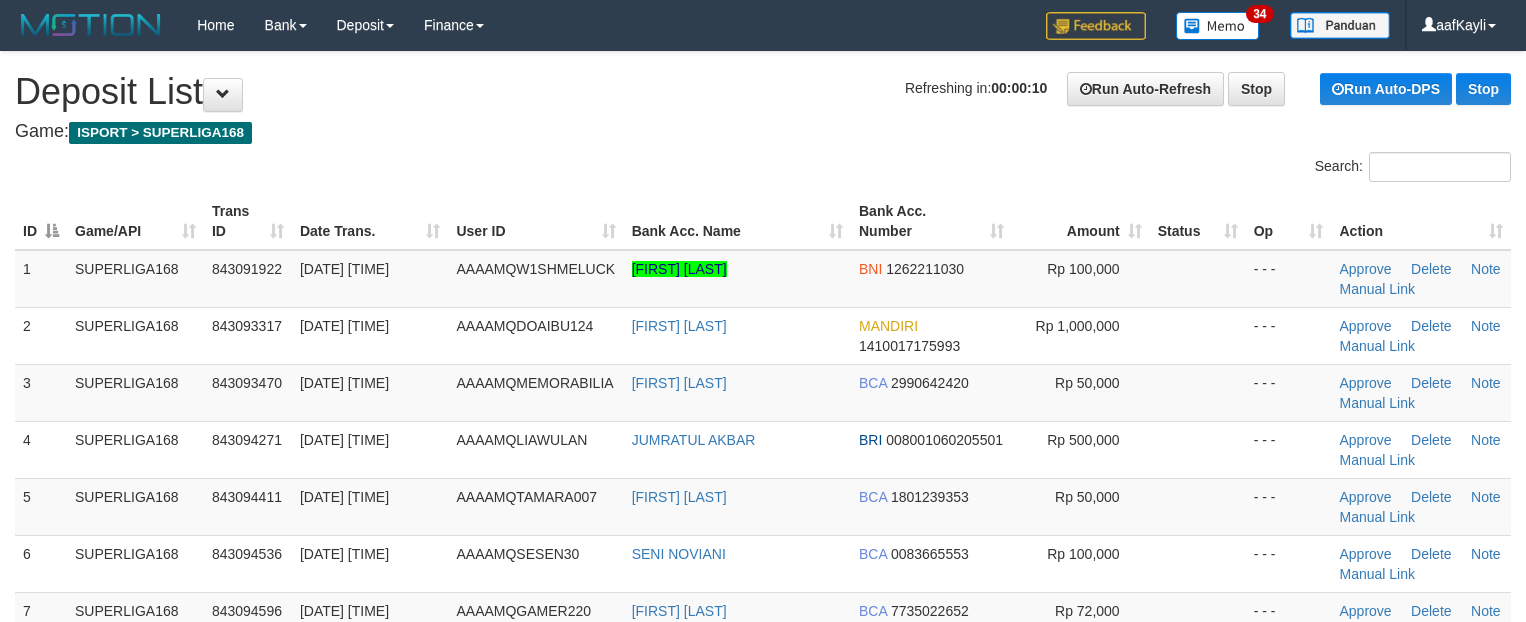 scroll, scrollTop: 0, scrollLeft: 0, axis: both 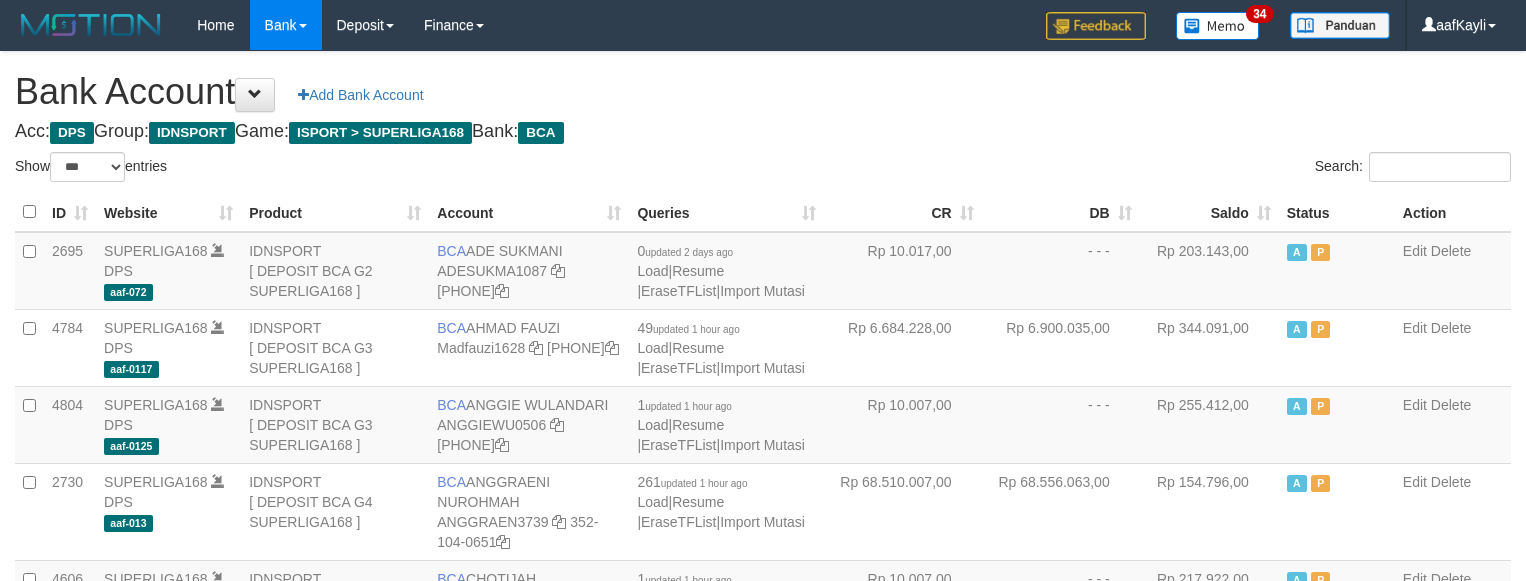 select on "***" 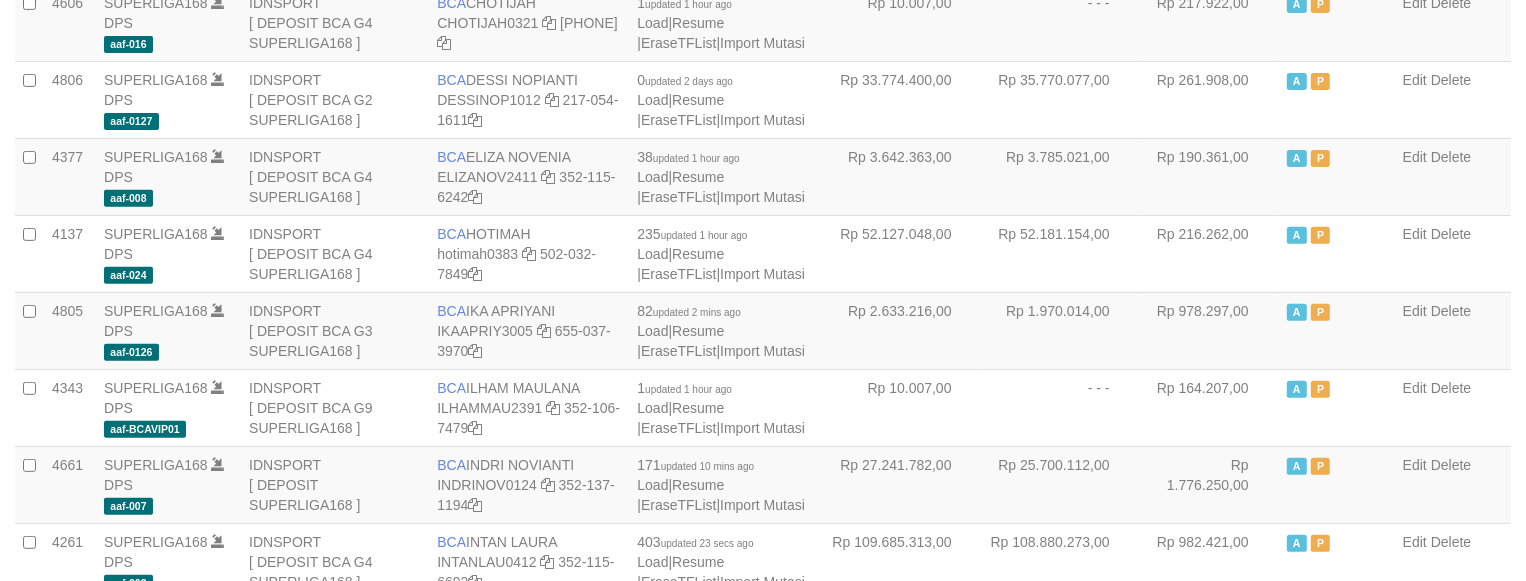 scroll, scrollTop: 0, scrollLeft: 0, axis: both 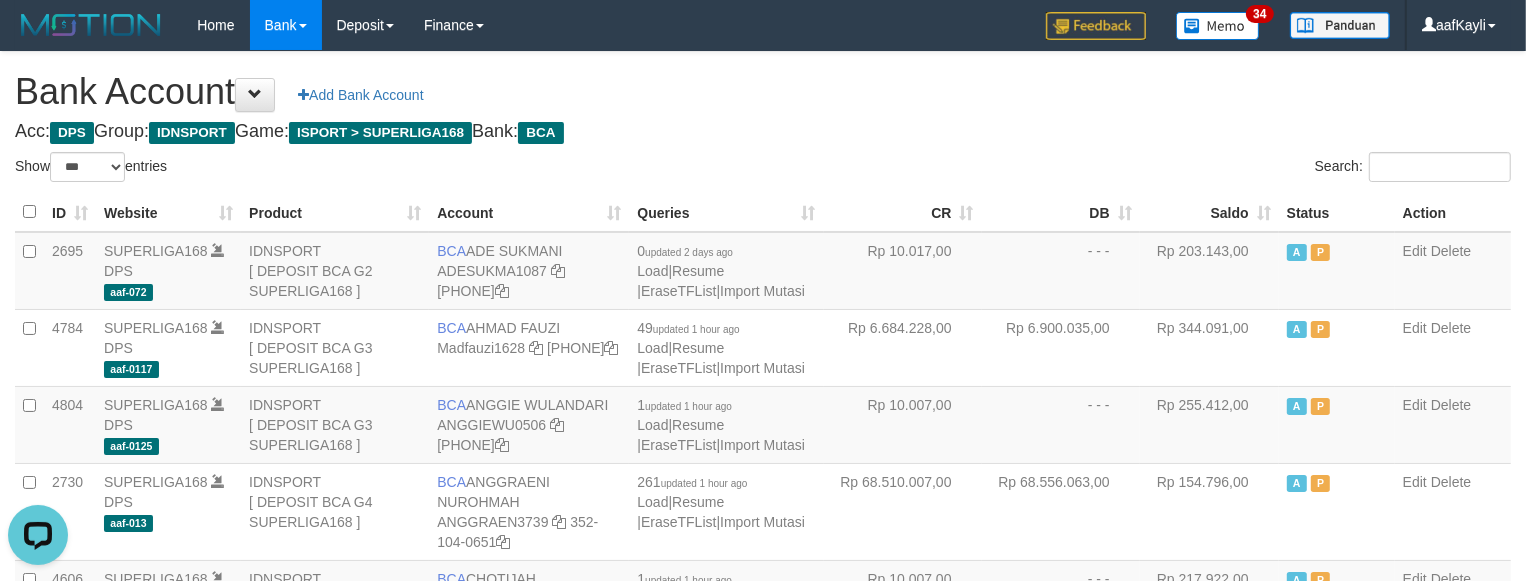 click on "Saldo" at bounding box center (1209, 212) 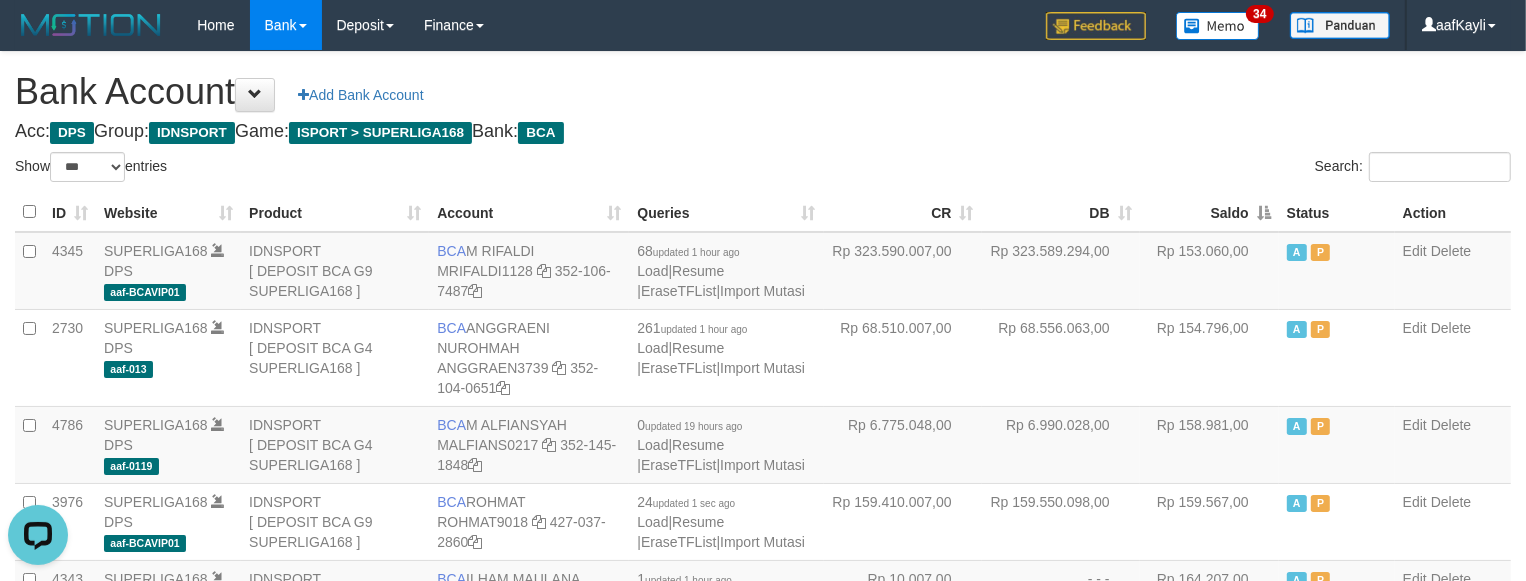 click on "Saldo" at bounding box center (1209, 212) 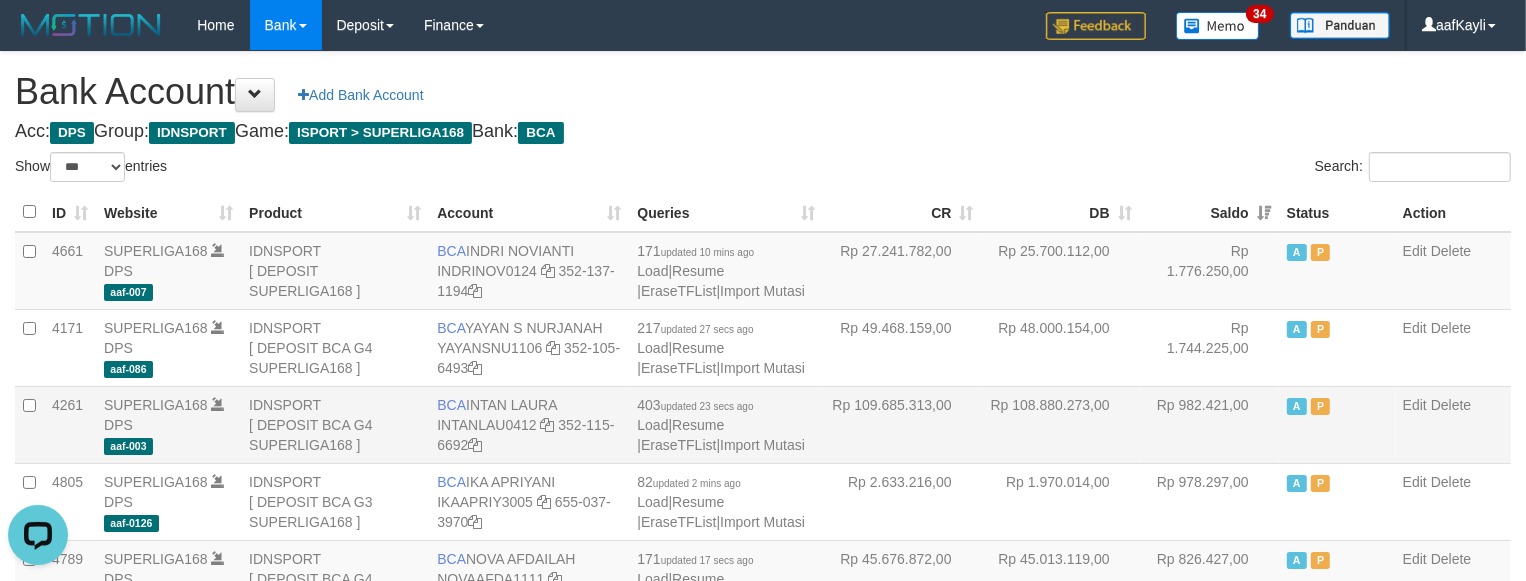 click on "Rp 982.421,00" at bounding box center [1209, 424] 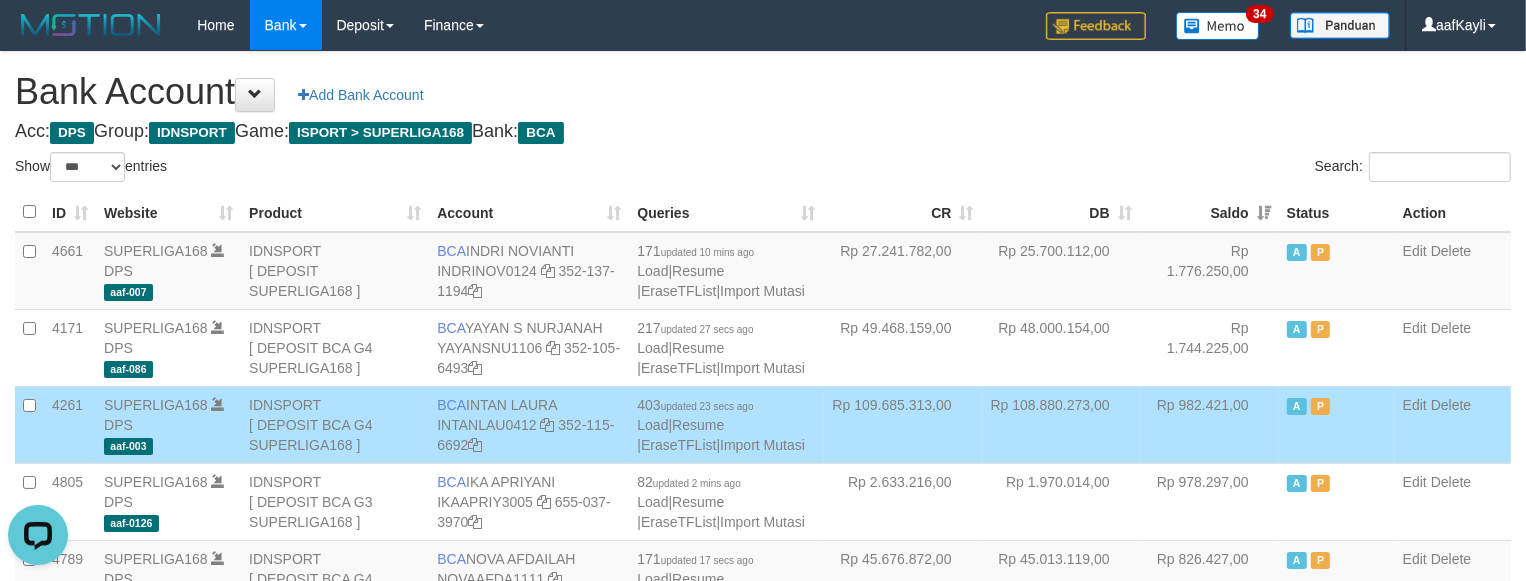 click on "Rp 982.421,00" at bounding box center (1209, 424) 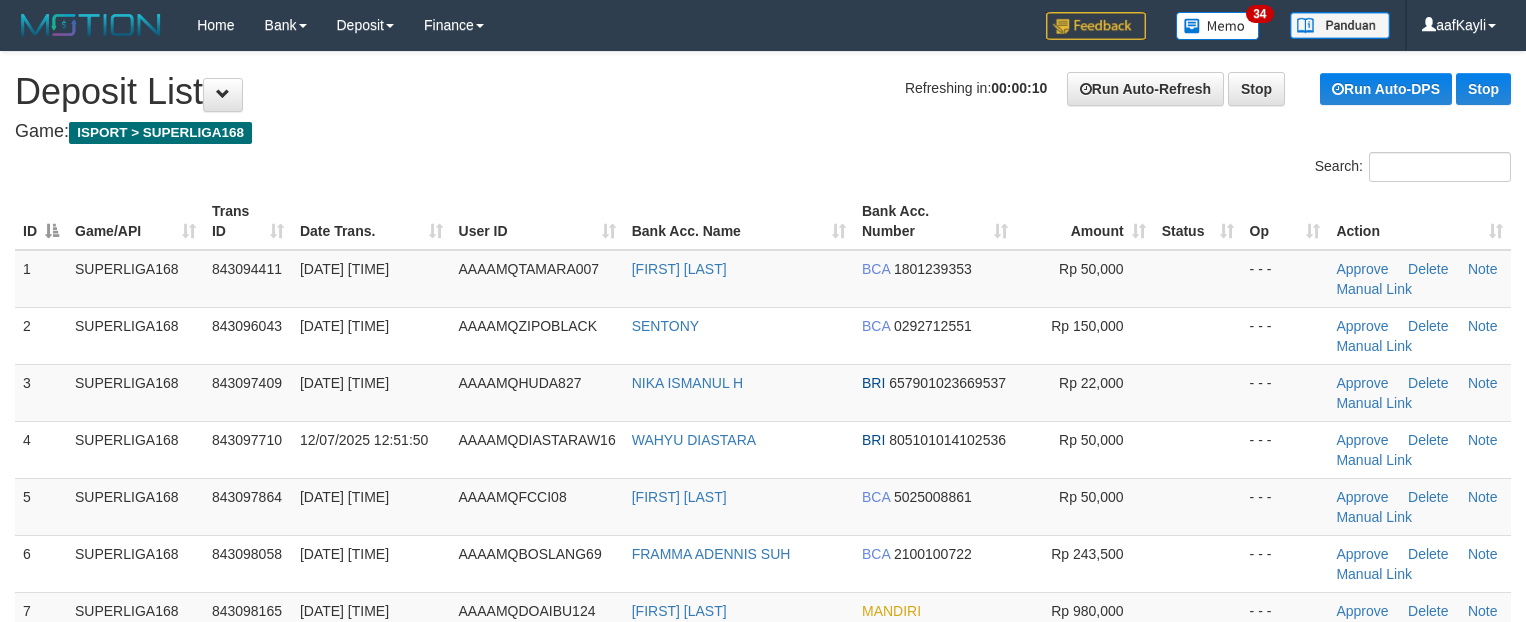 scroll, scrollTop: 0, scrollLeft: 0, axis: both 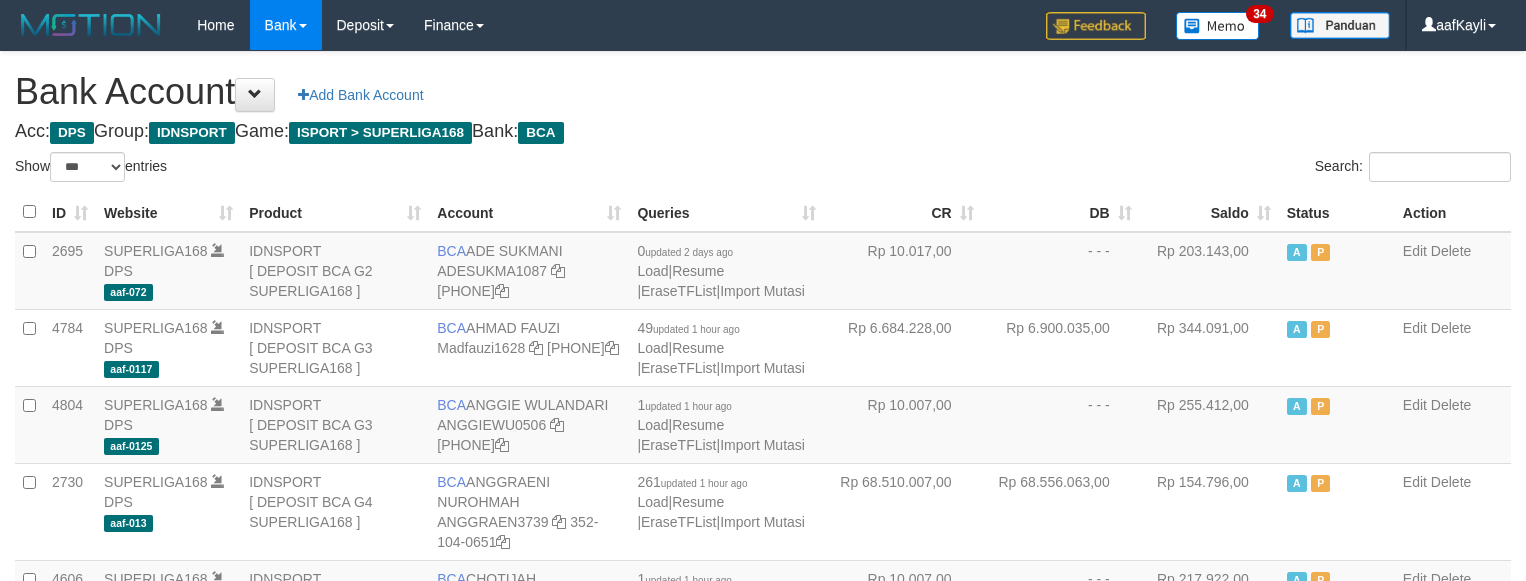 select on "***" 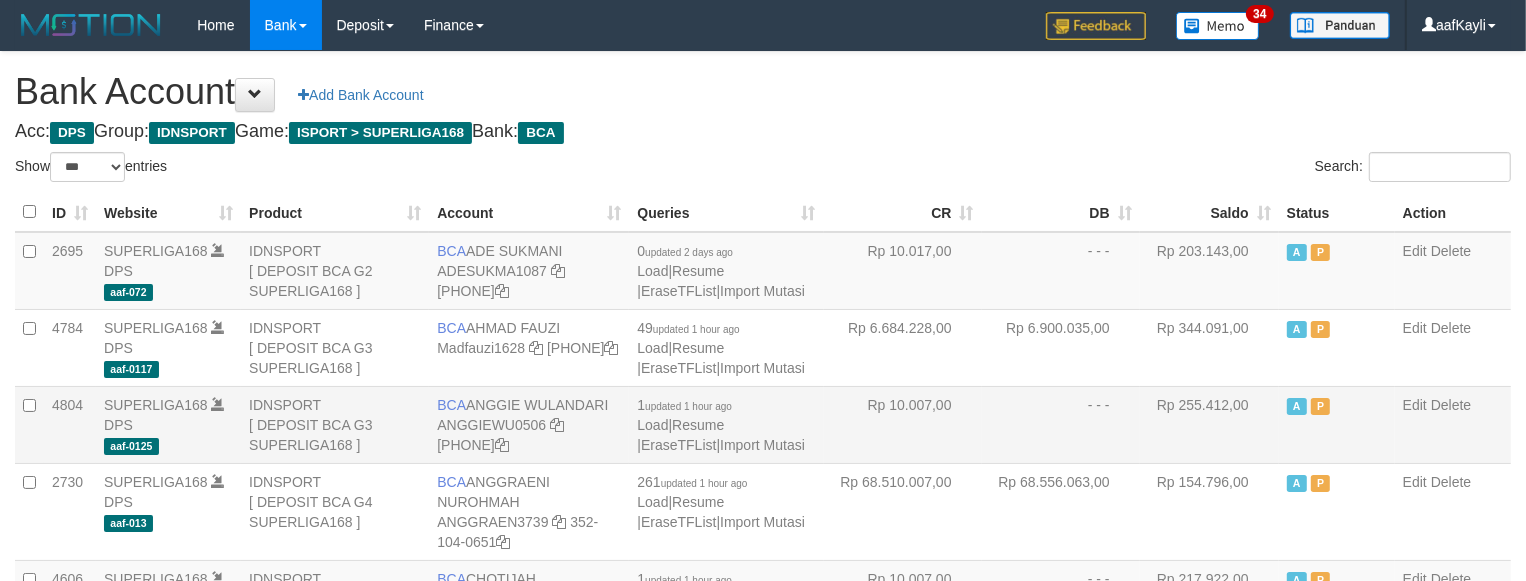 click on "- - -" at bounding box center (1061, 424) 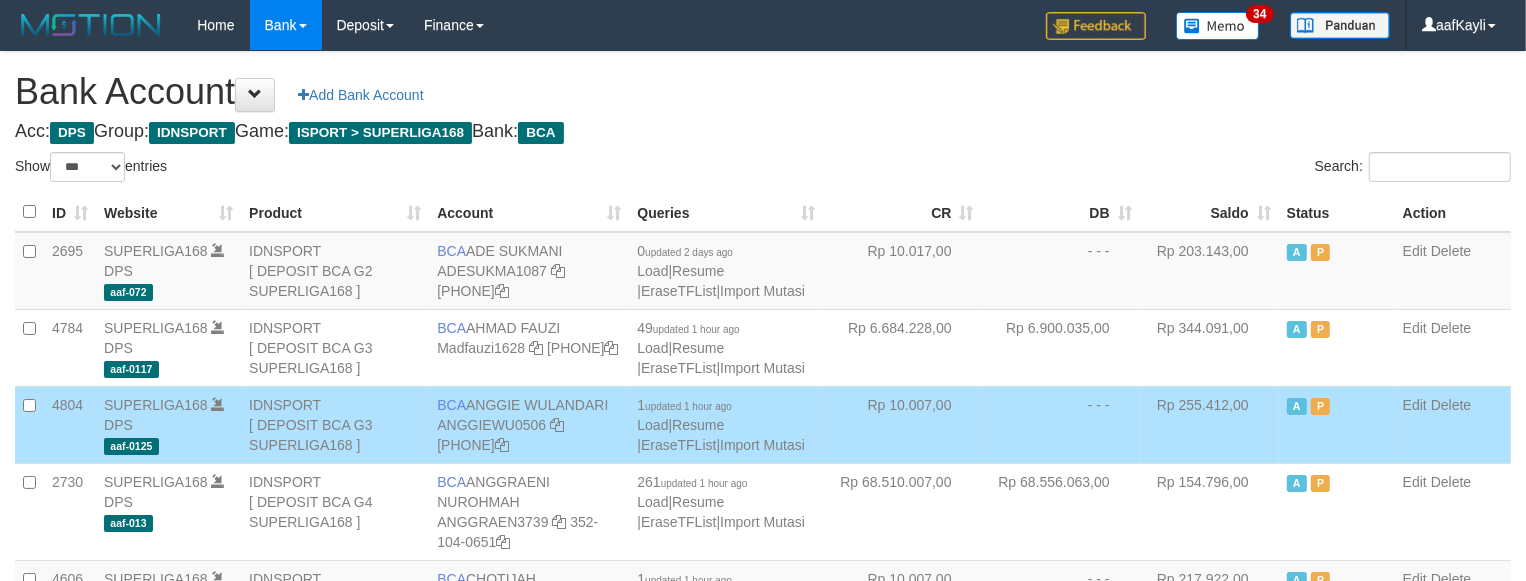 scroll, scrollTop: 751, scrollLeft: 0, axis: vertical 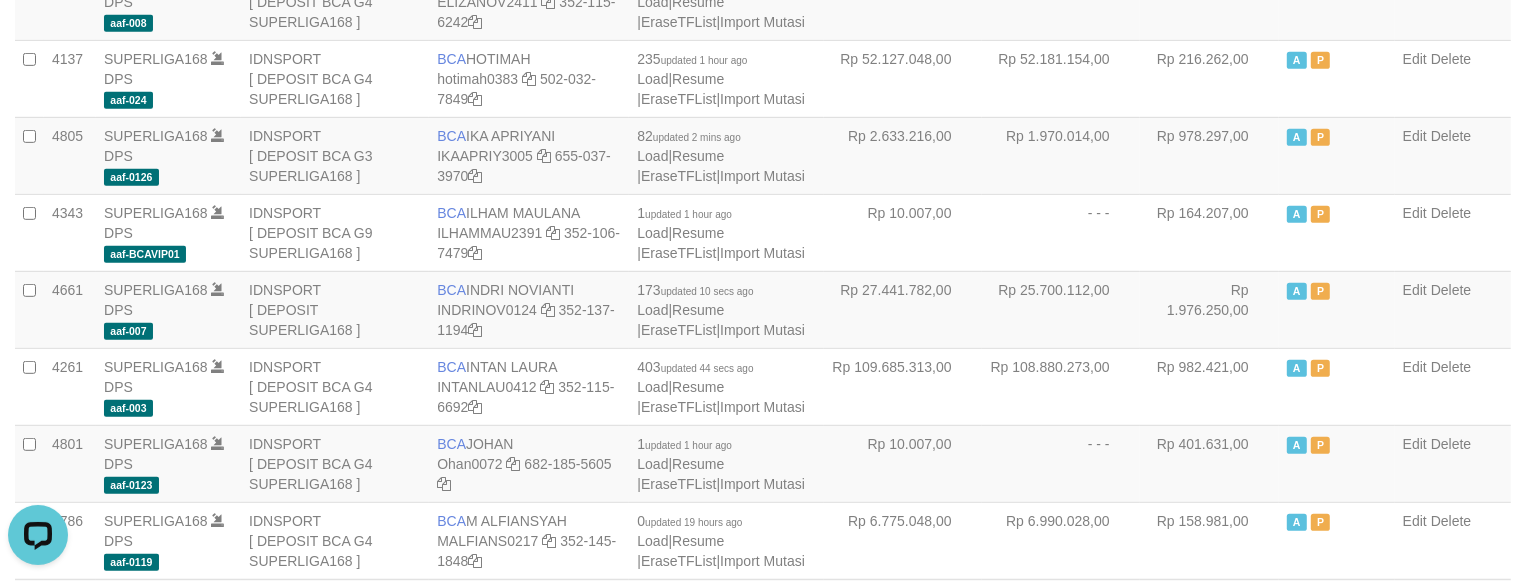 click on "Rp 108.880.273,00" at bounding box center [1061, 386] 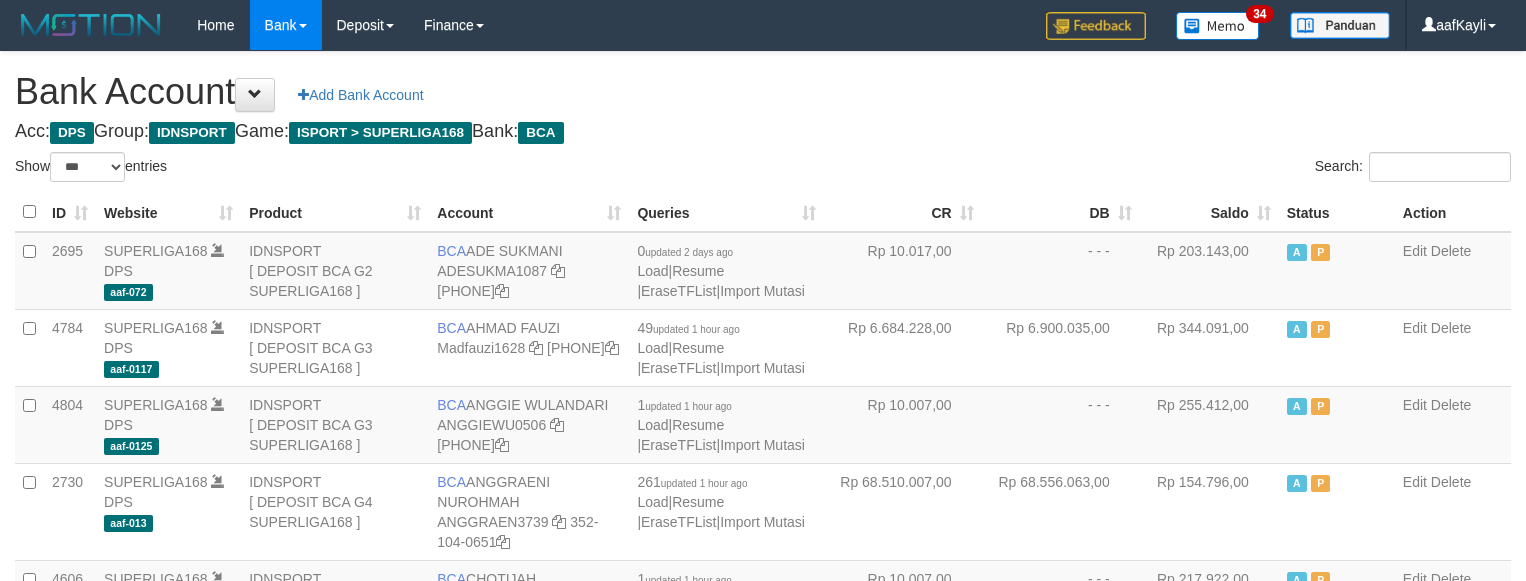 select on "***" 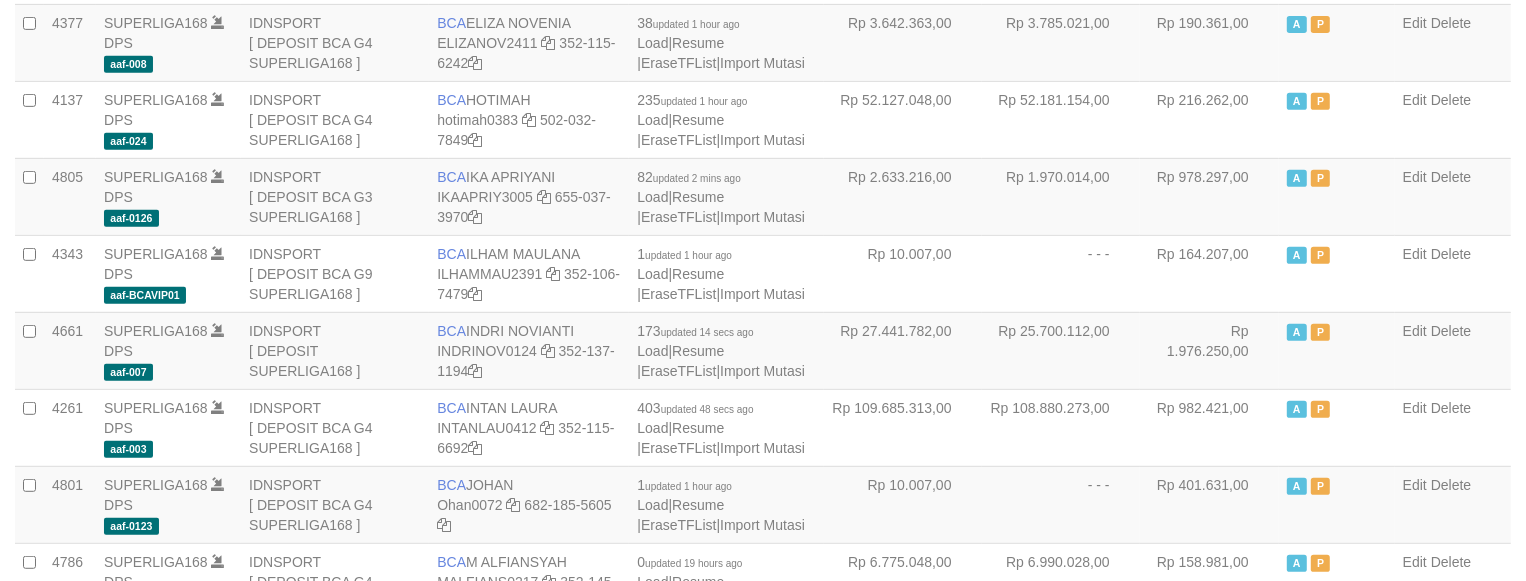 scroll, scrollTop: 751, scrollLeft: 0, axis: vertical 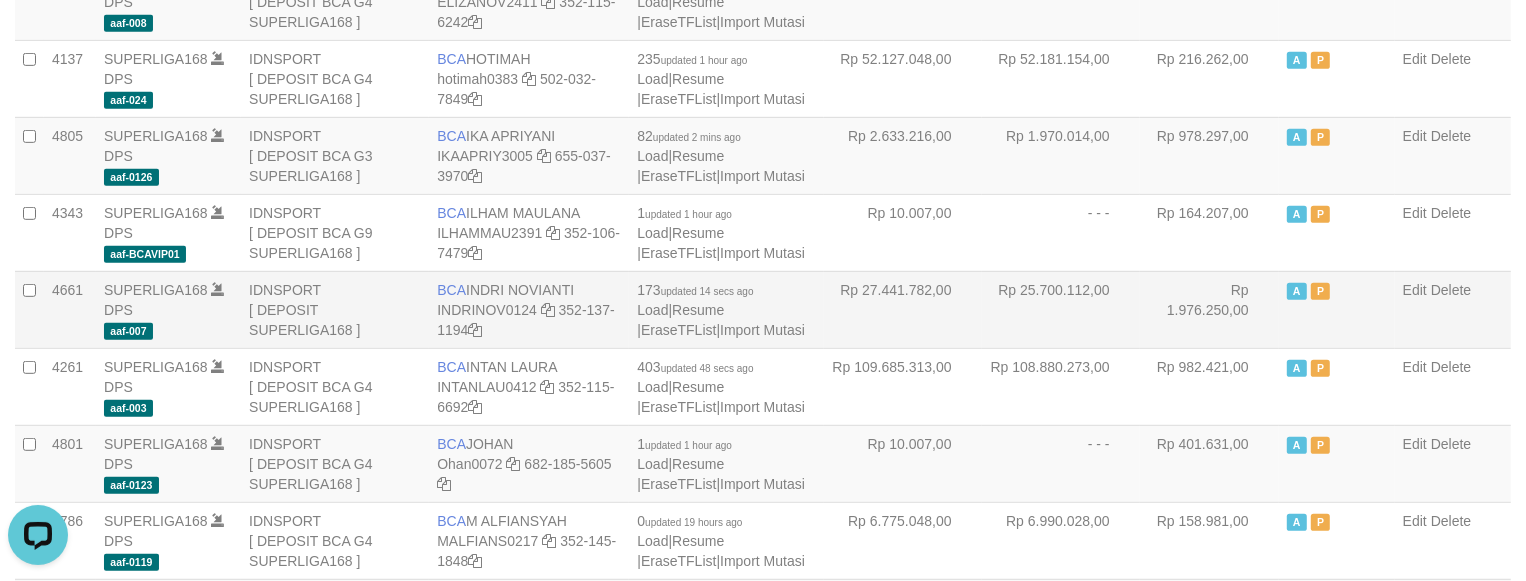 click on "Rp 1.976.250,00" at bounding box center [1209, 309] 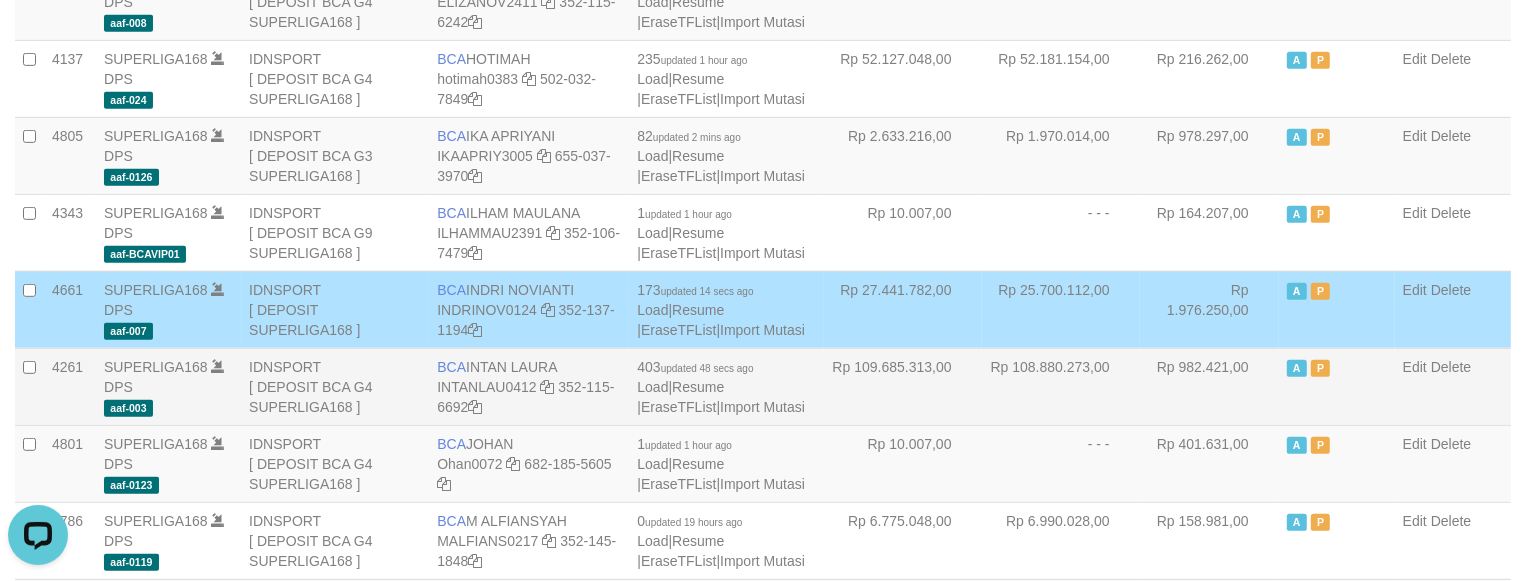 click on "A
P" at bounding box center (1337, 386) 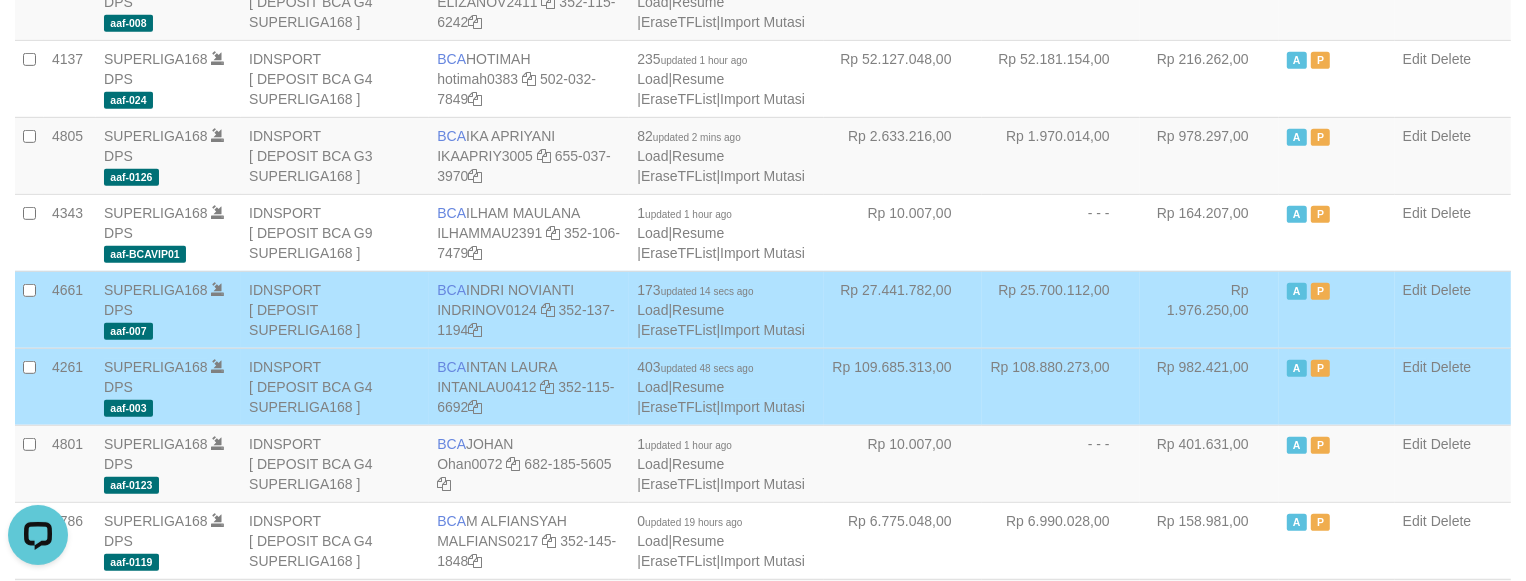 click on "A
P" at bounding box center (1337, 386) 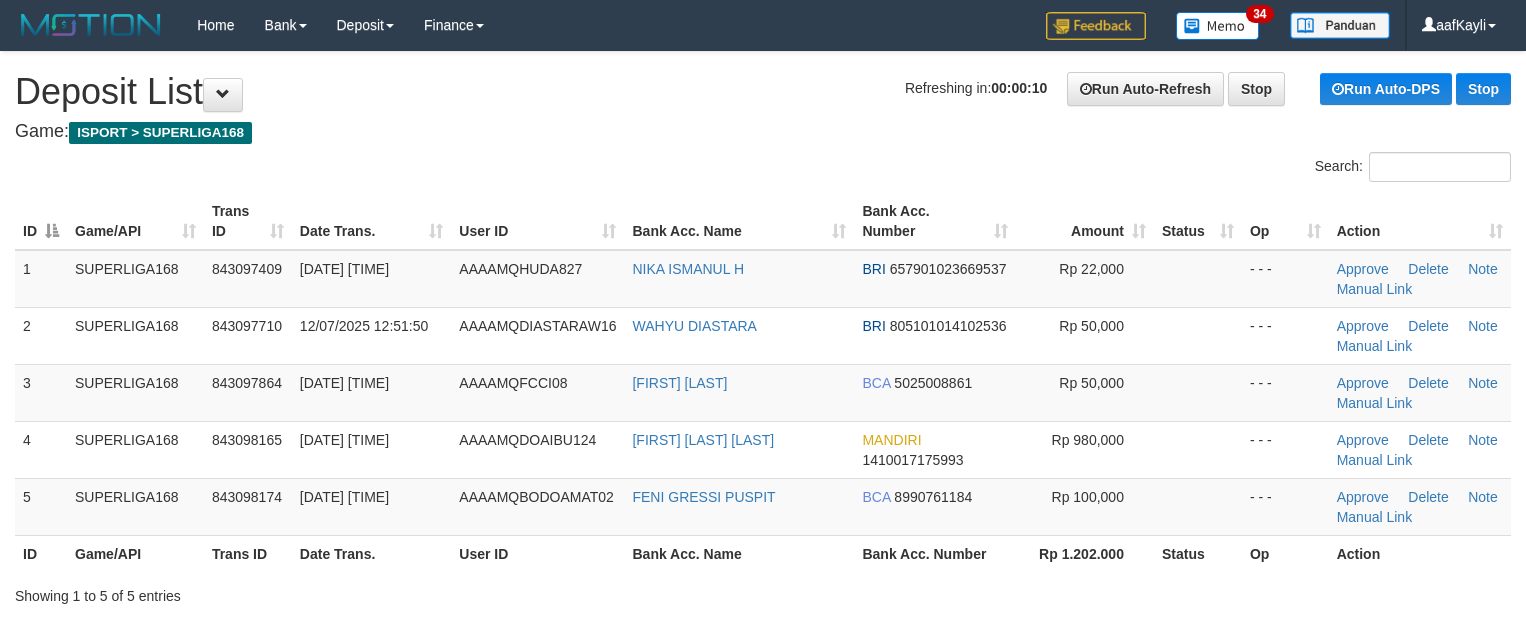 scroll, scrollTop: 0, scrollLeft: 0, axis: both 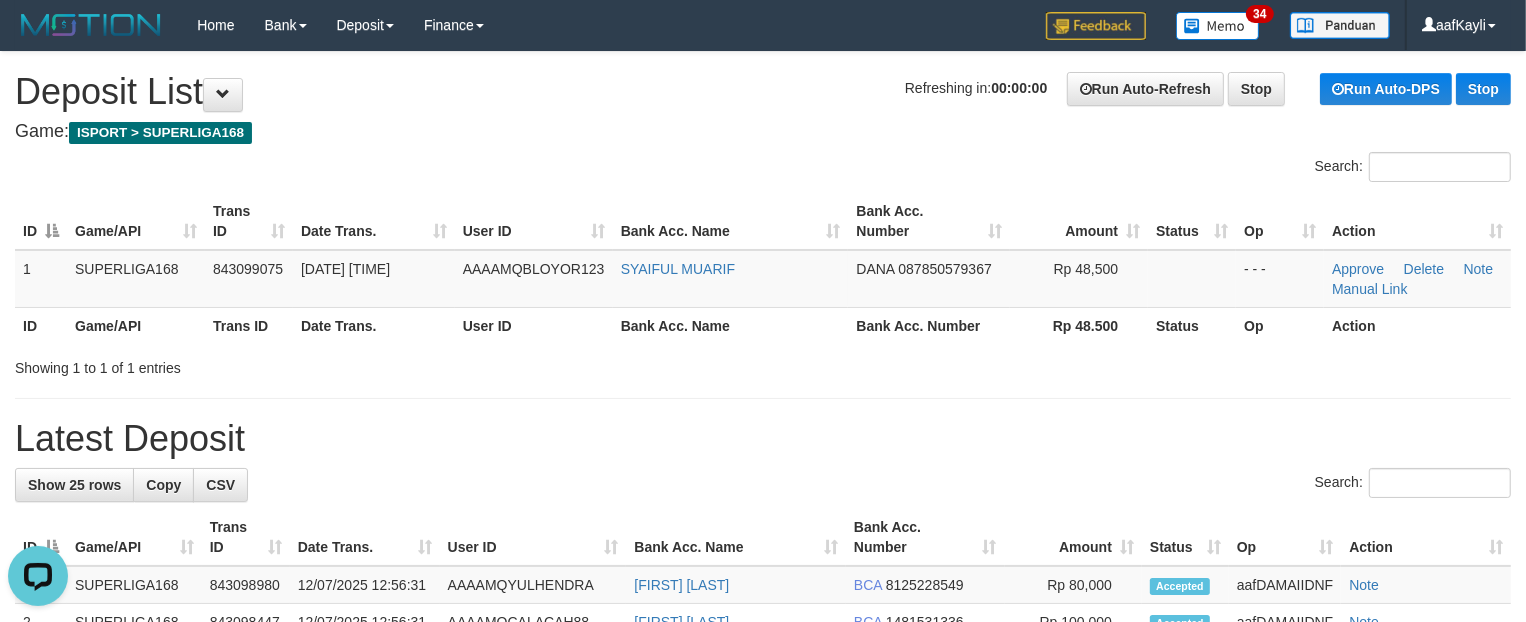 click on "**********" at bounding box center (763, 868) 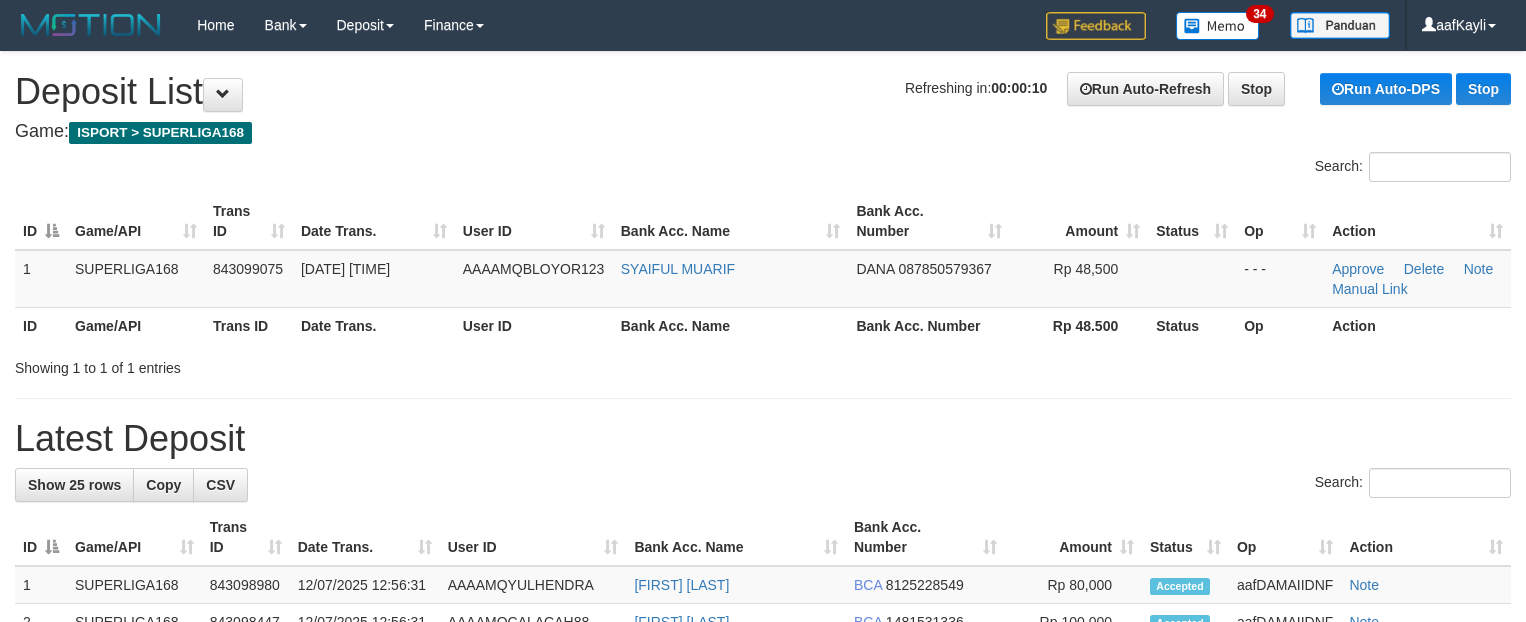 scroll, scrollTop: 0, scrollLeft: 0, axis: both 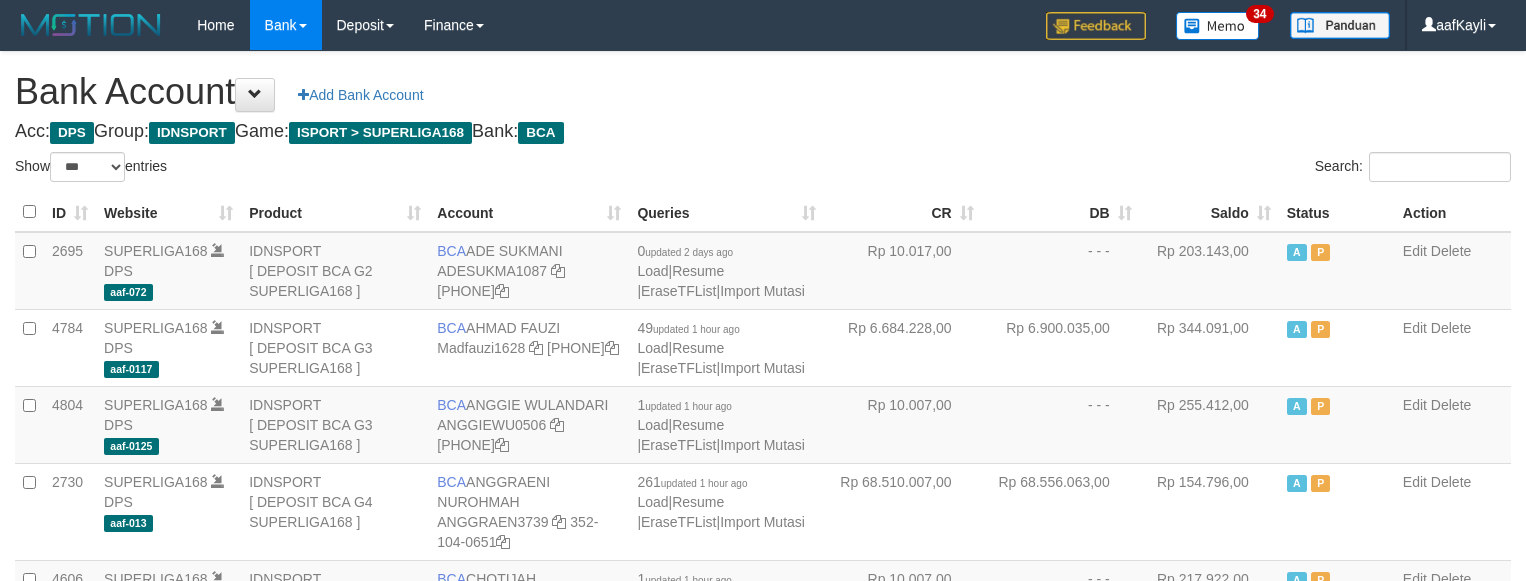 select on "***" 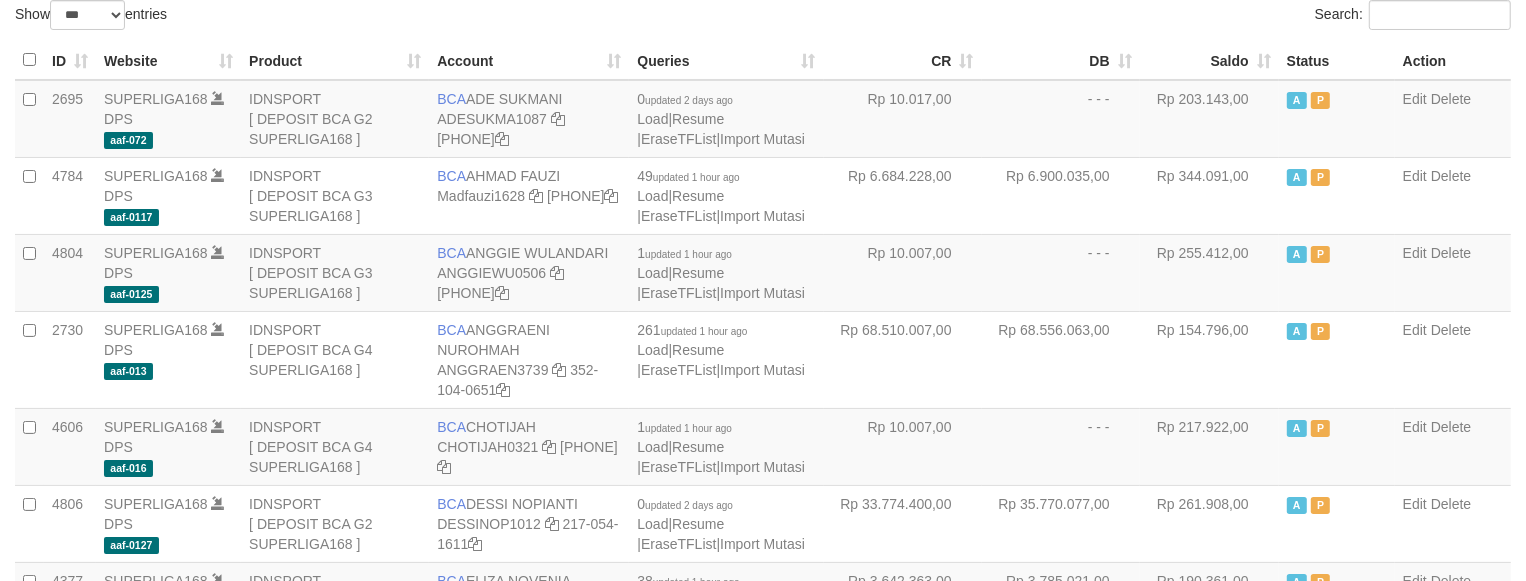 scroll, scrollTop: 0, scrollLeft: 0, axis: both 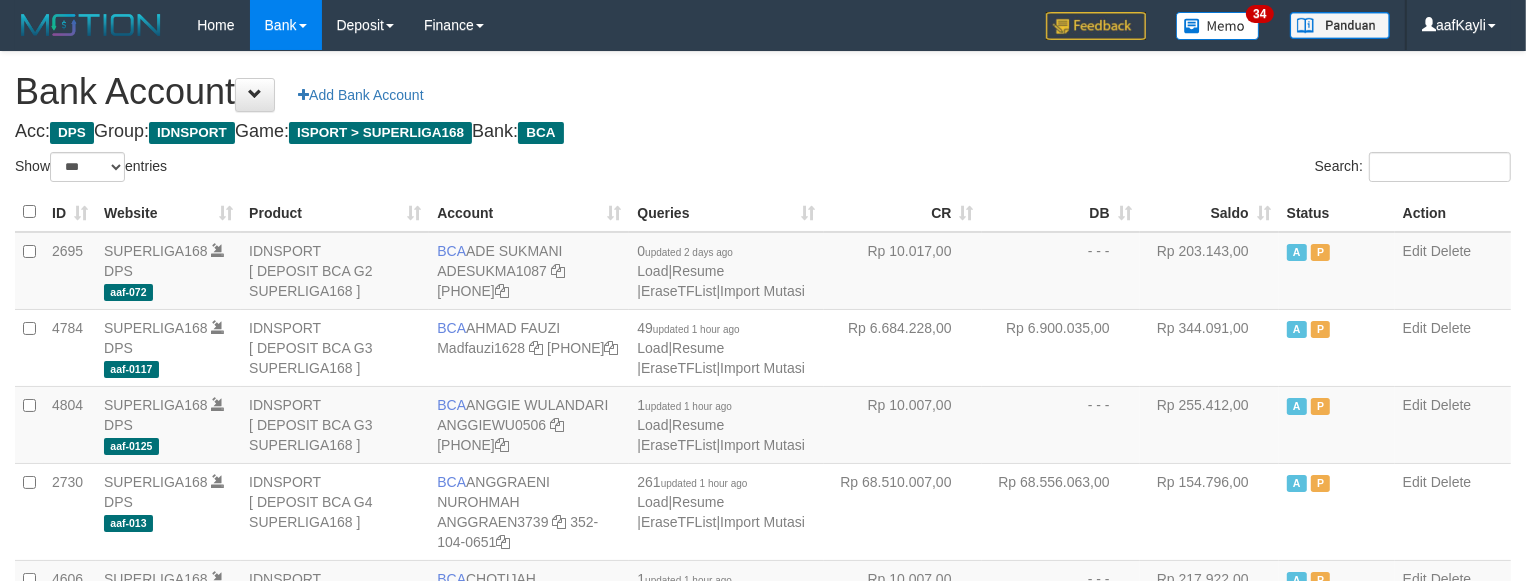 click on "Saldo" at bounding box center [1209, 212] 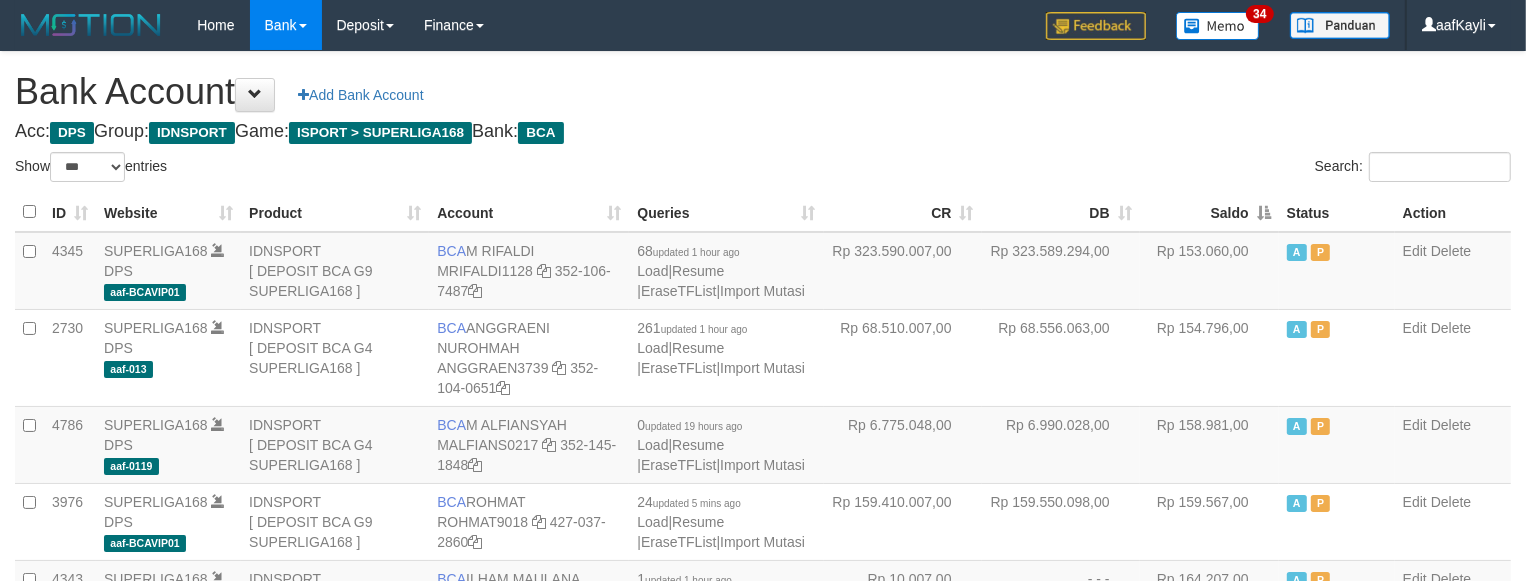 click on "Saldo" at bounding box center (1209, 212) 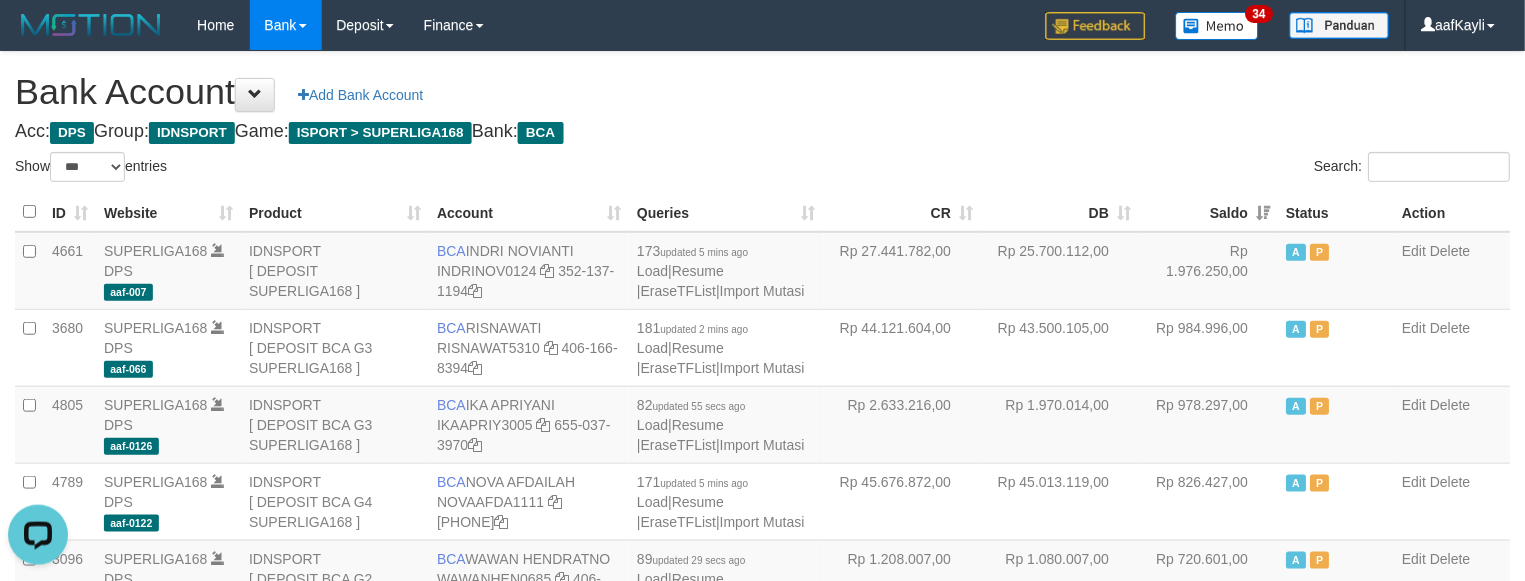 scroll, scrollTop: 0, scrollLeft: 0, axis: both 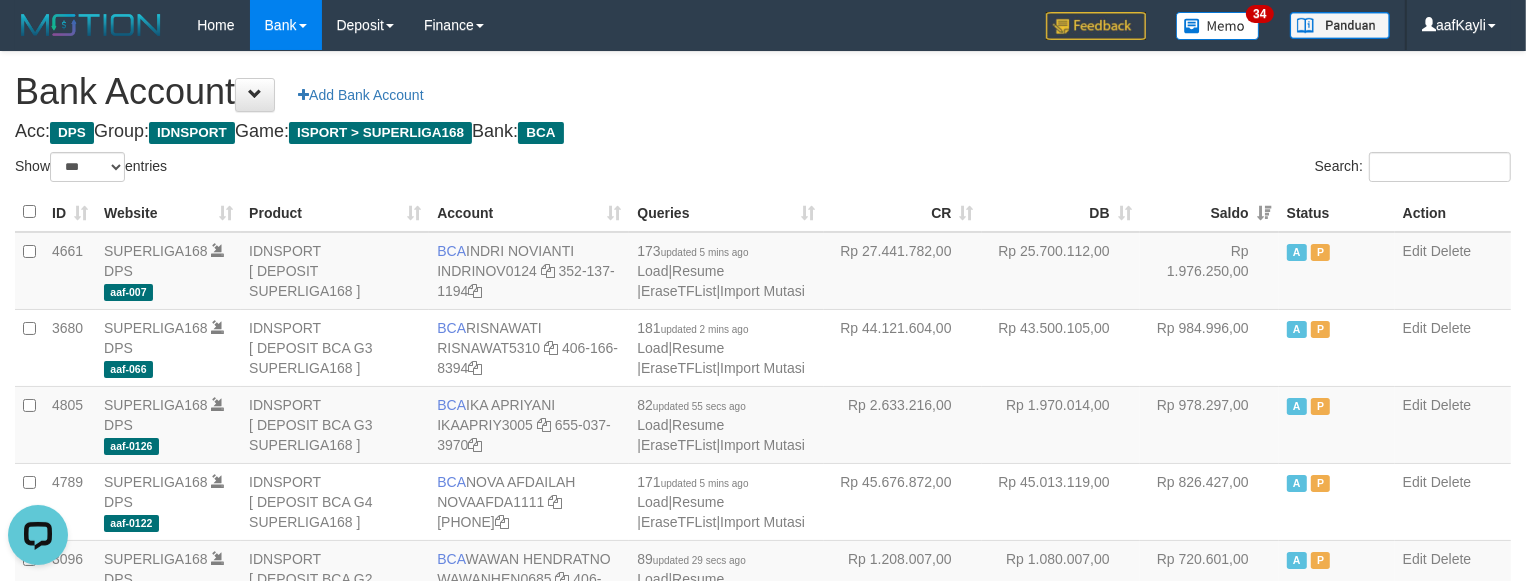 click on "Acc: 										 DPS
Group:   IDNSPORT    		Game:   ISPORT > SUPERLIGA168    		Bank:   BCA" at bounding box center [763, 132] 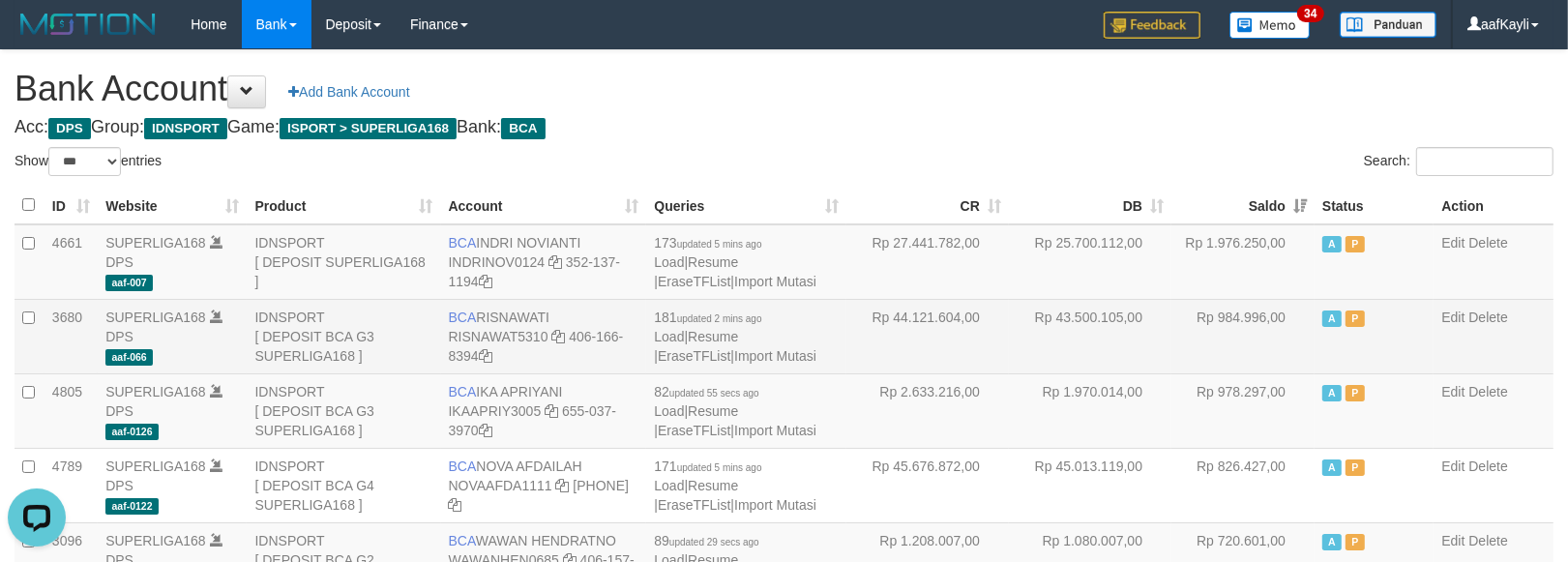click on "A
P" at bounding box center (1374, 336) 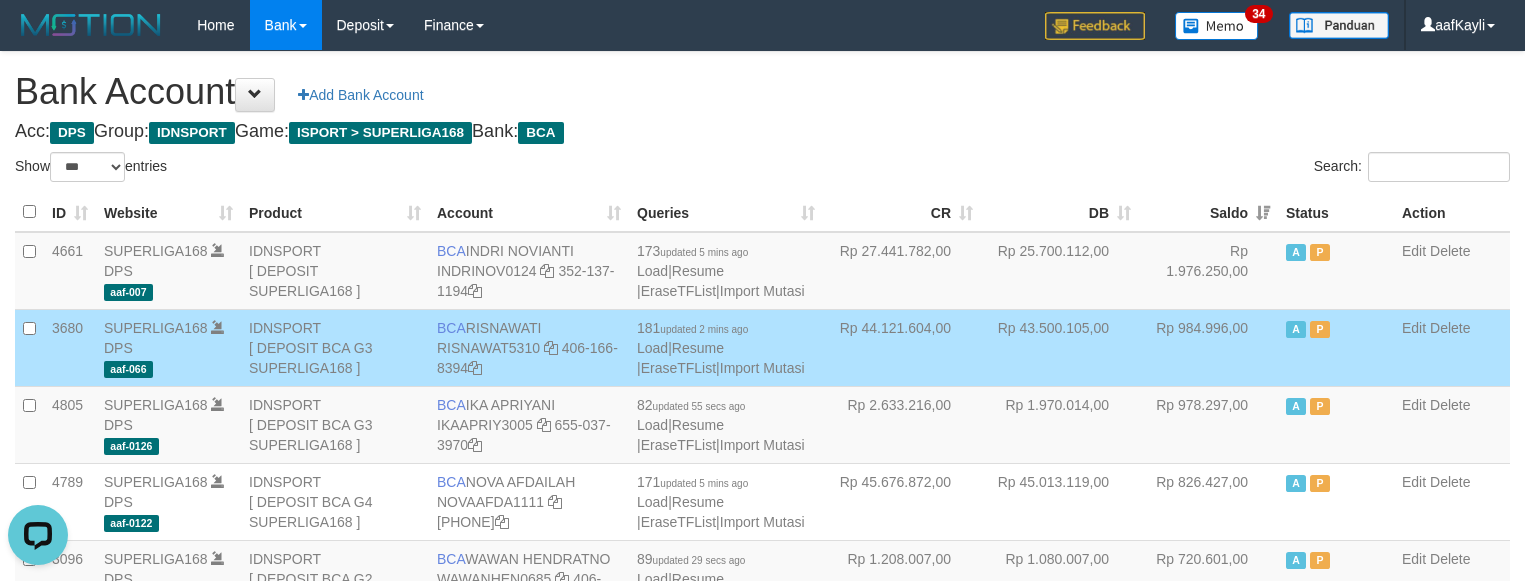 click on "Rp 984.996,00" at bounding box center (1208, 347) 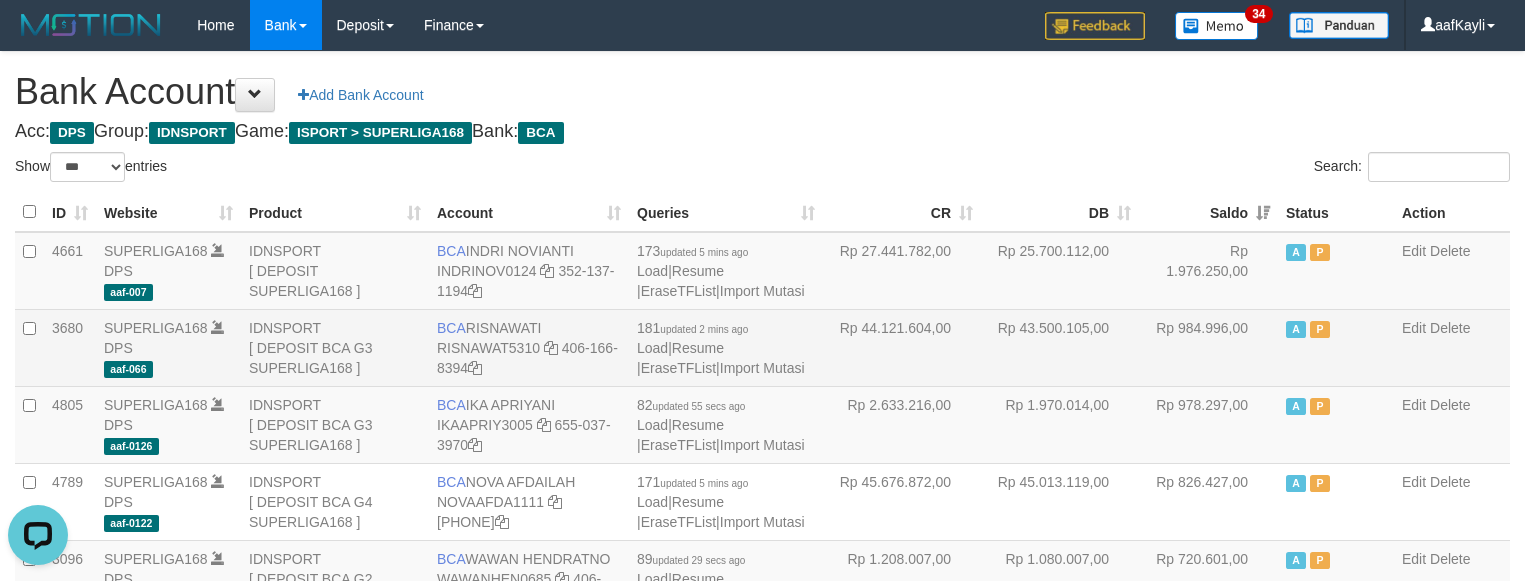 click on "Rp 43.500.105,00" at bounding box center [1060, 347] 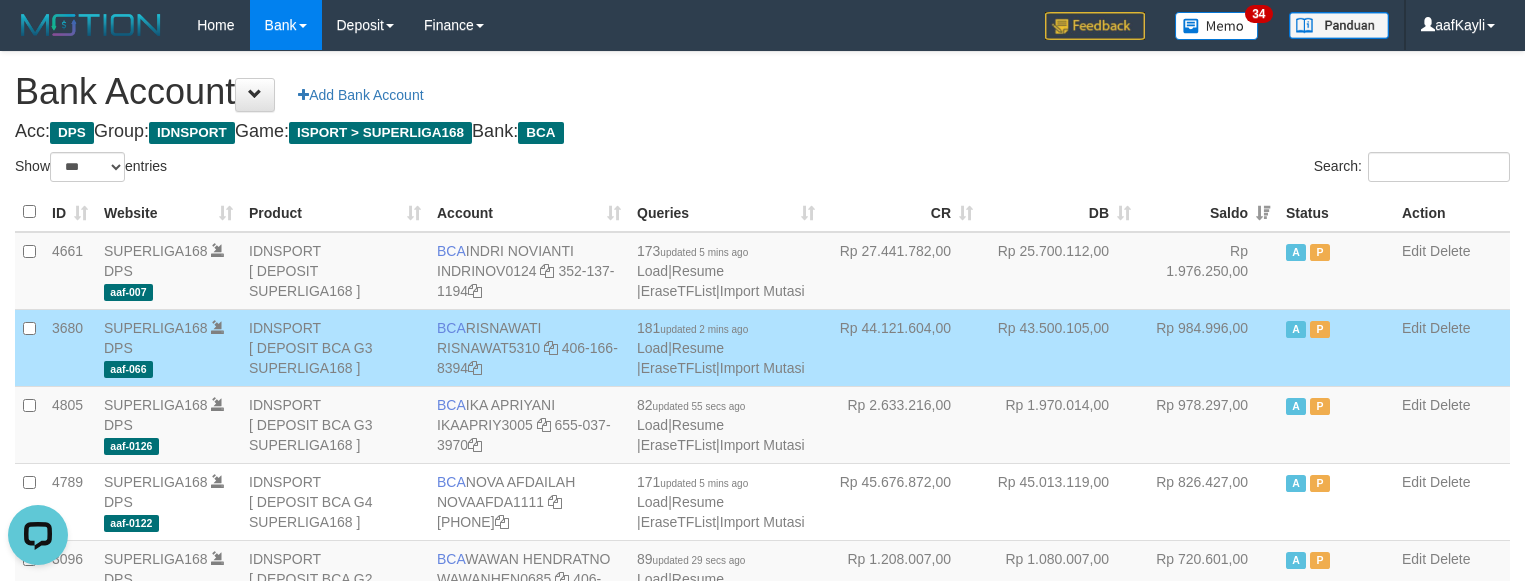 scroll, scrollTop: 2105, scrollLeft: 0, axis: vertical 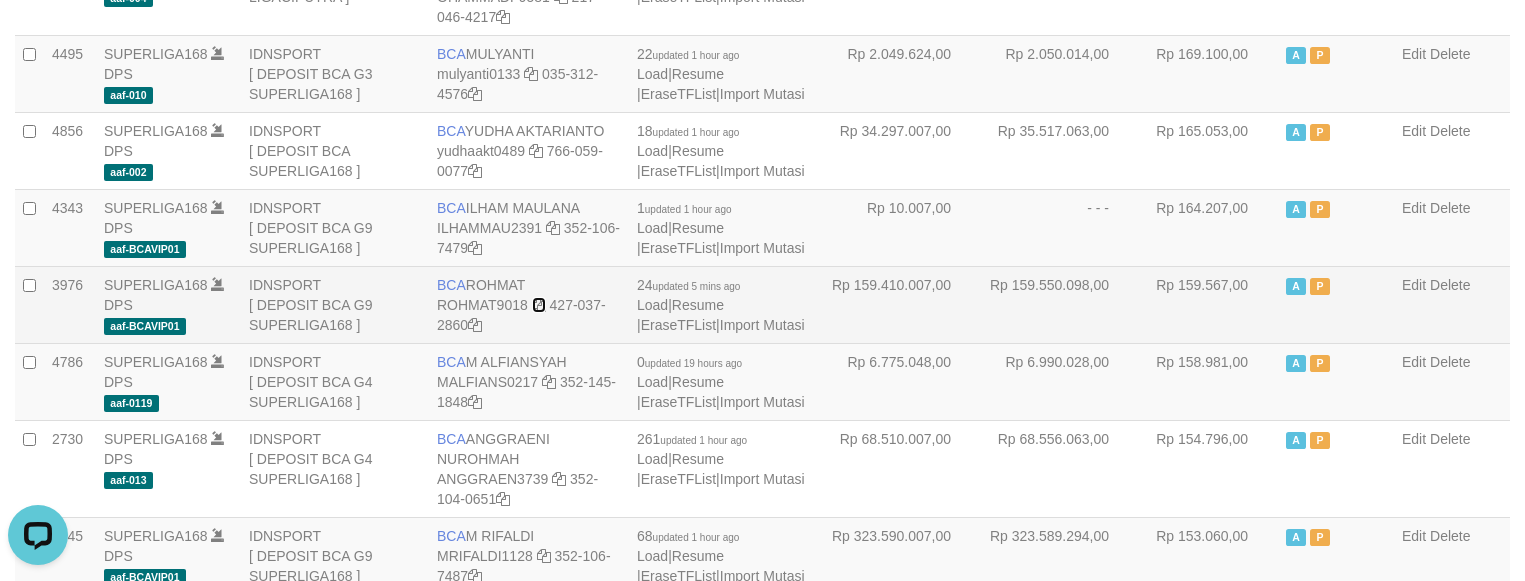 click at bounding box center [539, 305] 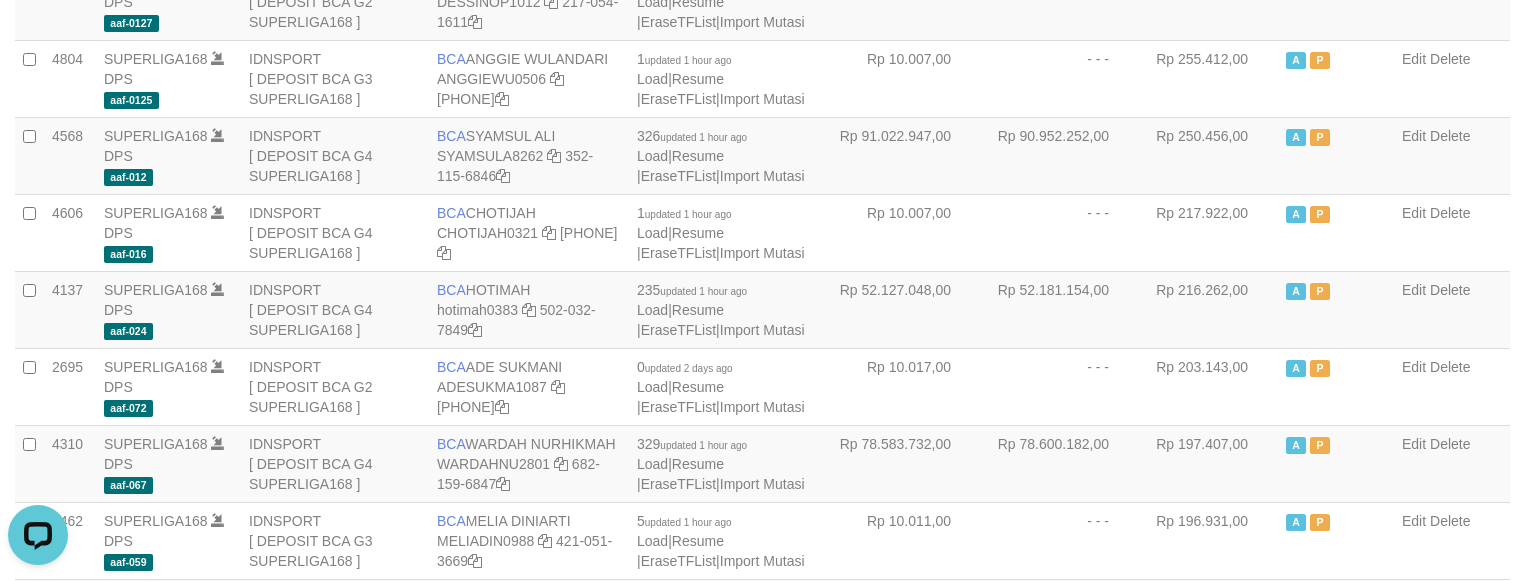 scroll, scrollTop: 0, scrollLeft: 0, axis: both 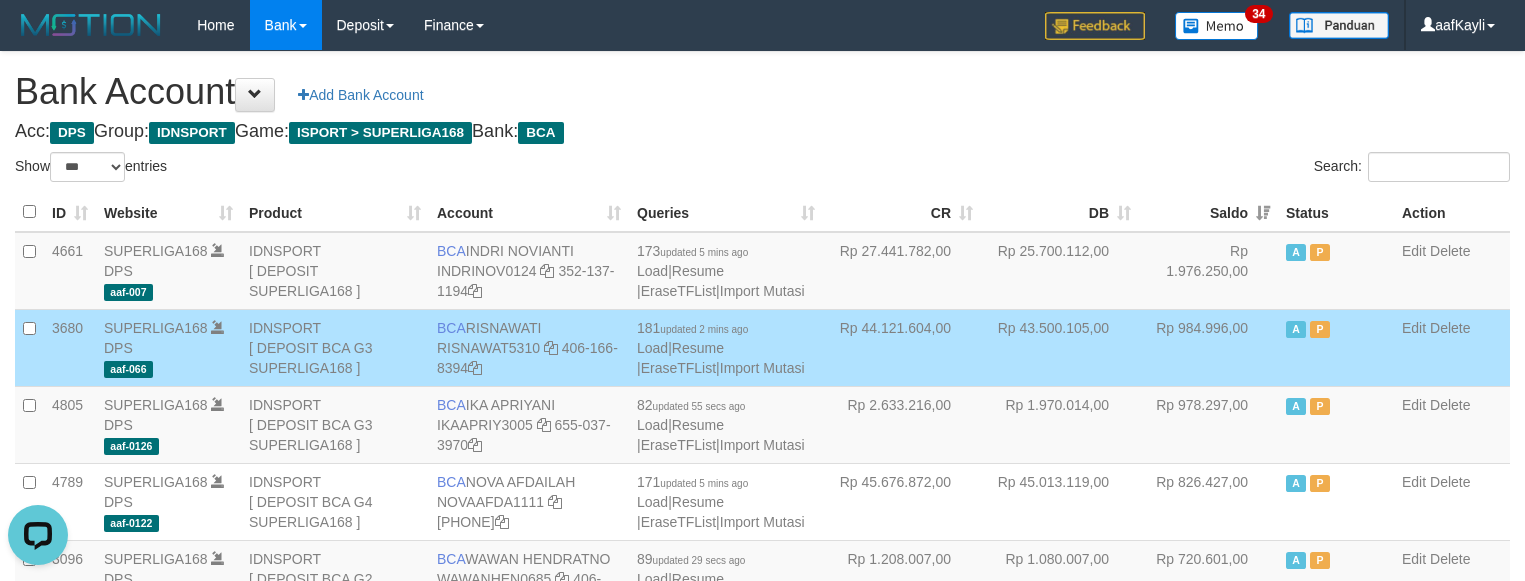 click on "Saldo" at bounding box center (1208, 212) 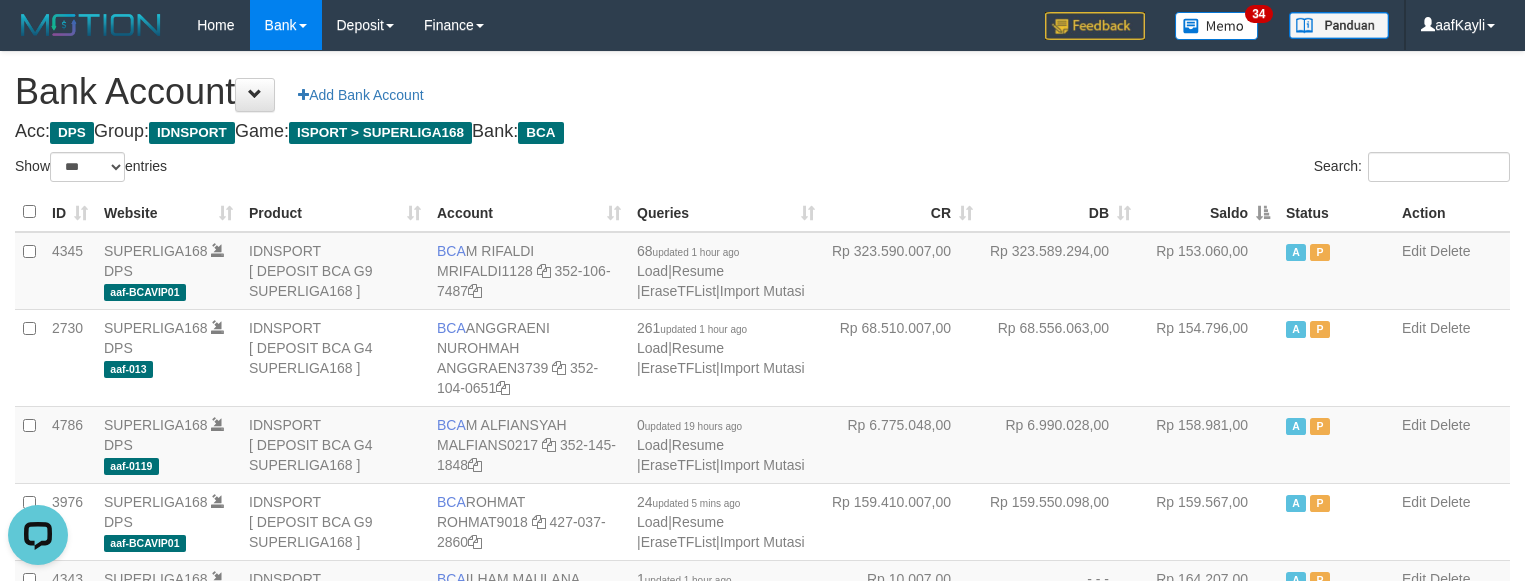 click on "Saldo" at bounding box center [1208, 212] 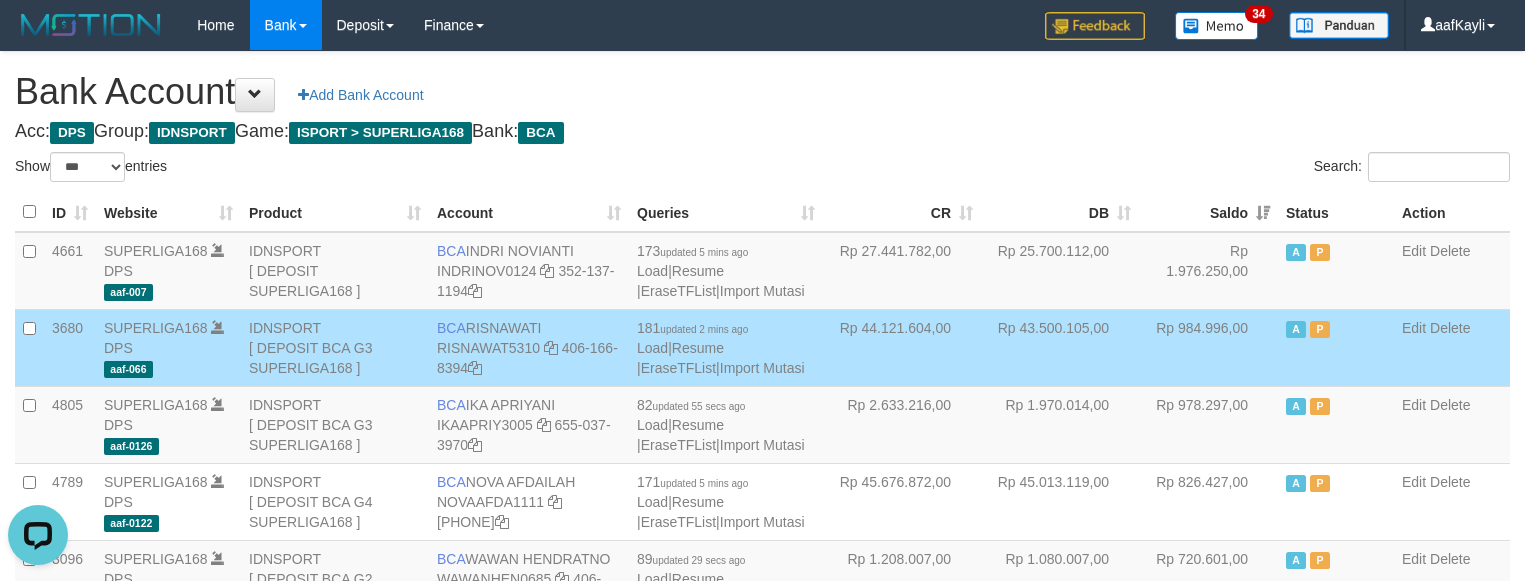 click on "**********" at bounding box center (762, 1428) 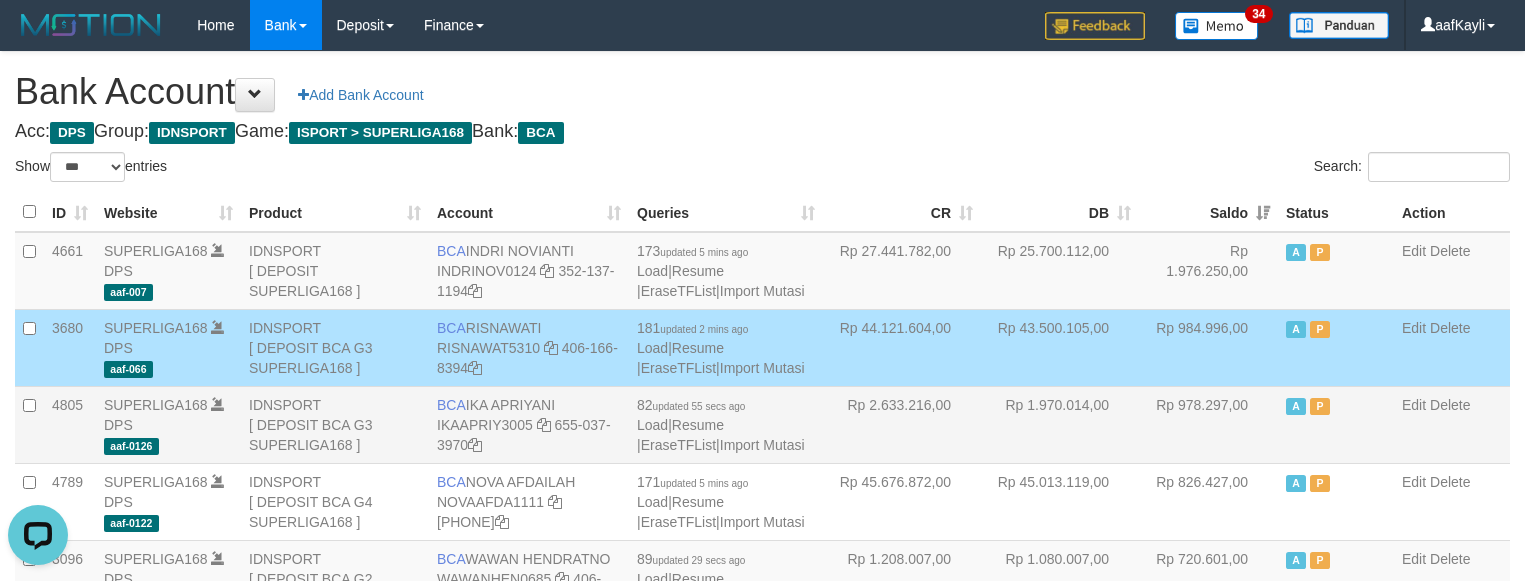 click on "Rp 1.970.014,00" at bounding box center (1060, 424) 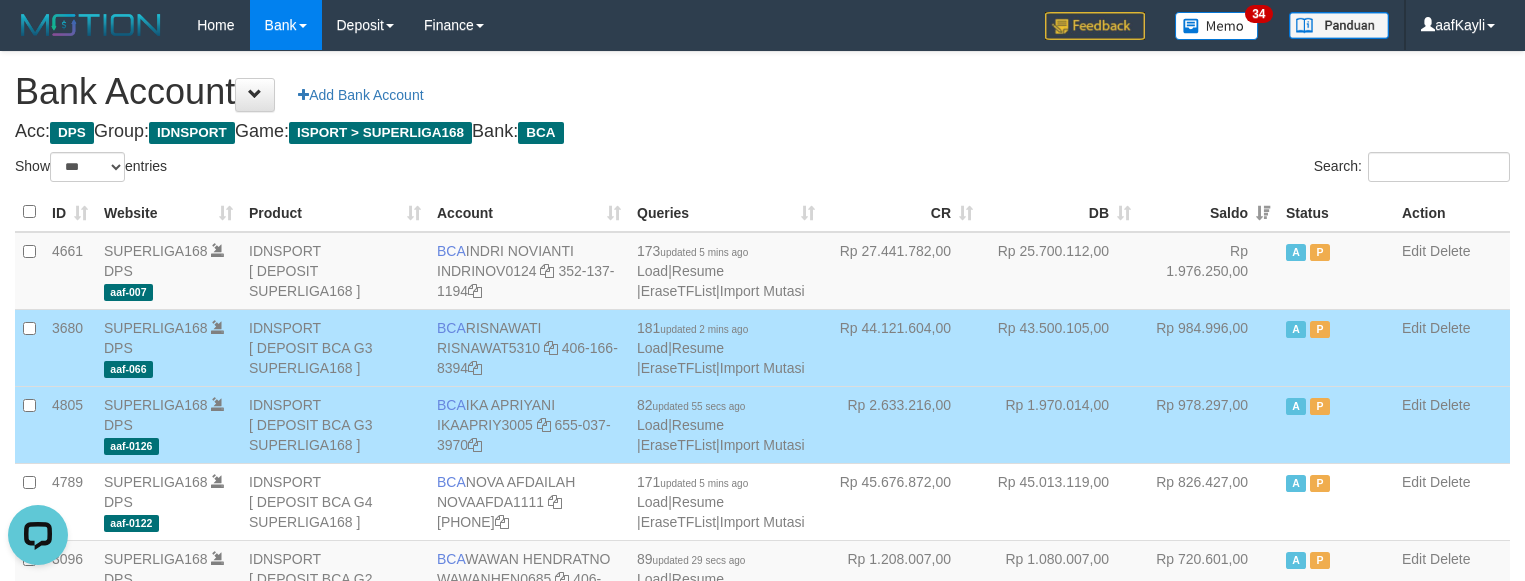 scroll, scrollTop: 2105, scrollLeft: 0, axis: vertical 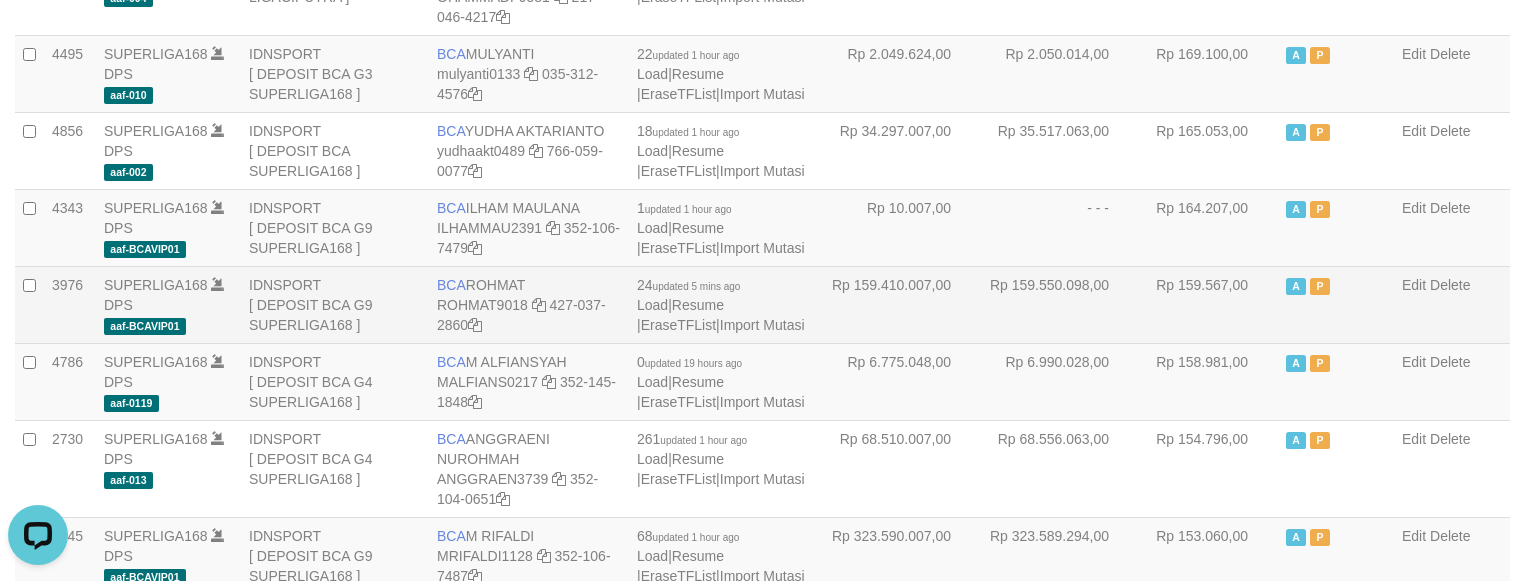 click on "Rp 159.567,00" at bounding box center [1208, 304] 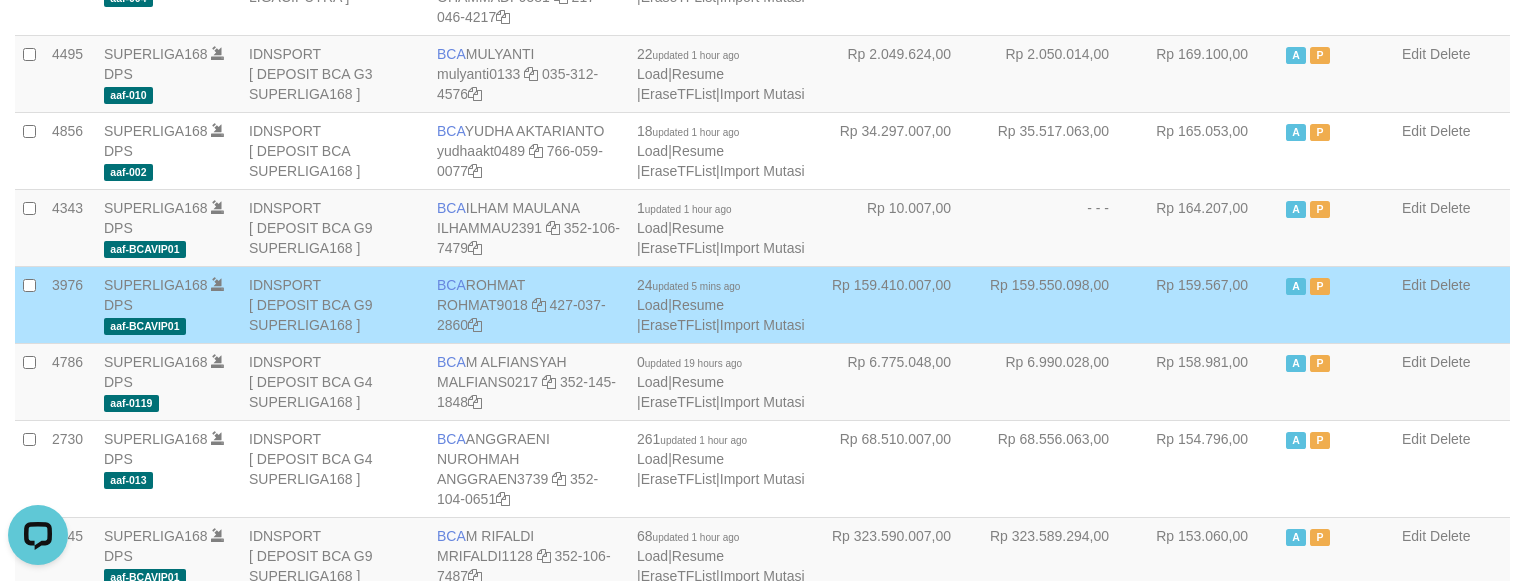 click on "Rp 159.567,00" at bounding box center [1208, 304] 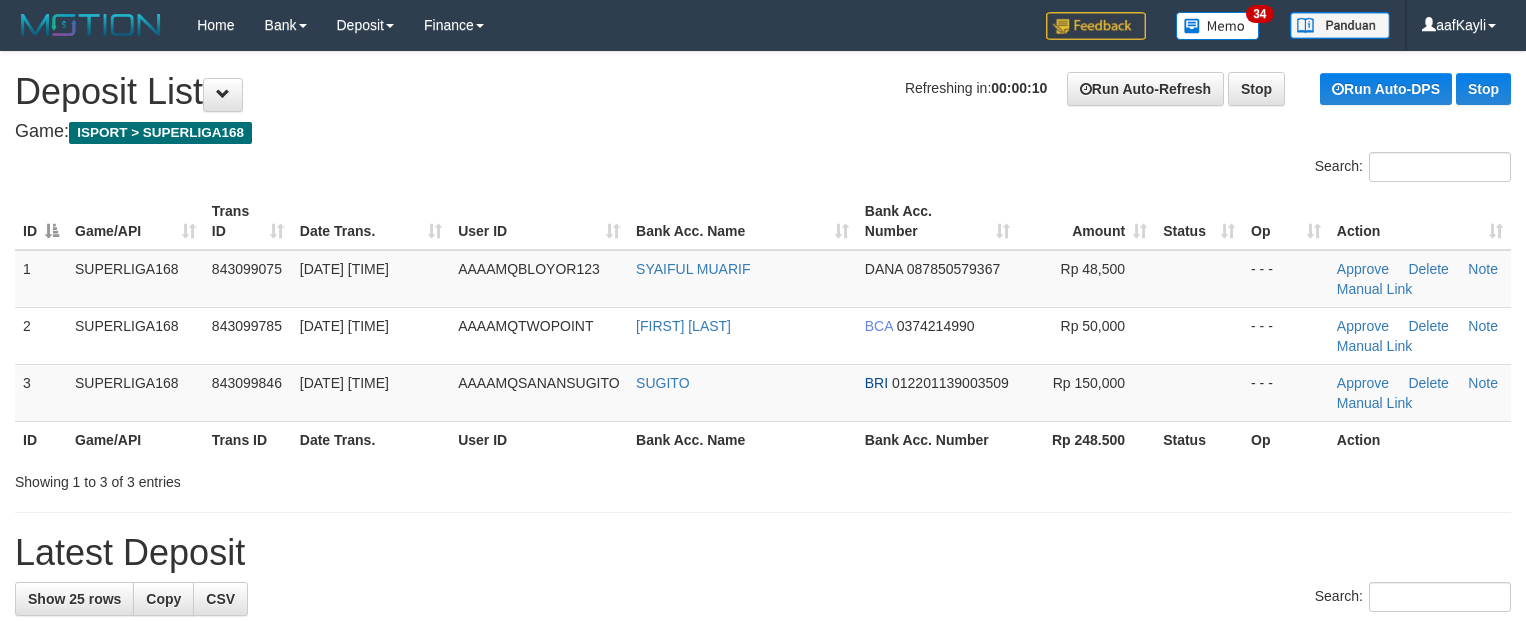 scroll, scrollTop: 0, scrollLeft: 0, axis: both 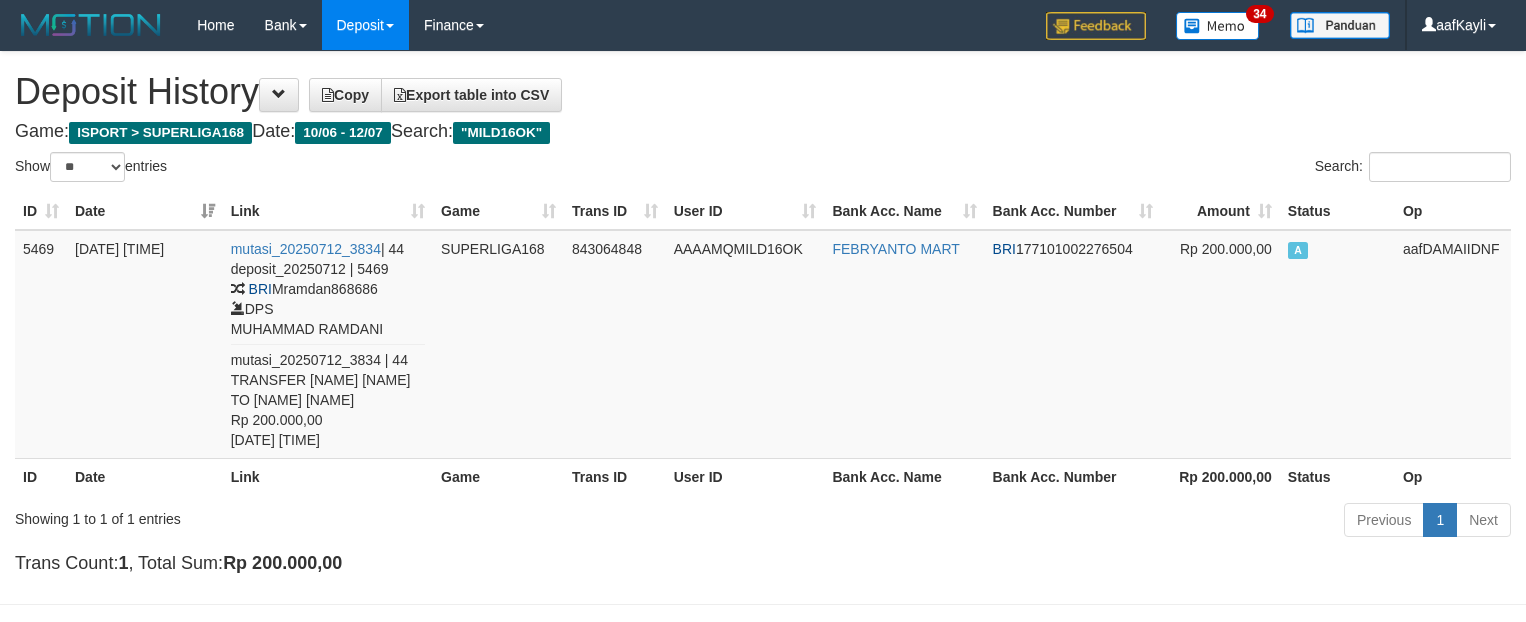 select on "**" 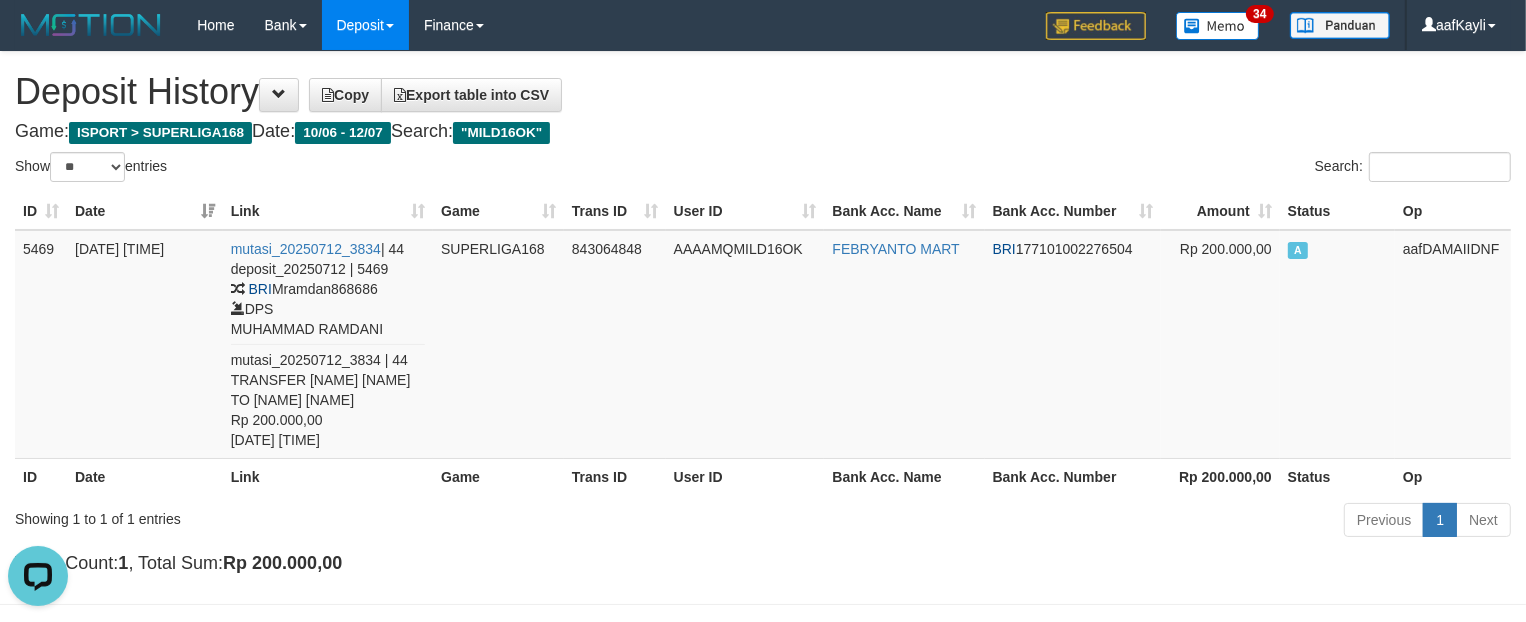scroll, scrollTop: 0, scrollLeft: 0, axis: both 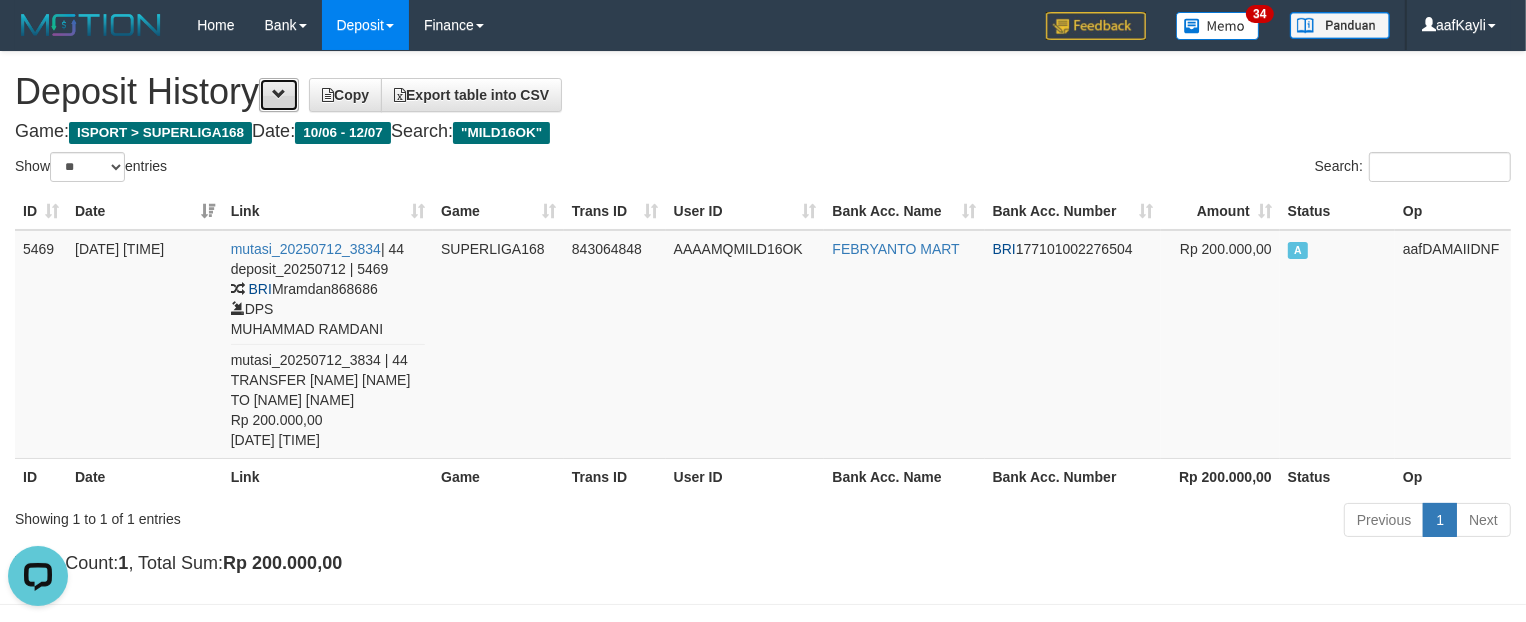 drag, startPoint x: 283, startPoint y: 85, endPoint x: 285, endPoint y: 111, distance: 26.076809 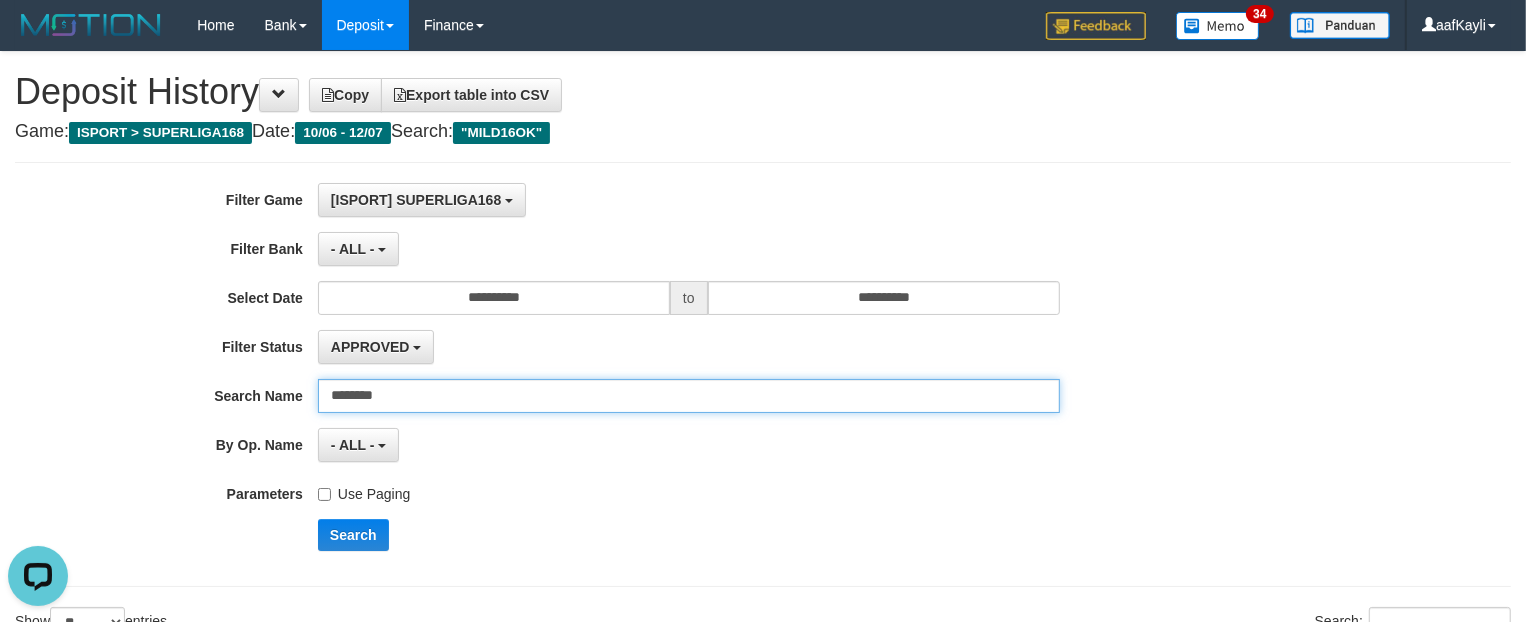 drag, startPoint x: 445, startPoint y: 388, endPoint x: 38, endPoint y: 445, distance: 410.97202 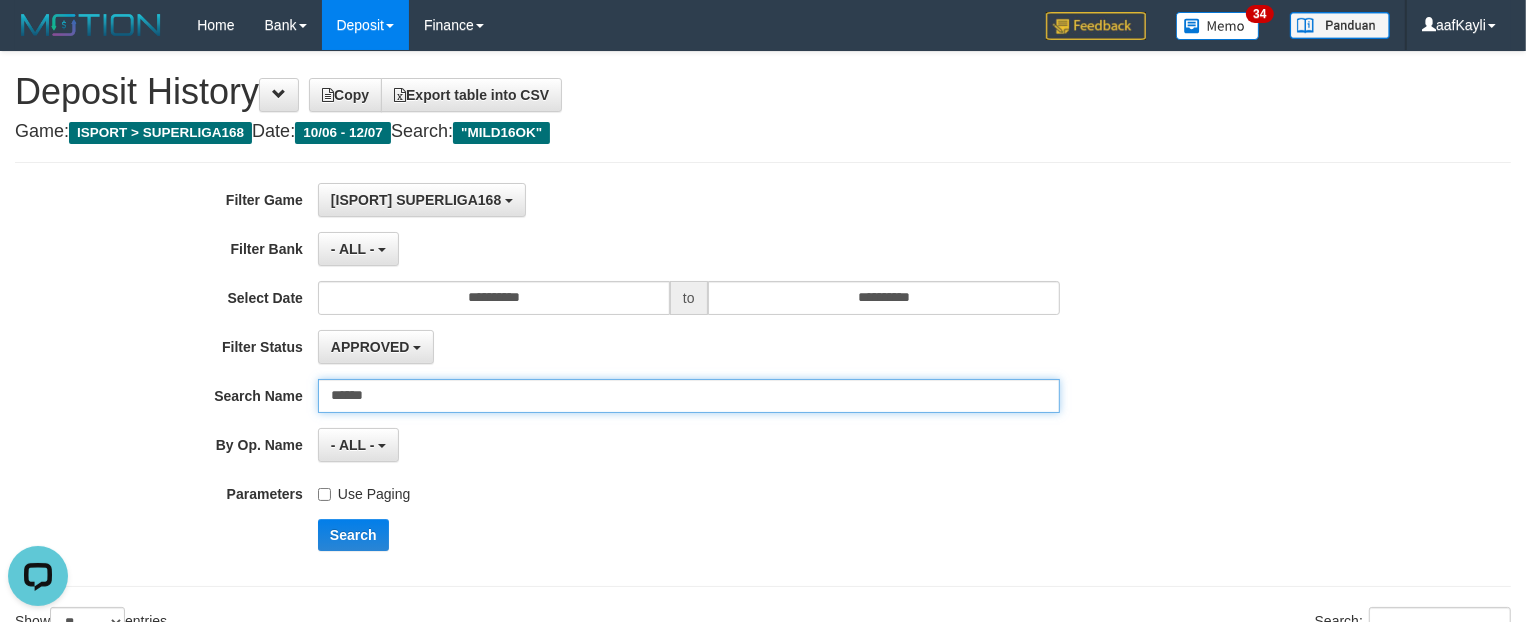 type on "******" 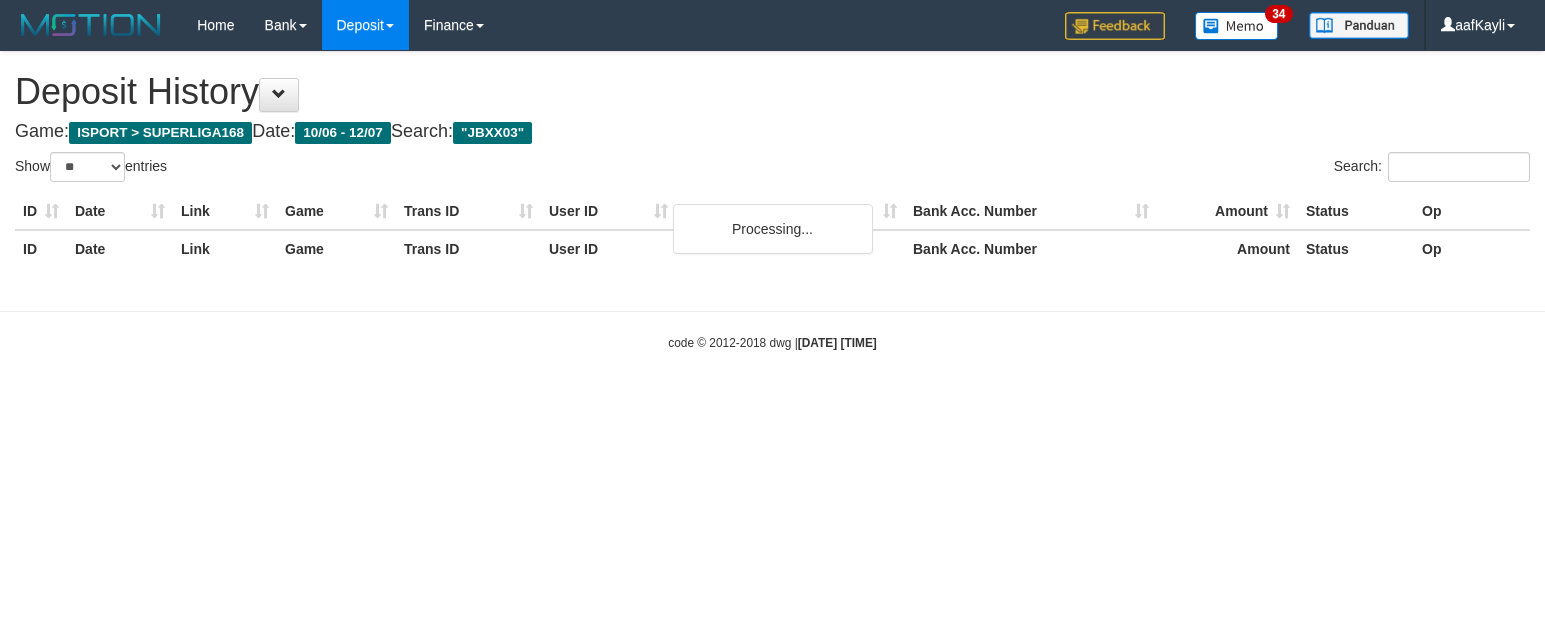 select on "**" 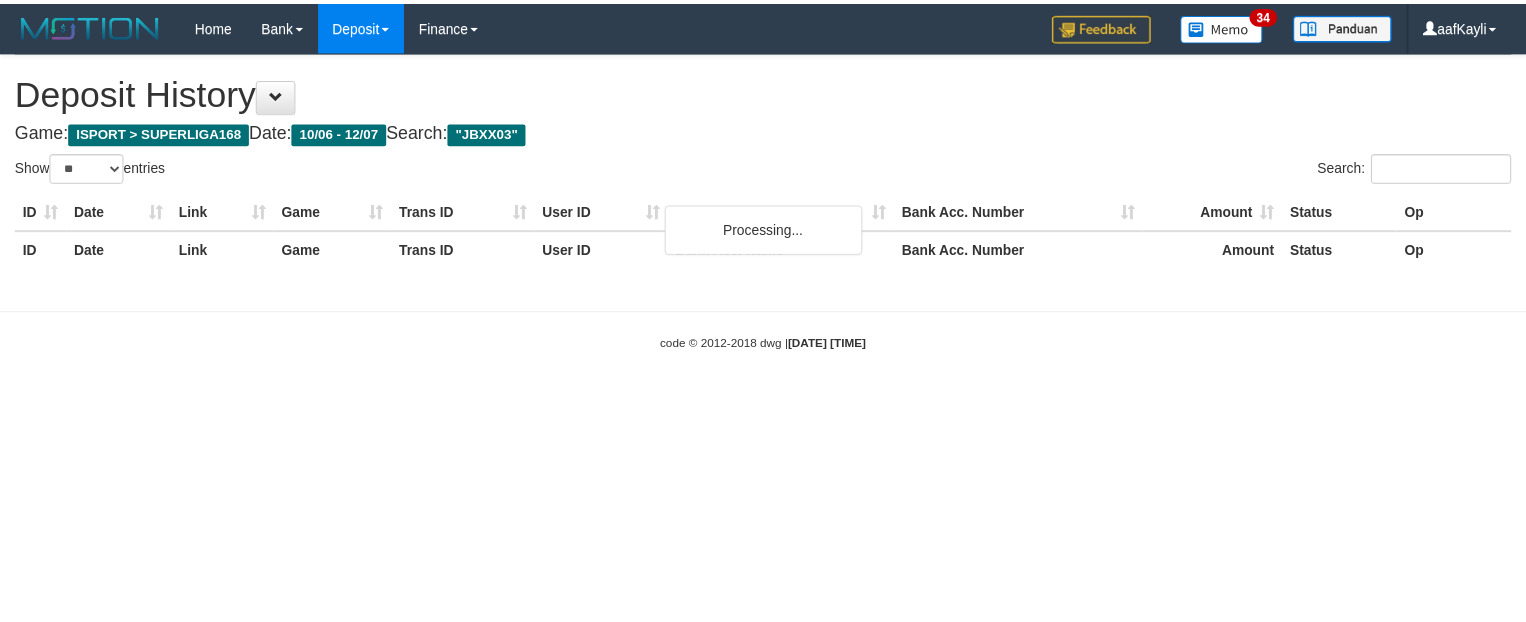 scroll, scrollTop: 0, scrollLeft: 0, axis: both 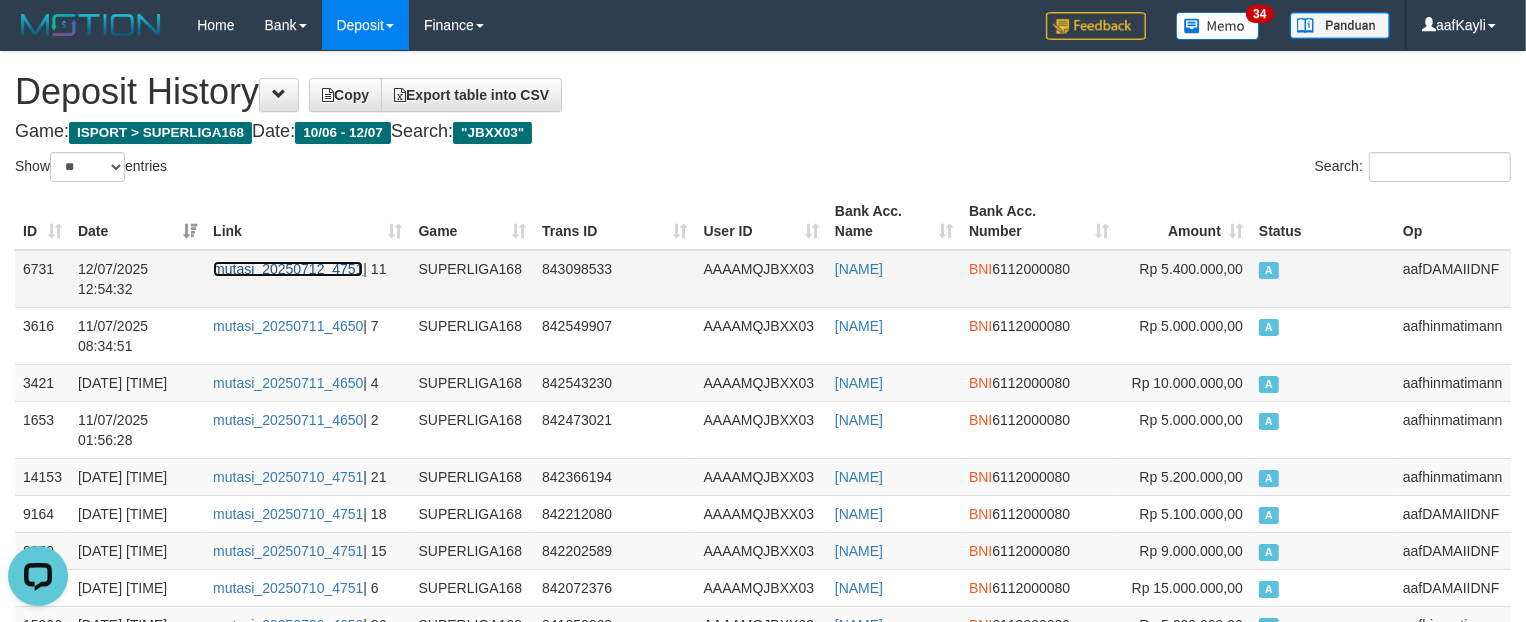 click on "mutasi_20250712_4751" at bounding box center [288, 269] 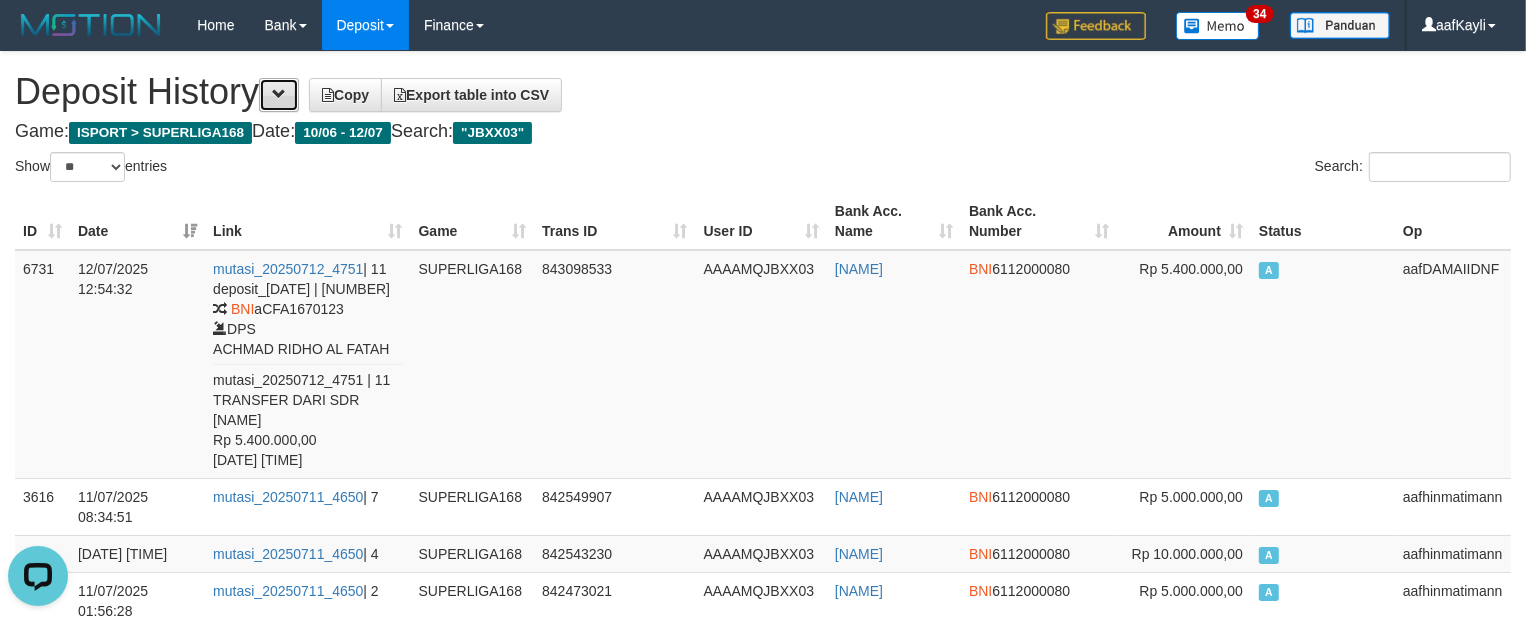 click at bounding box center (279, 94) 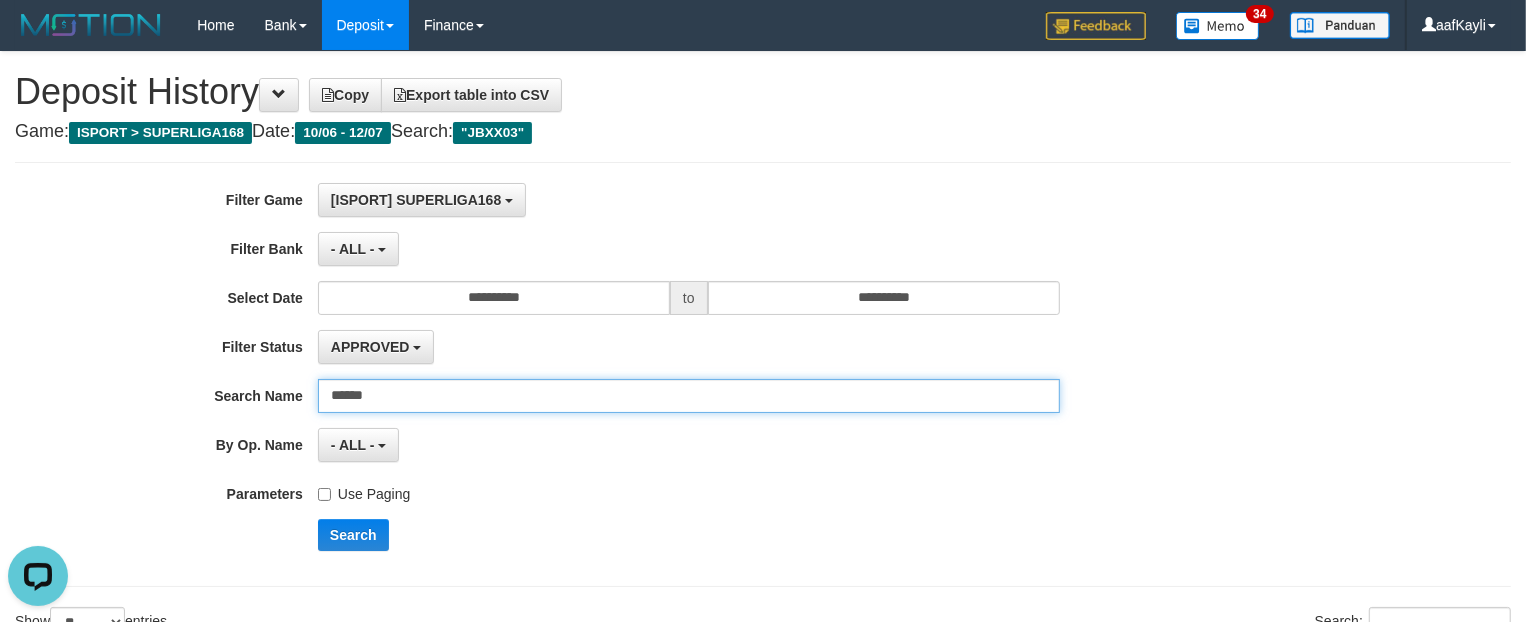 drag, startPoint x: 326, startPoint y: 415, endPoint x: 167, endPoint y: 440, distance: 160.95341 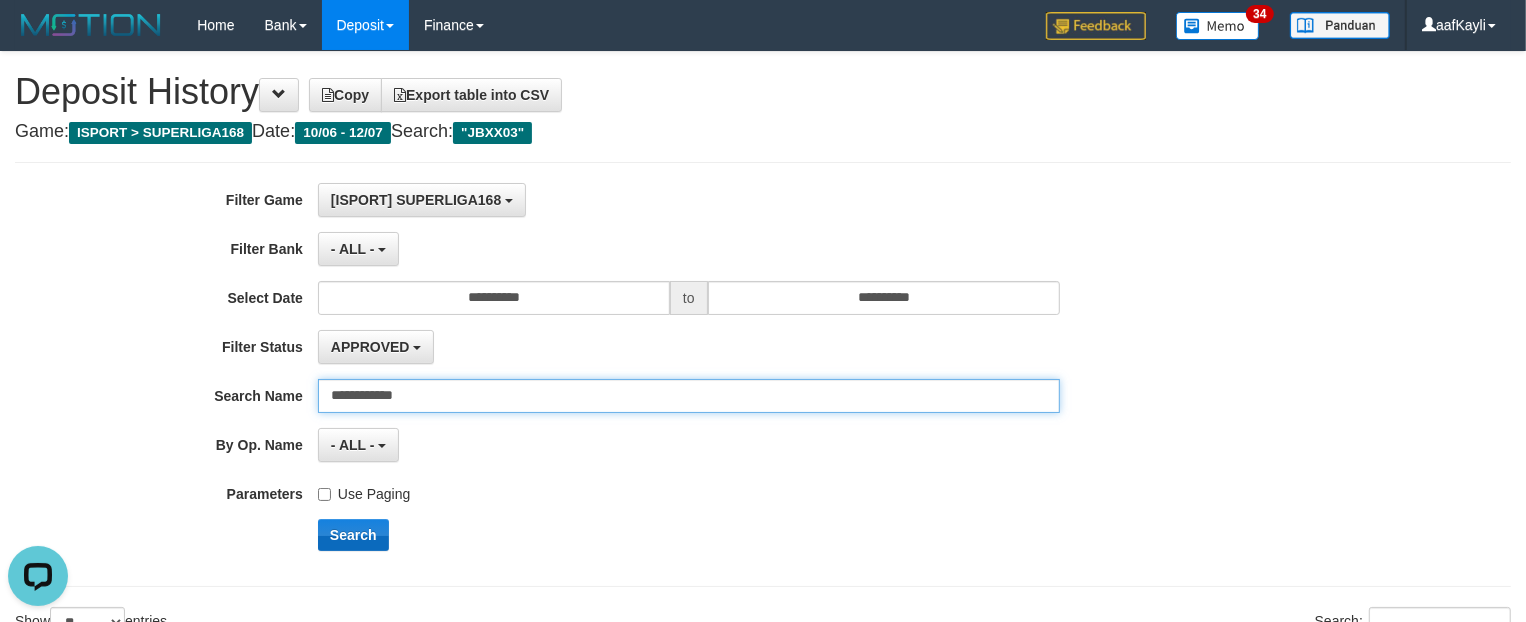 type on "**********" 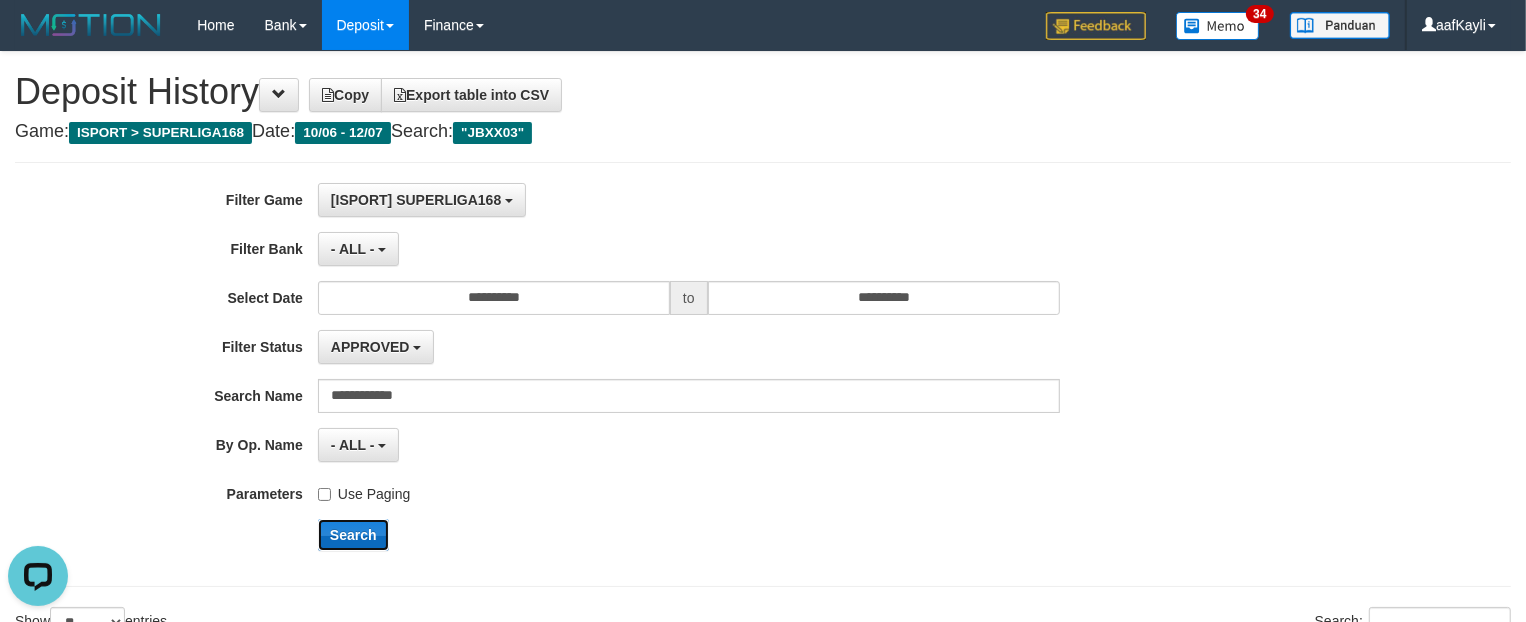 click on "Search" at bounding box center (353, 535) 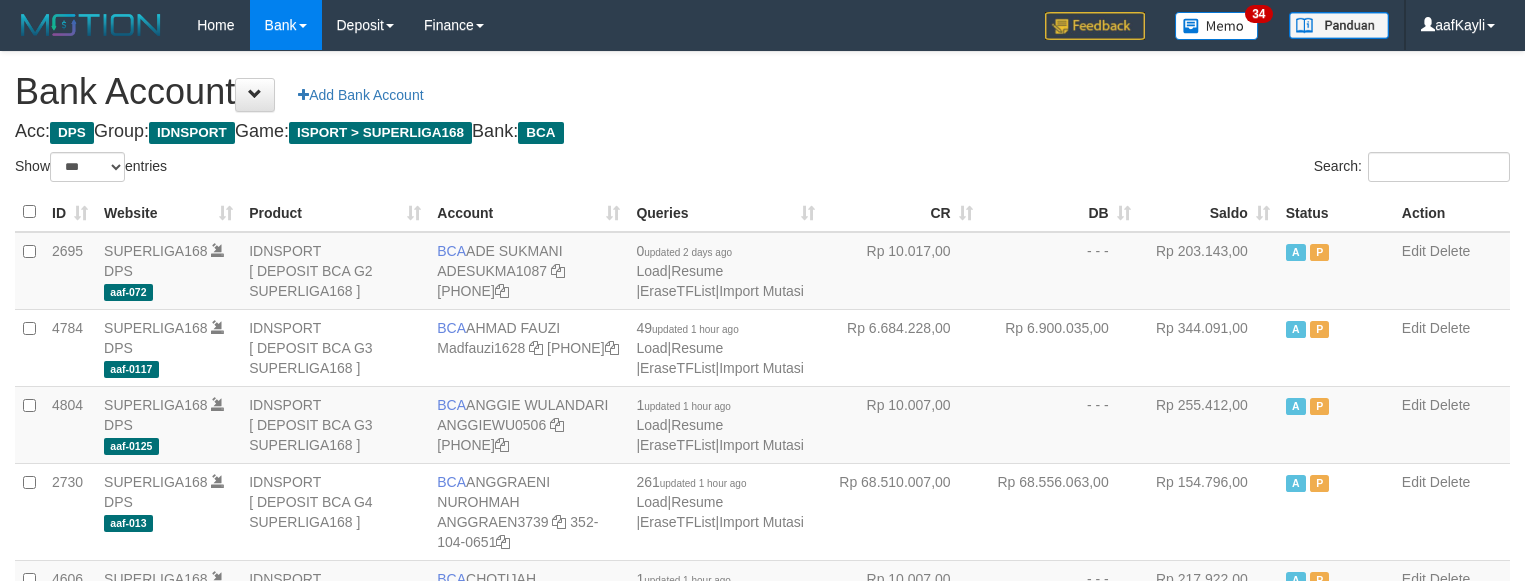 select on "***" 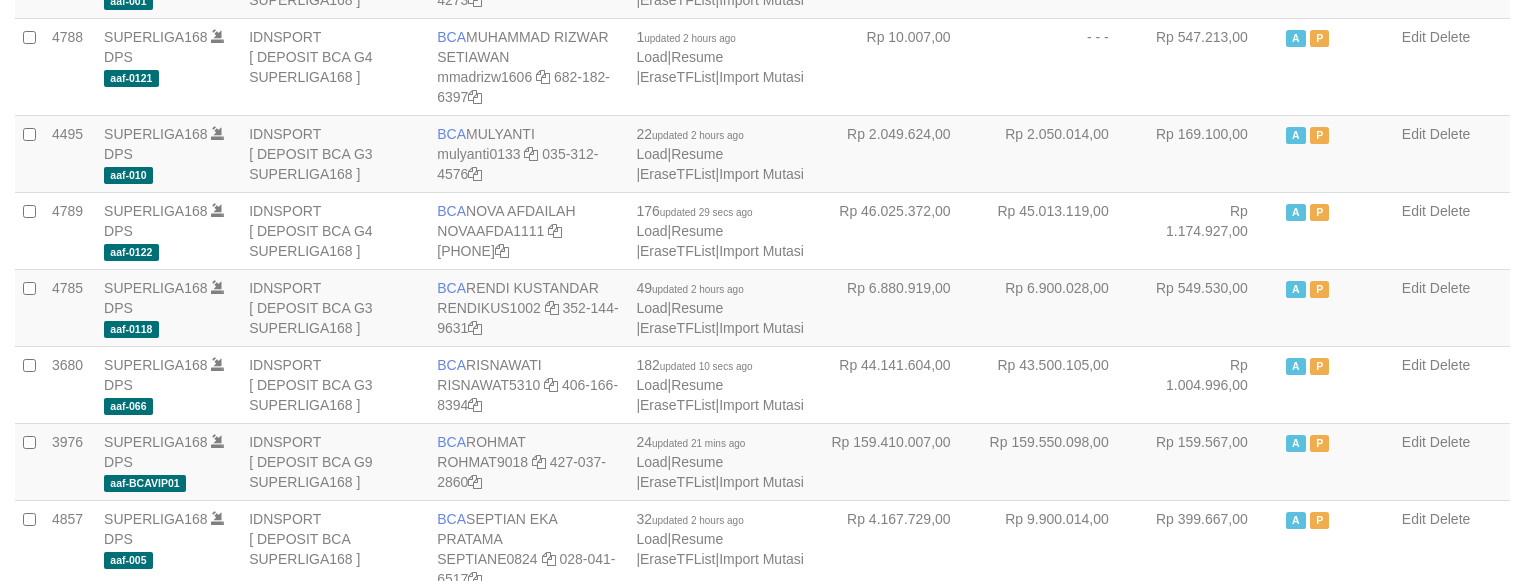 scroll, scrollTop: 1666, scrollLeft: 0, axis: vertical 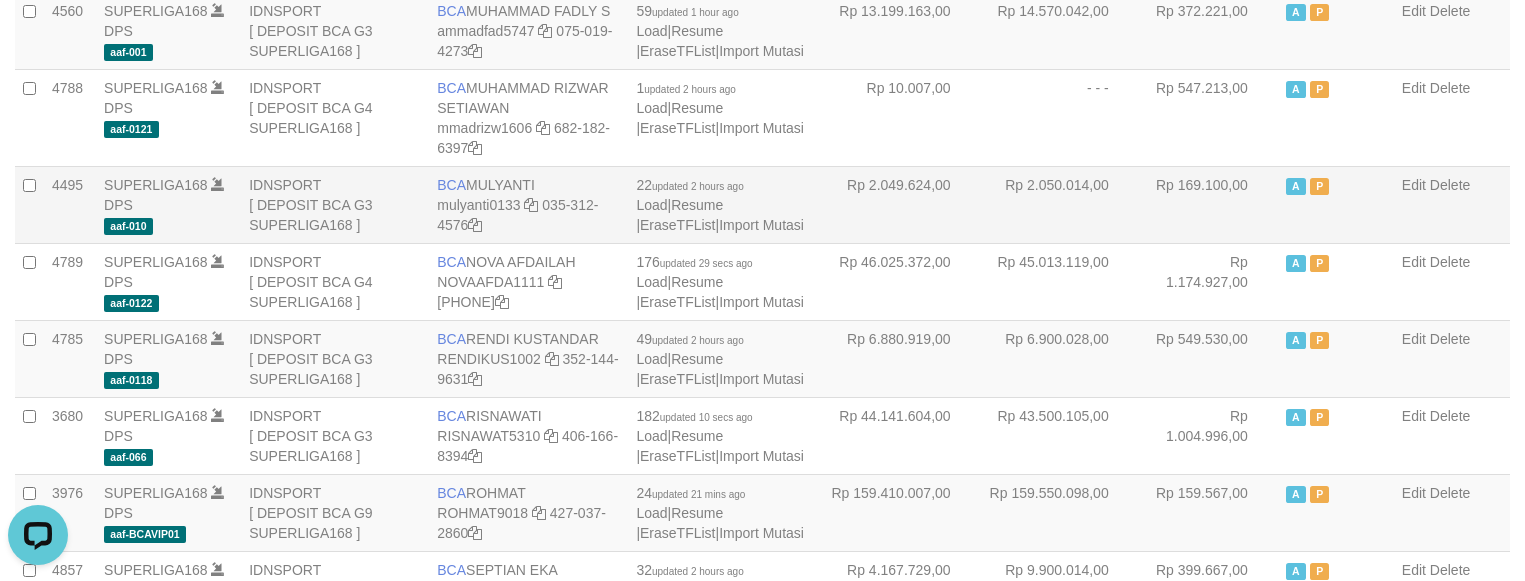 click on "Rp 169.100,00" at bounding box center (1208, 204) 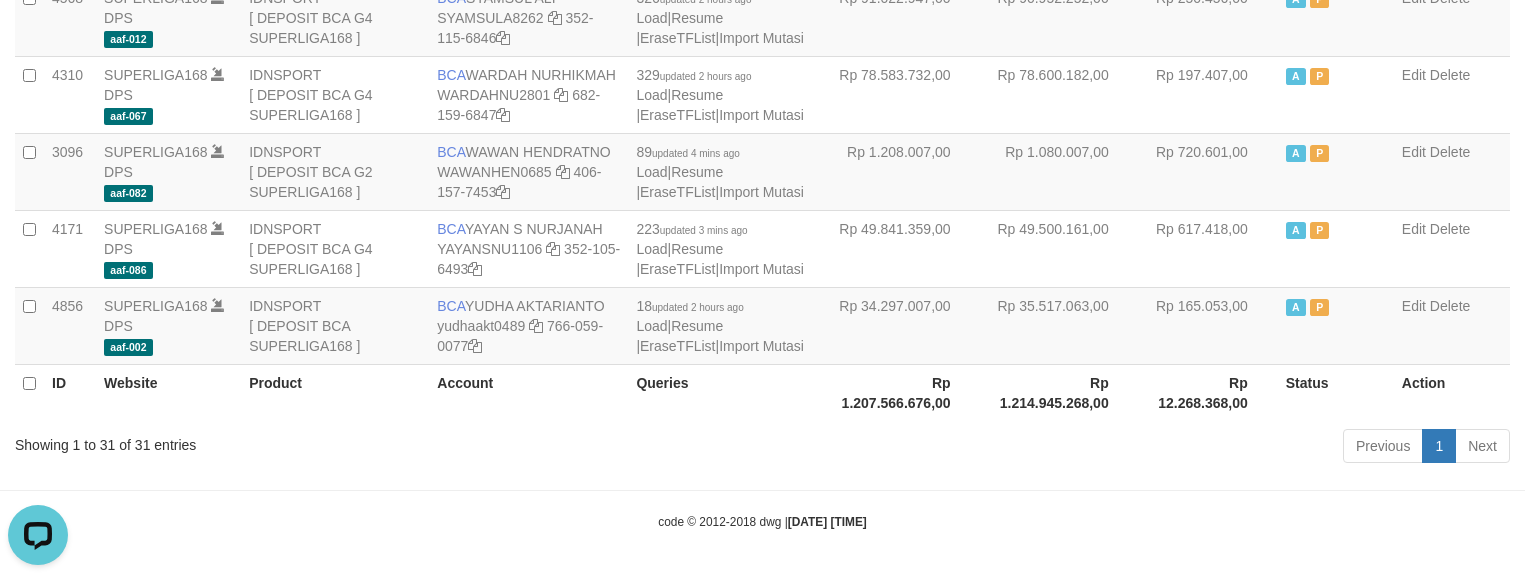 scroll, scrollTop: 2341, scrollLeft: 0, axis: vertical 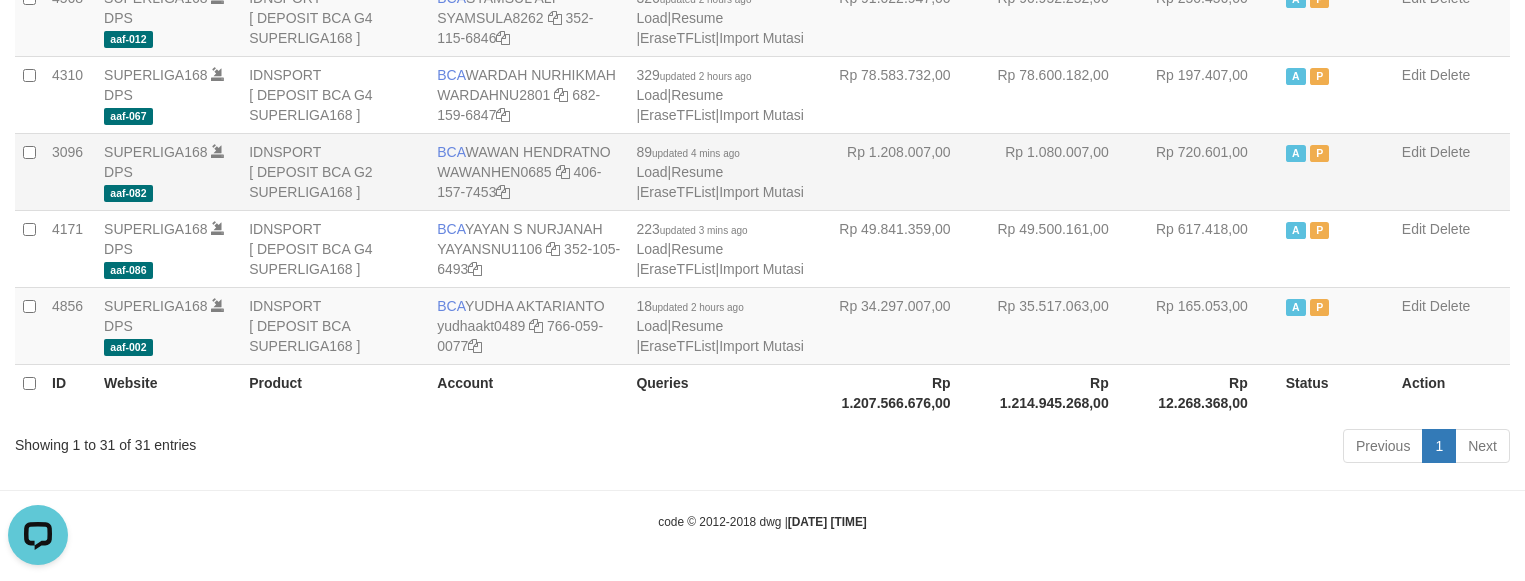 click on "Rp 720.601,00" at bounding box center (1208, 171) 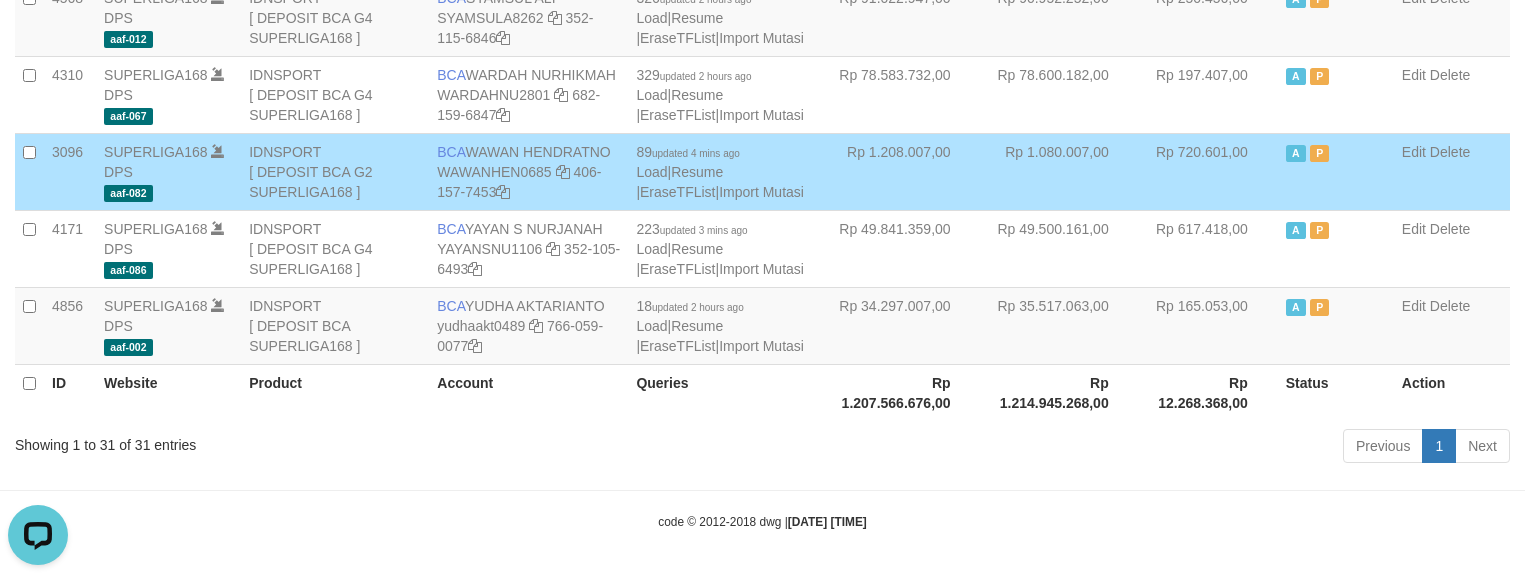 scroll, scrollTop: 1872, scrollLeft: 0, axis: vertical 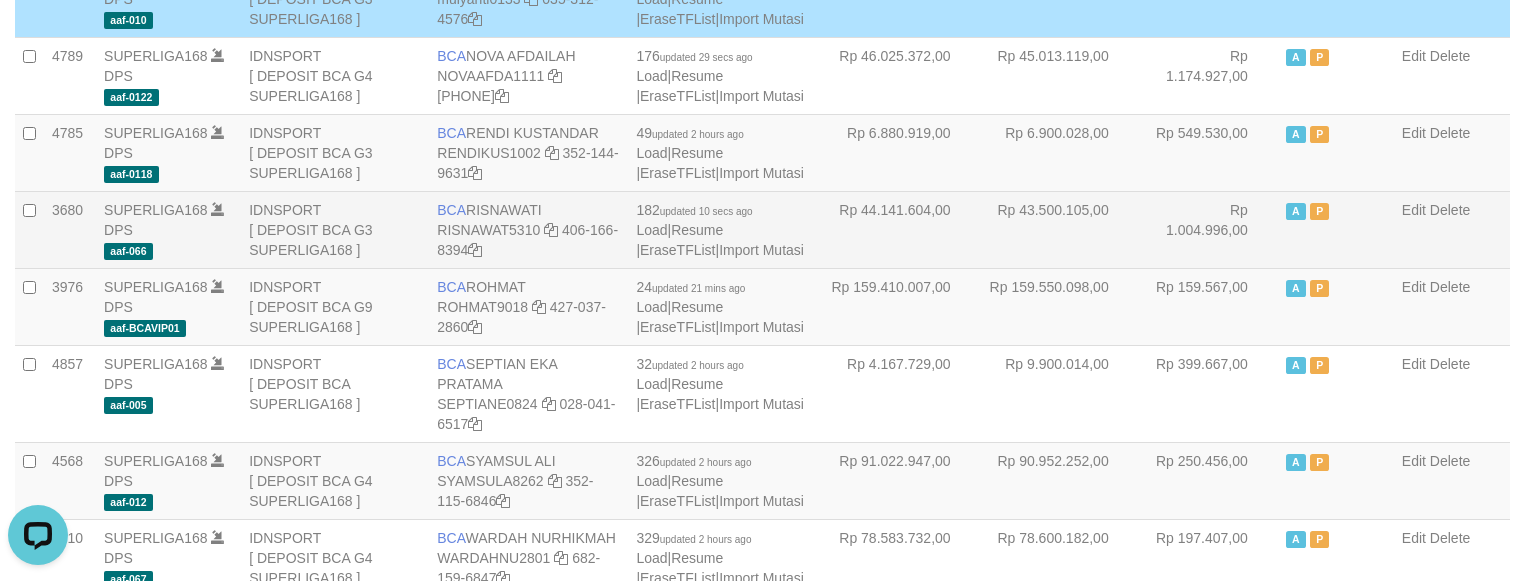 click on "Rp 1.004.996,00" at bounding box center [1208, 229] 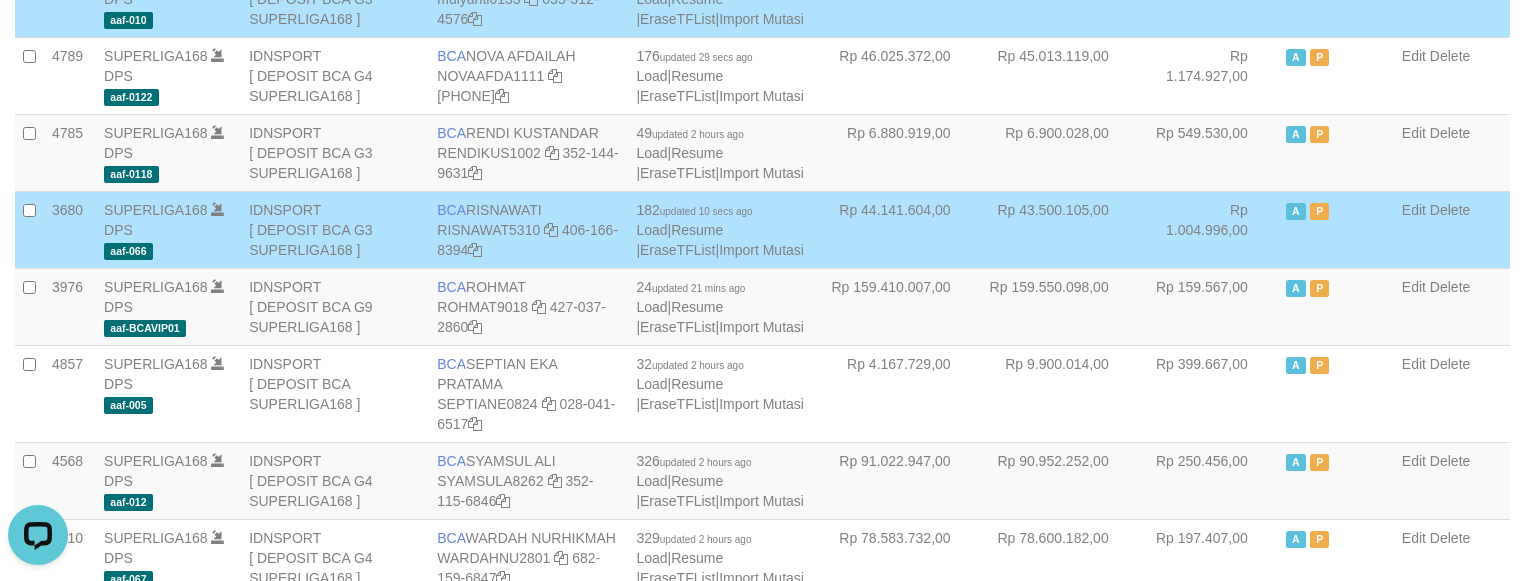 click on "Rp 1.004.996,00" at bounding box center (1208, 229) 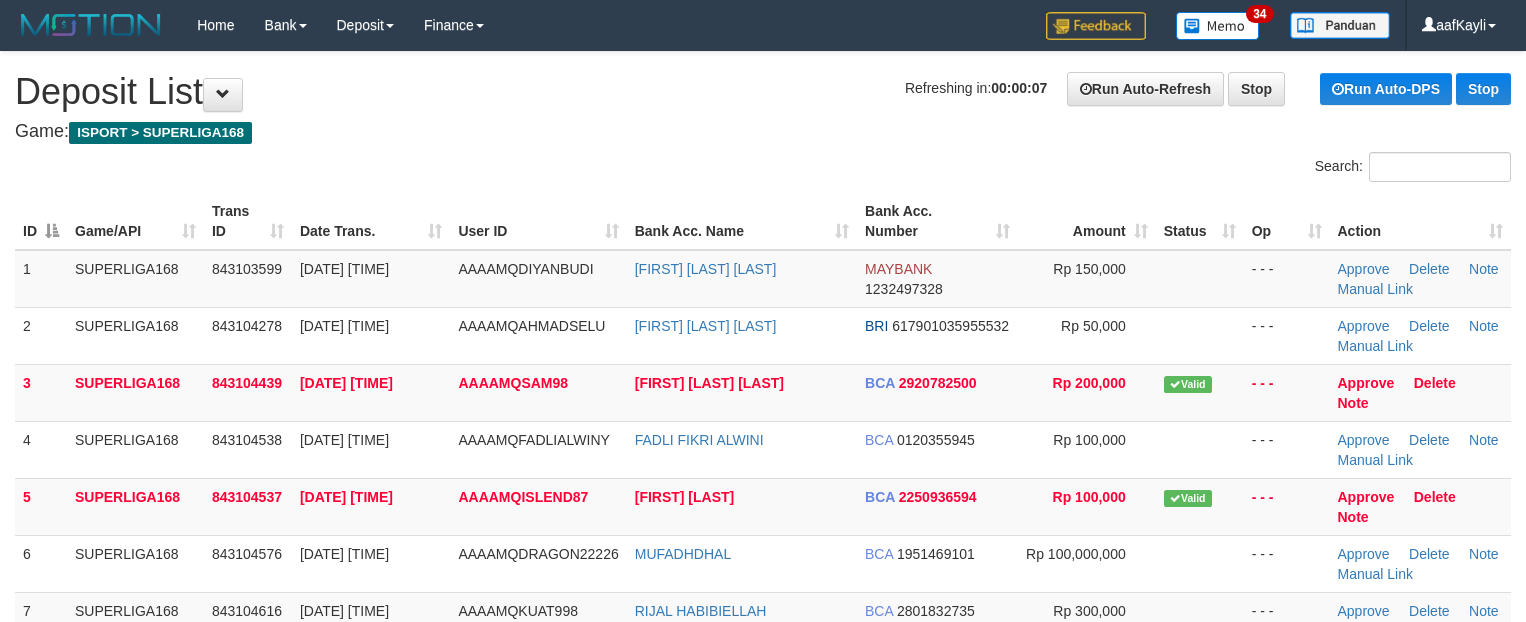 scroll, scrollTop: 0, scrollLeft: 0, axis: both 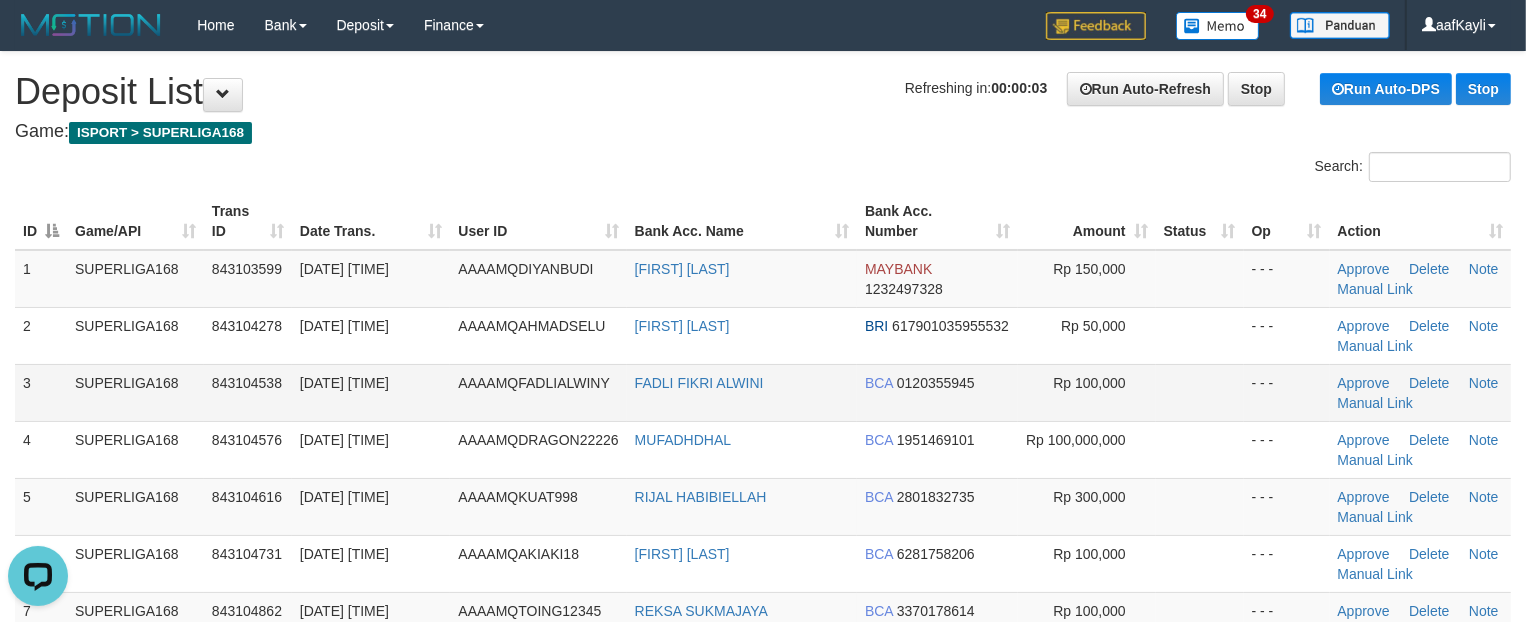 click at bounding box center (1200, 392) 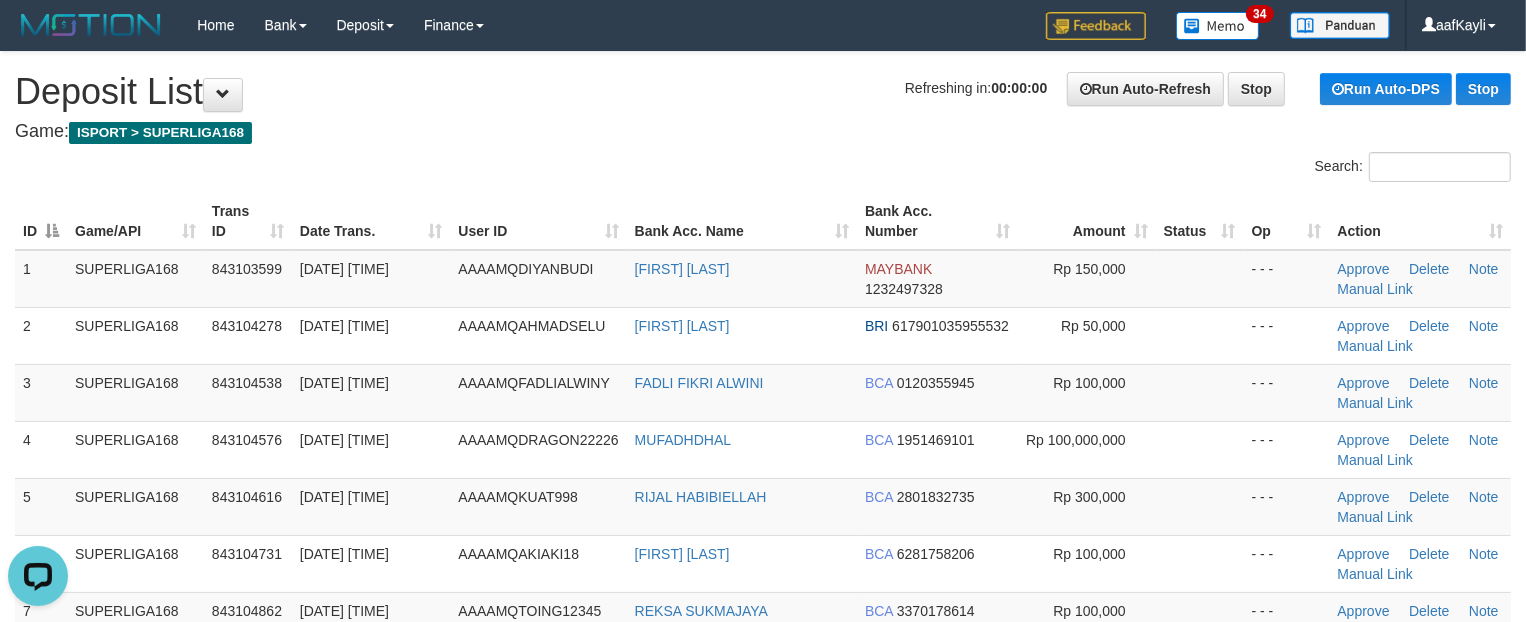 scroll, scrollTop: 310, scrollLeft: 0, axis: vertical 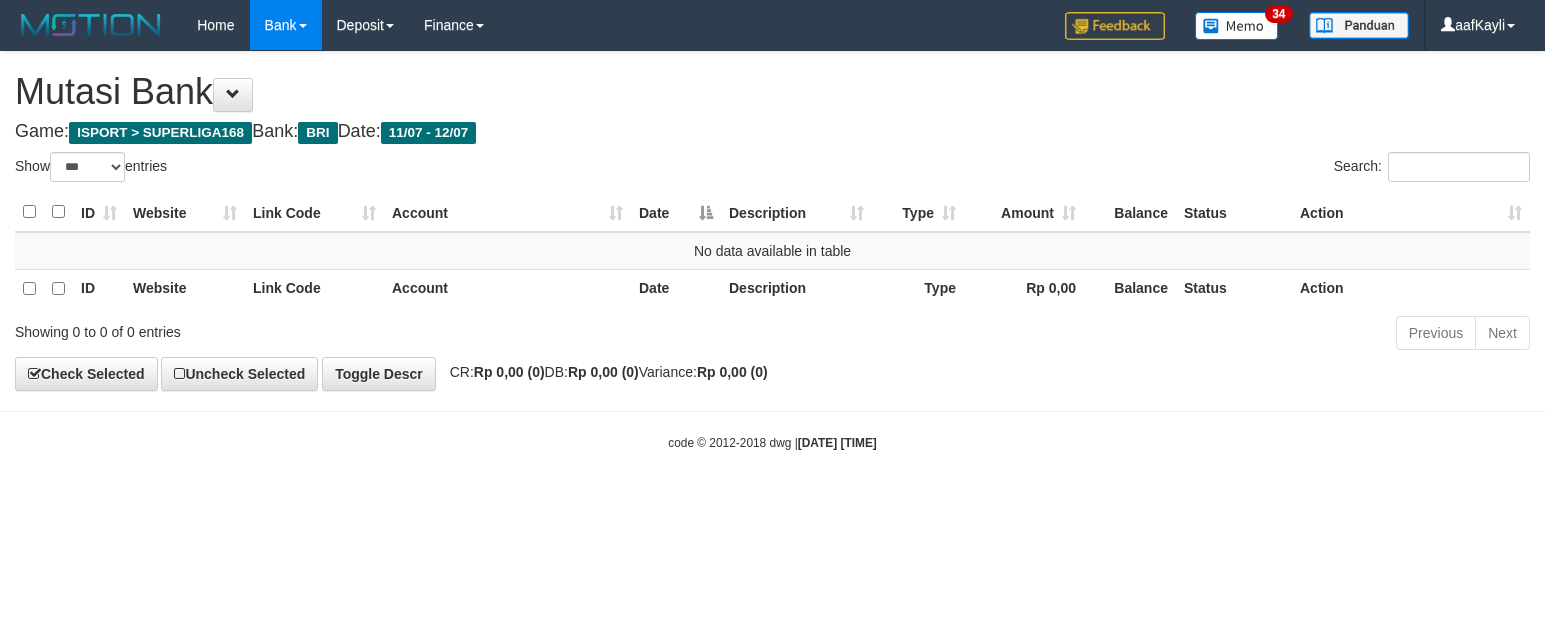select on "***" 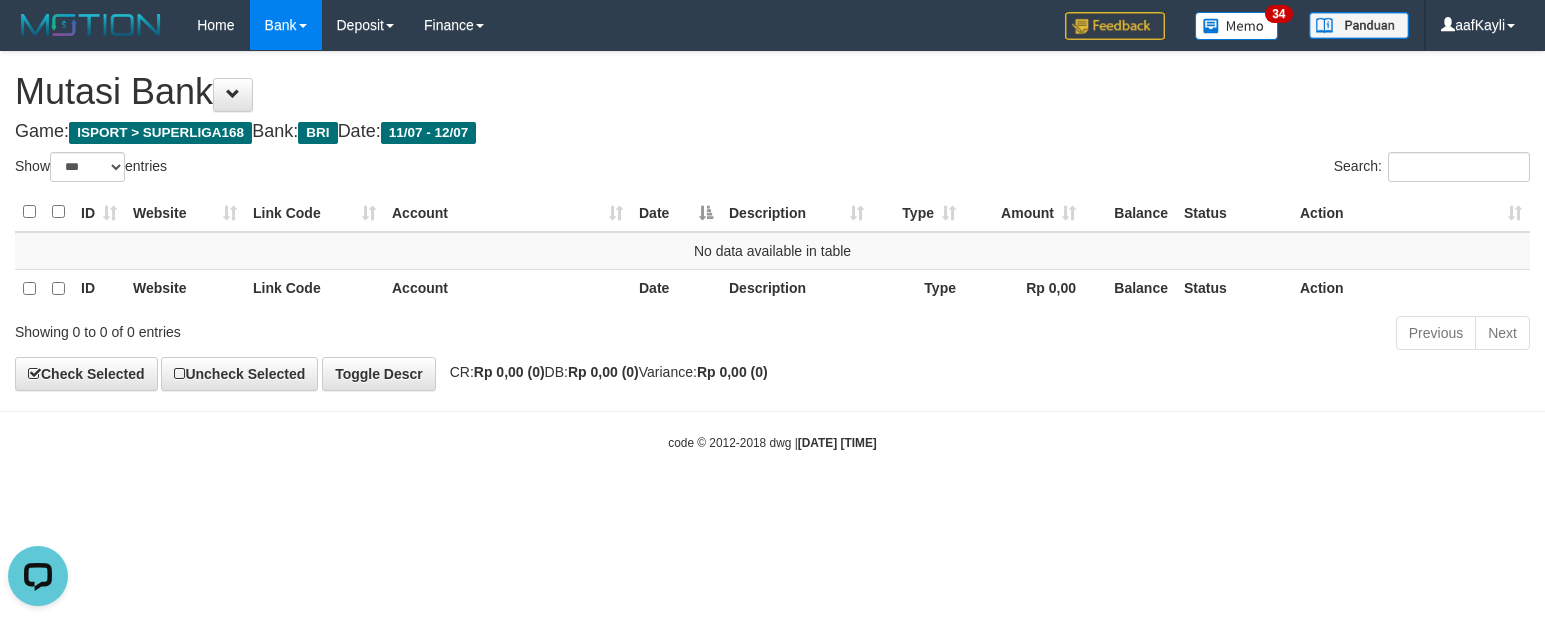 scroll, scrollTop: 0, scrollLeft: 0, axis: both 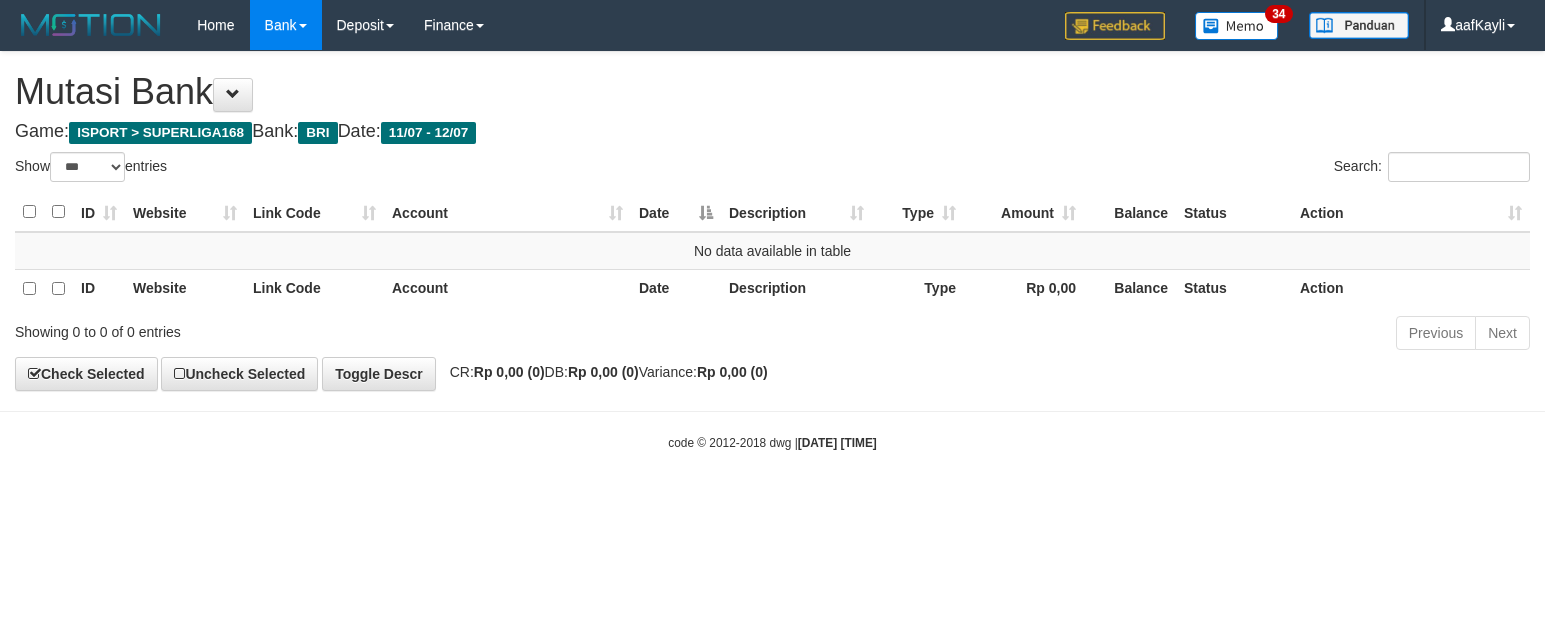 select on "***" 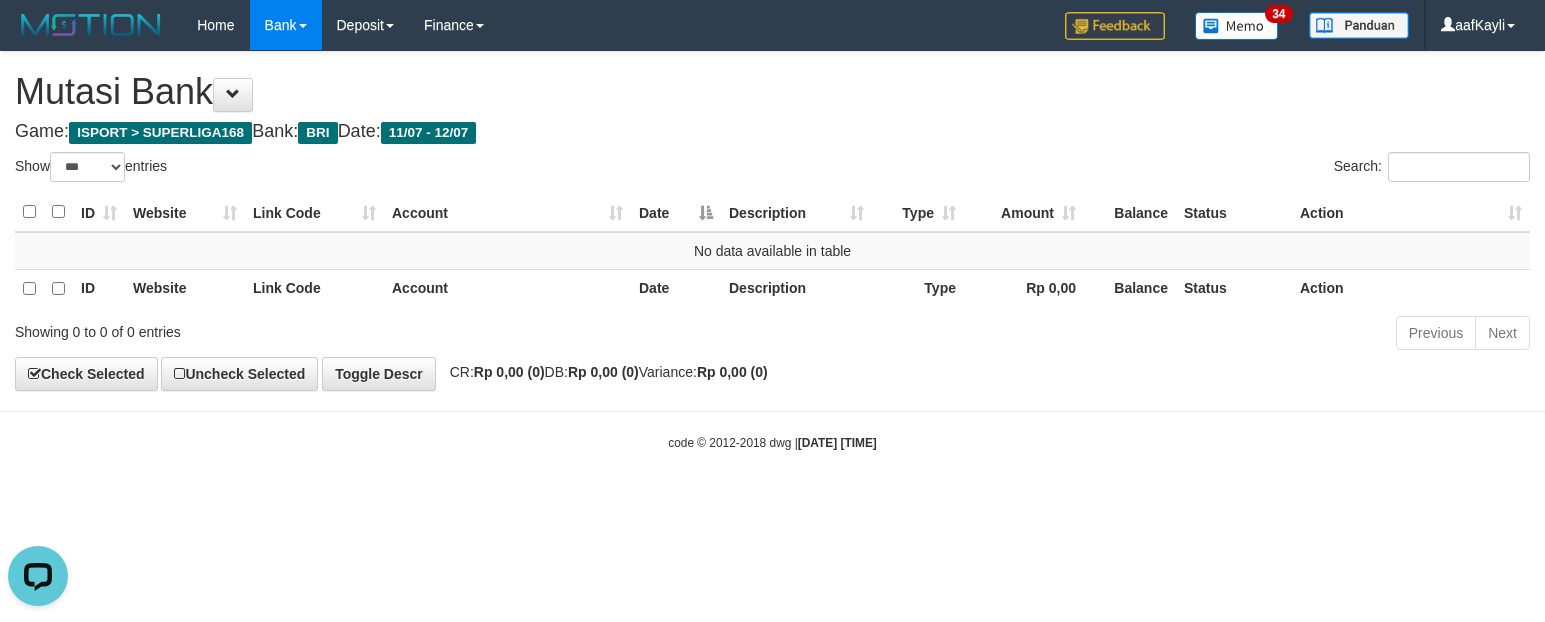 scroll, scrollTop: 0, scrollLeft: 0, axis: both 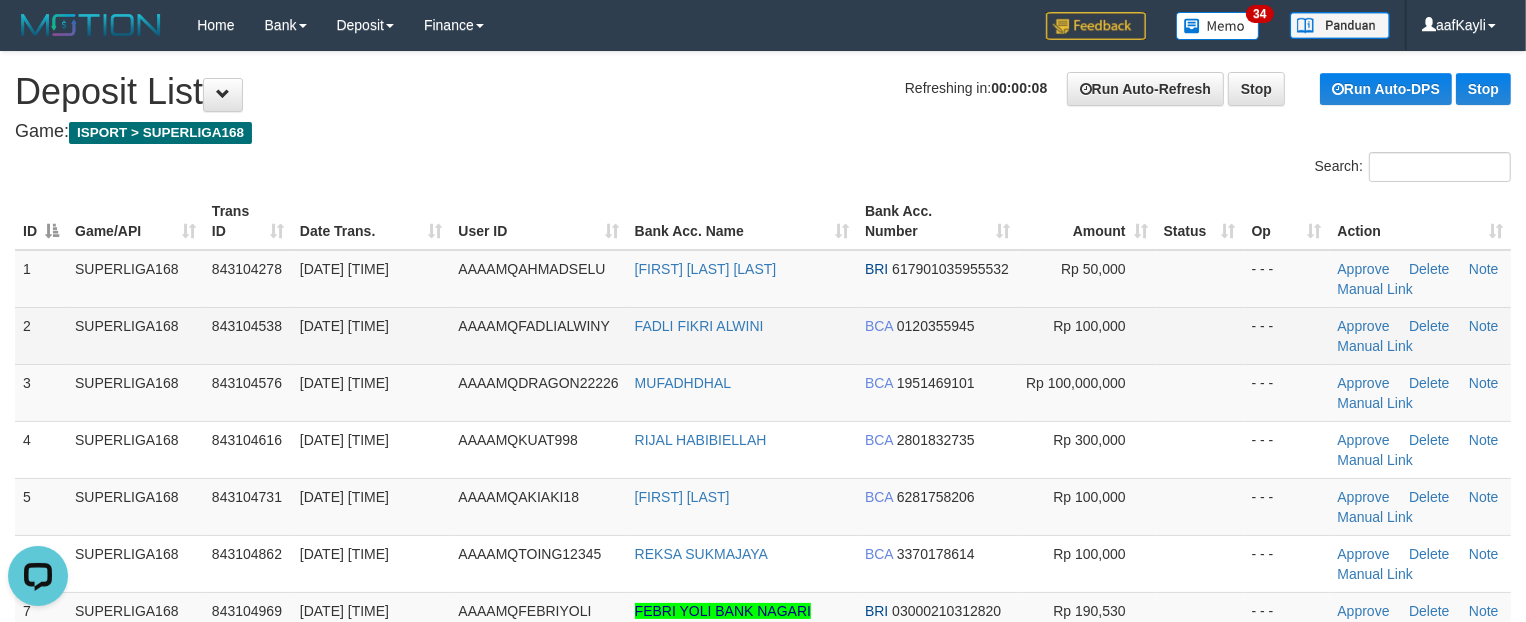 click on "Rp 100,000" at bounding box center (1087, 335) 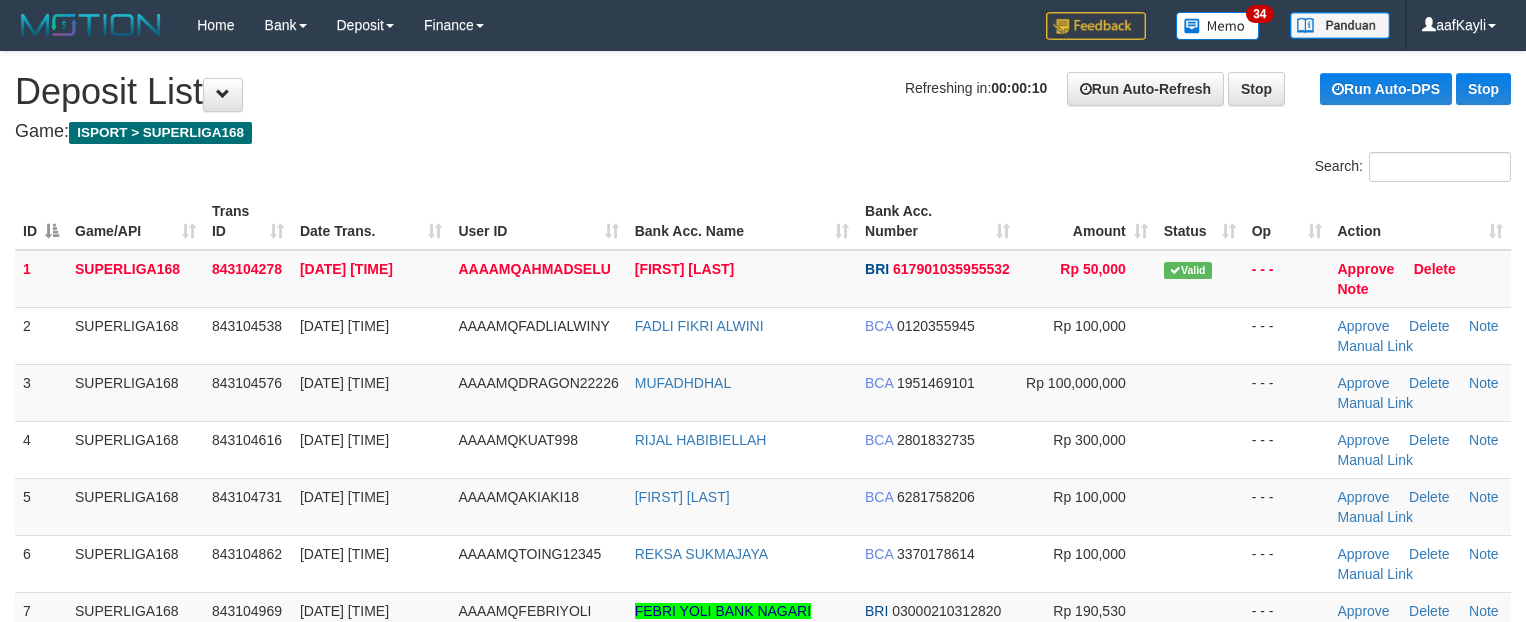 scroll, scrollTop: 0, scrollLeft: 0, axis: both 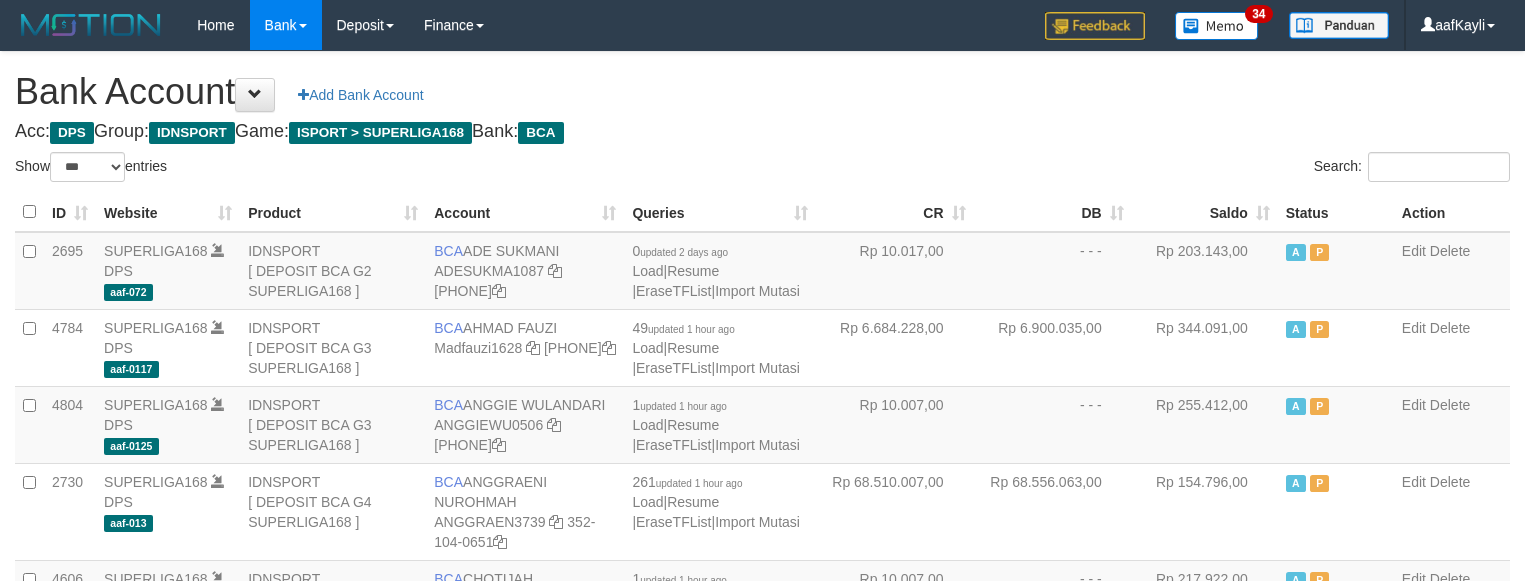 select on "***" 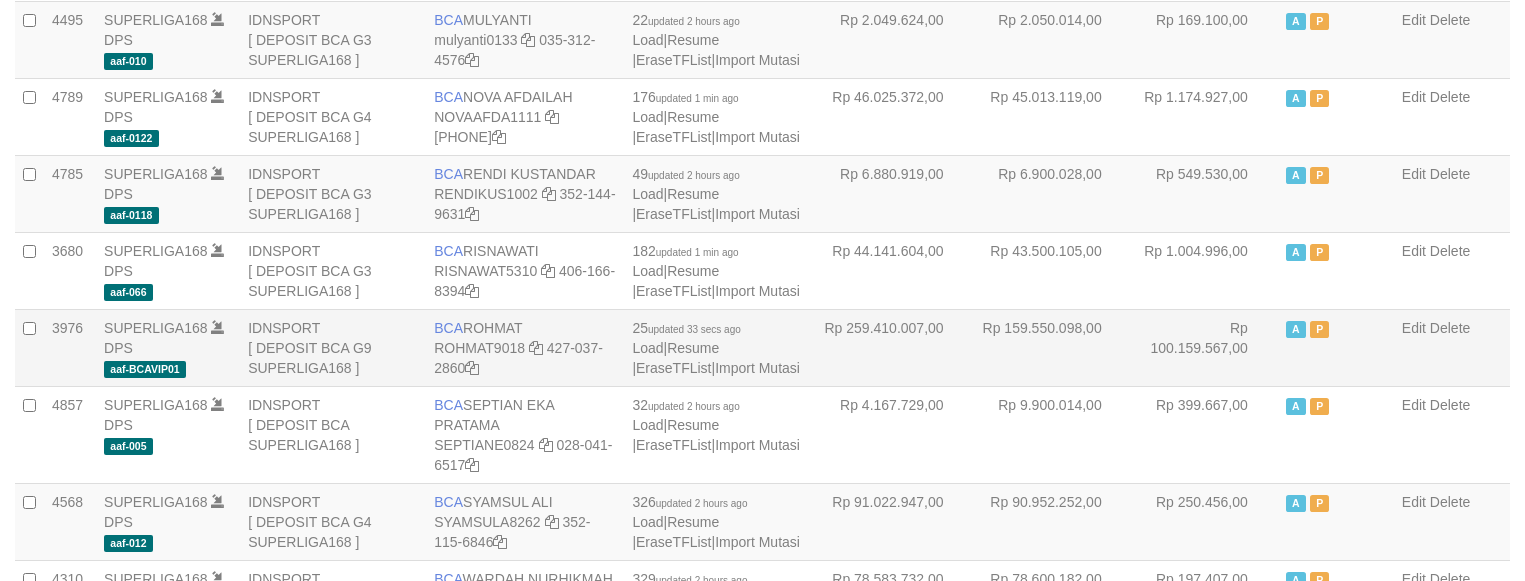 scroll, scrollTop: 1872, scrollLeft: 0, axis: vertical 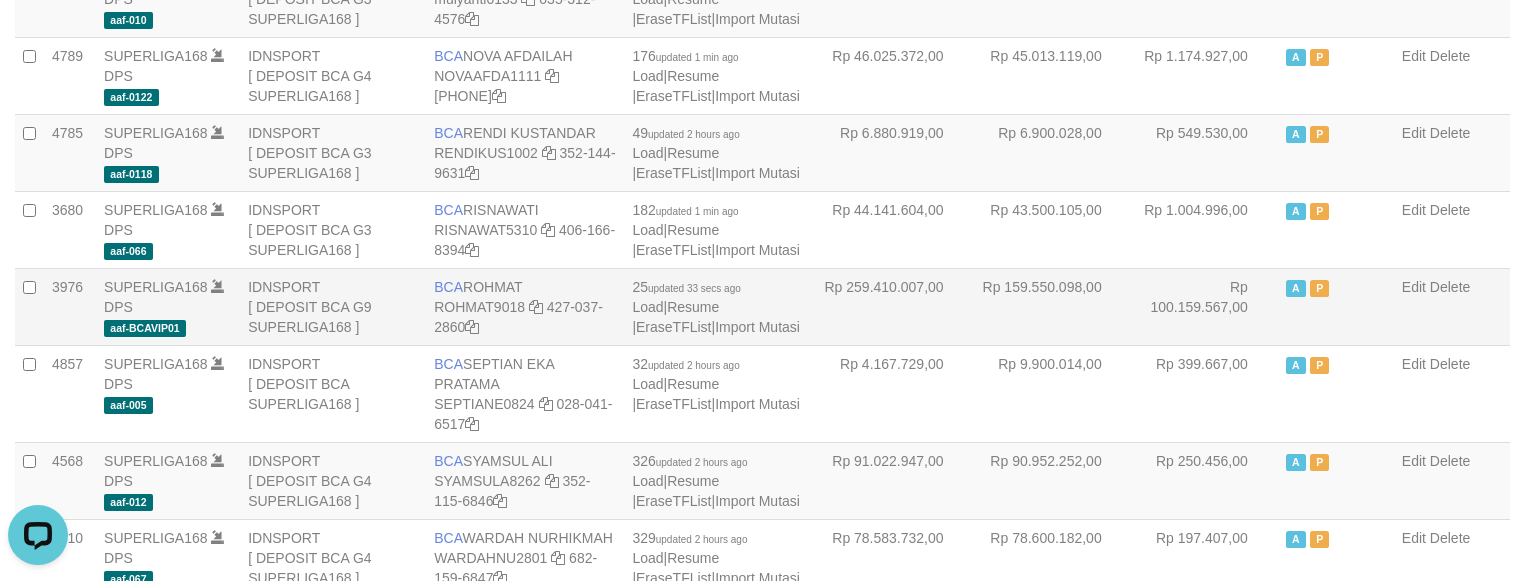 click on "Rp 159.550.098,00" at bounding box center [1053, 306] 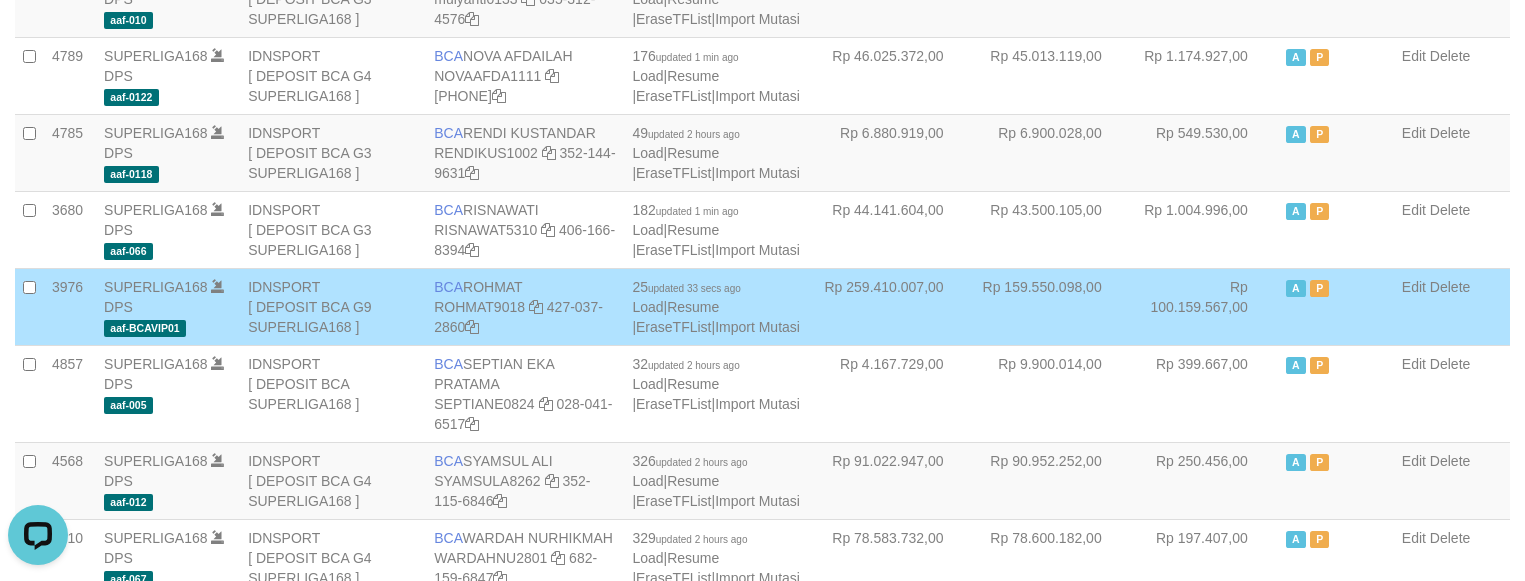click on "Rp 159.550.098,00" at bounding box center (1053, 306) 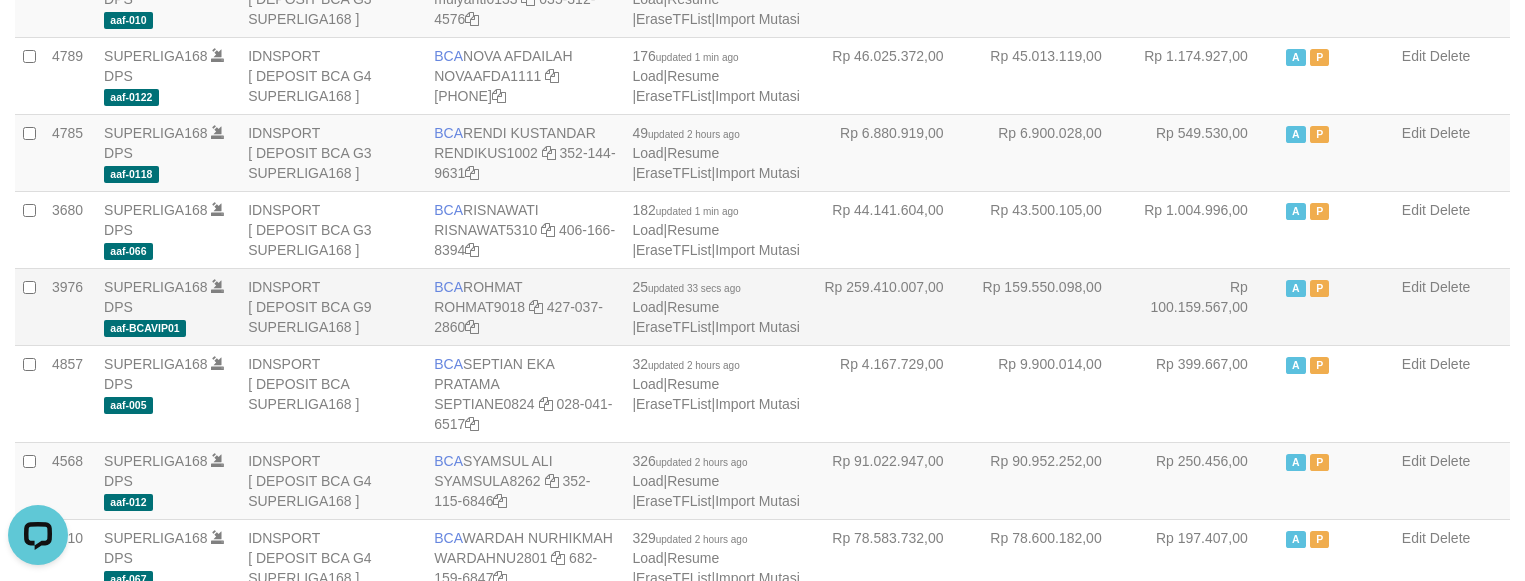 click on "Rp 259.410.007,00" at bounding box center [895, 306] 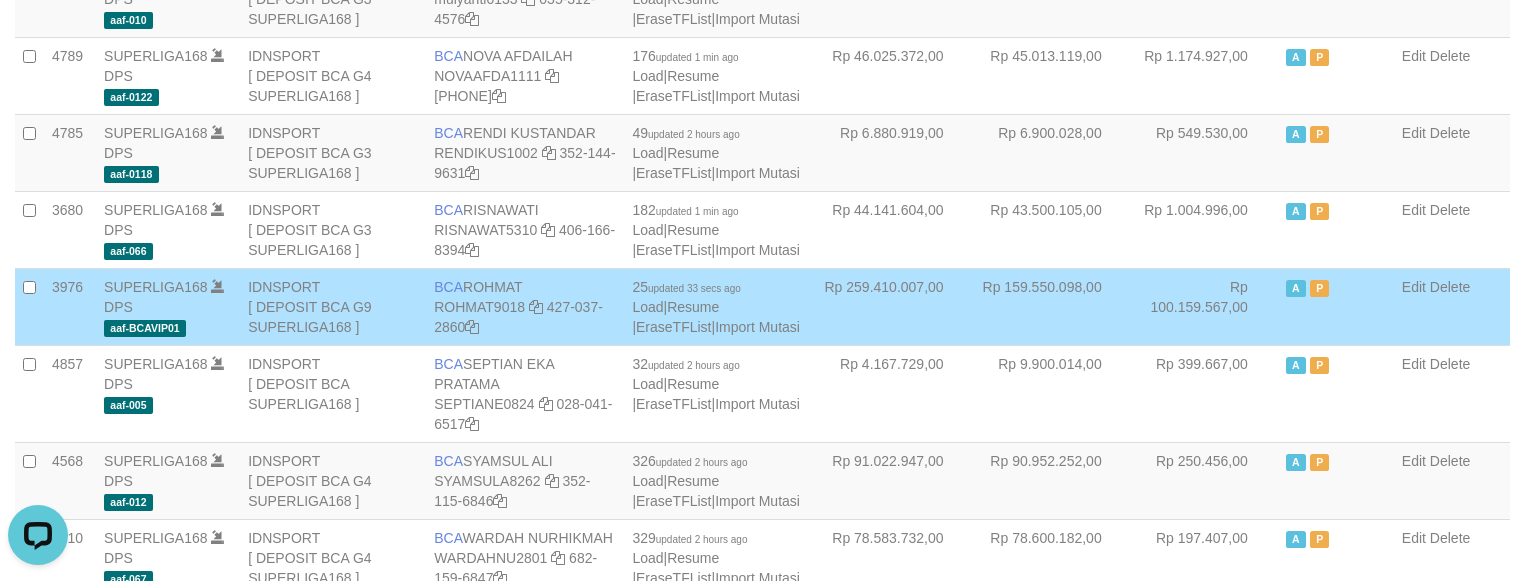 click on "Rp 259.410.007,00" at bounding box center (895, 306) 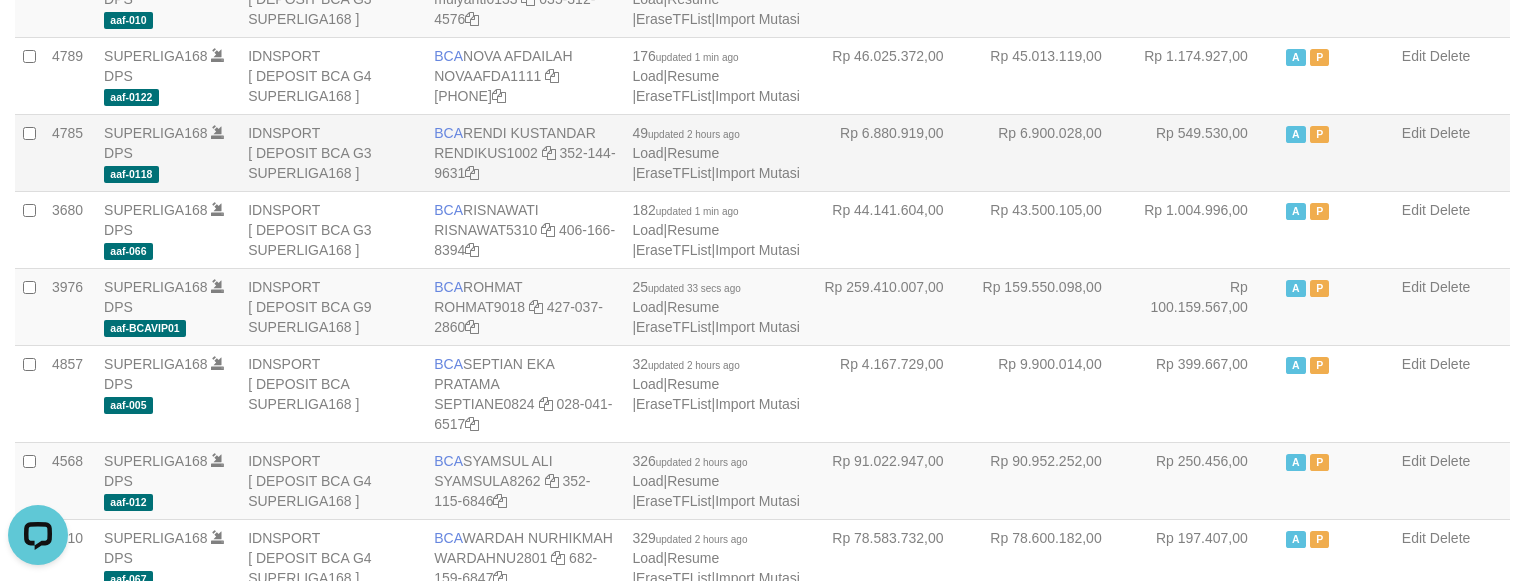 click on "Rp 549.530,00" at bounding box center [1205, 152] 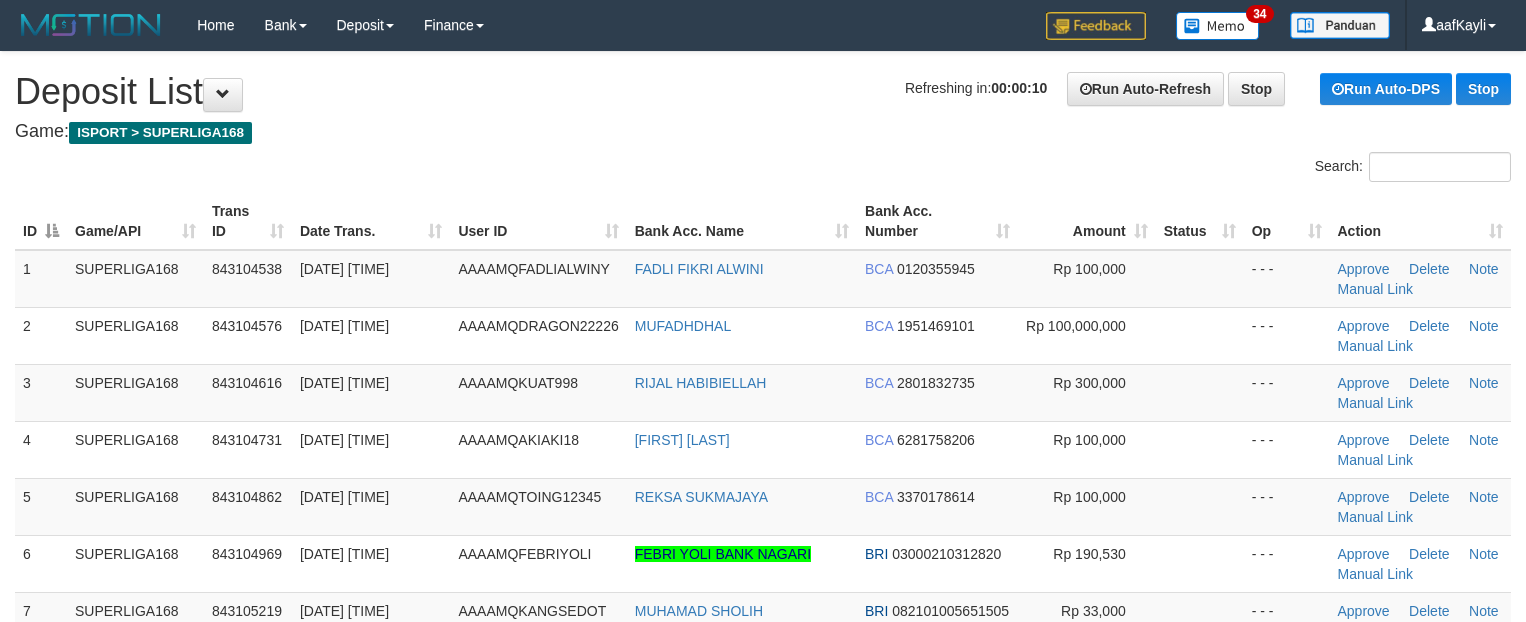 scroll, scrollTop: 0, scrollLeft: 0, axis: both 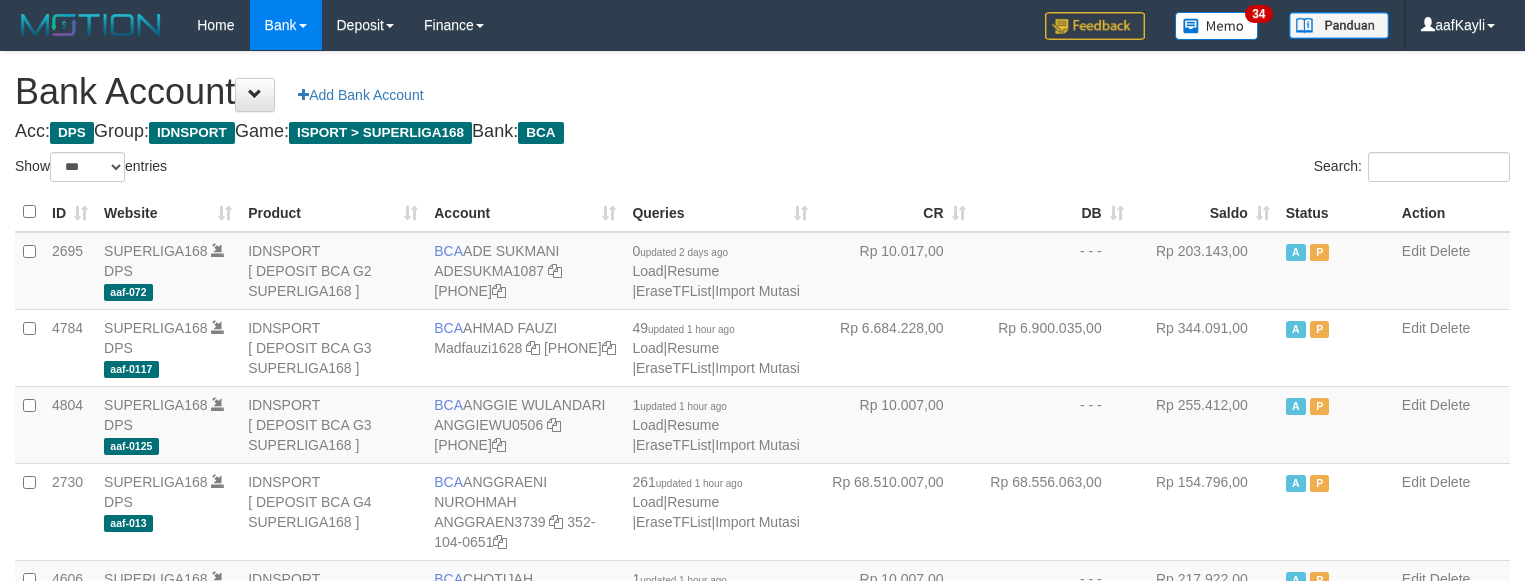 select on "***" 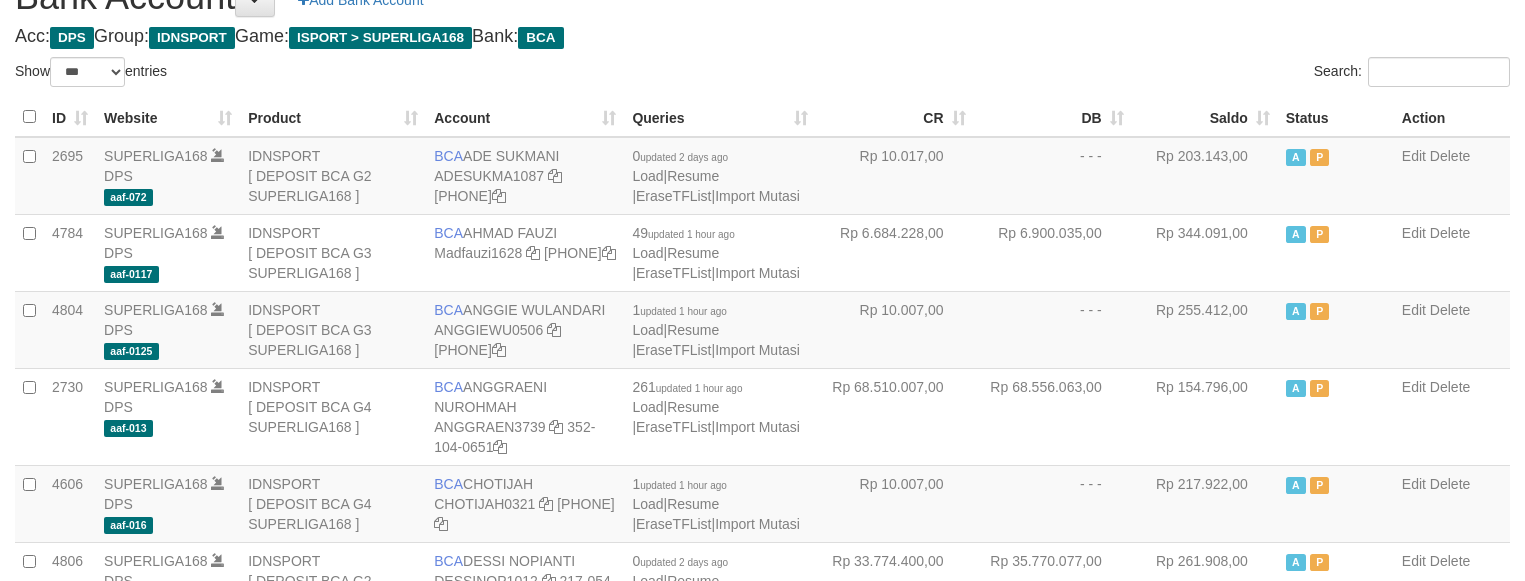 scroll, scrollTop: 0, scrollLeft: 0, axis: both 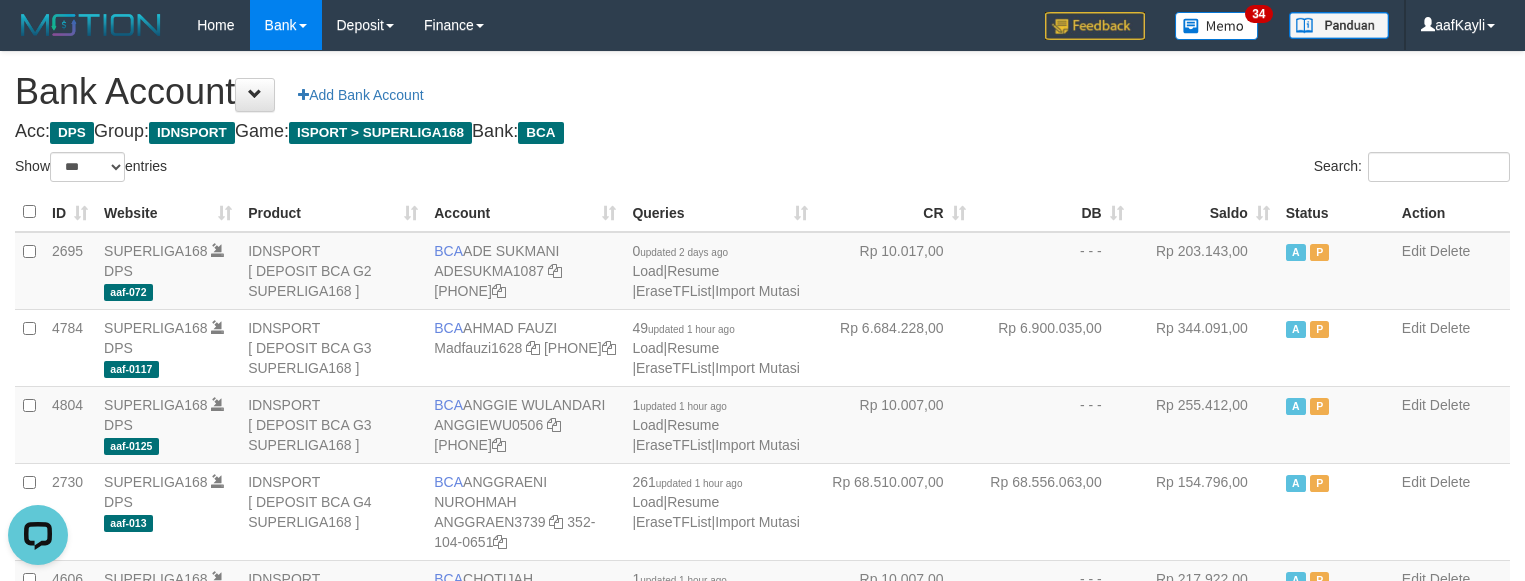 click on "Saldo" at bounding box center (1205, 212) 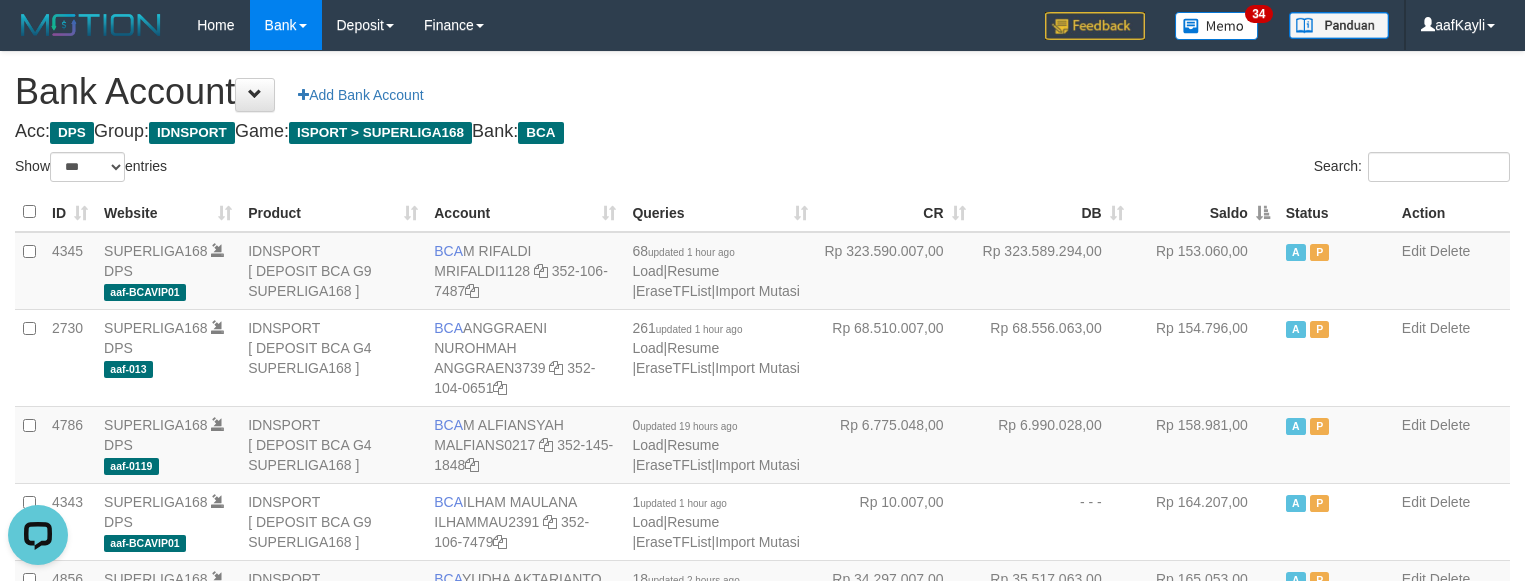click on "Saldo" at bounding box center (1205, 212) 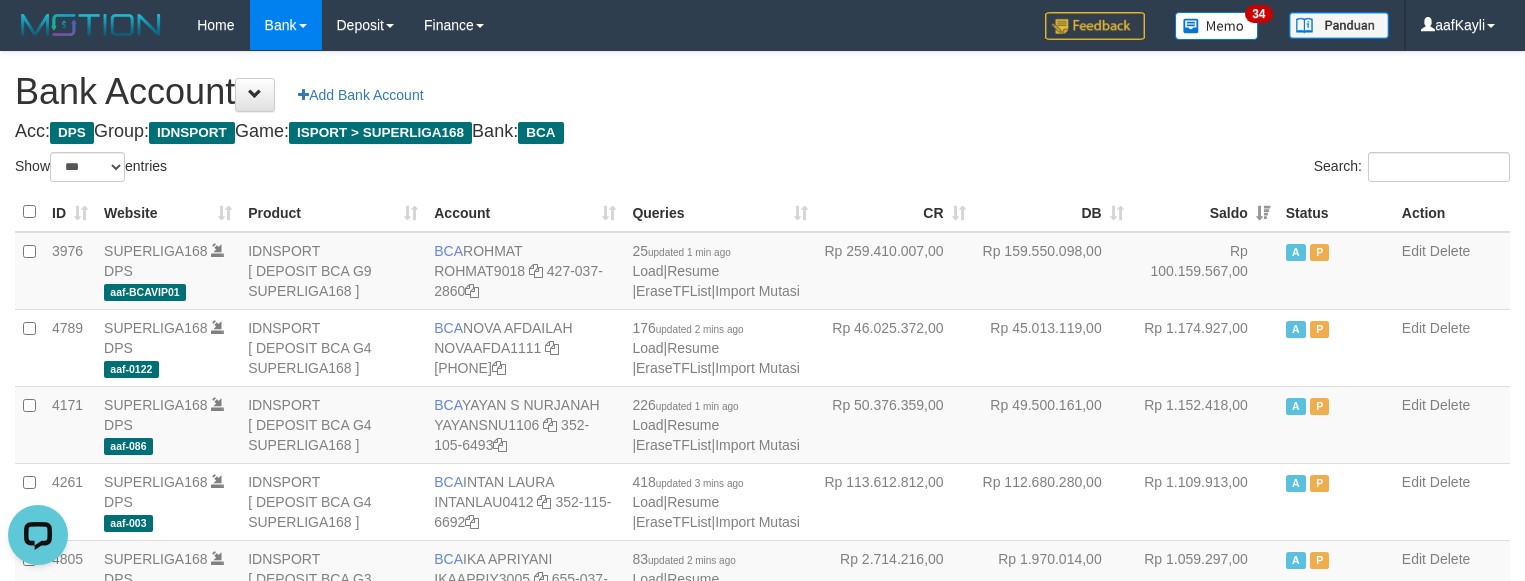 click on "Search:" at bounding box center (1144, 169) 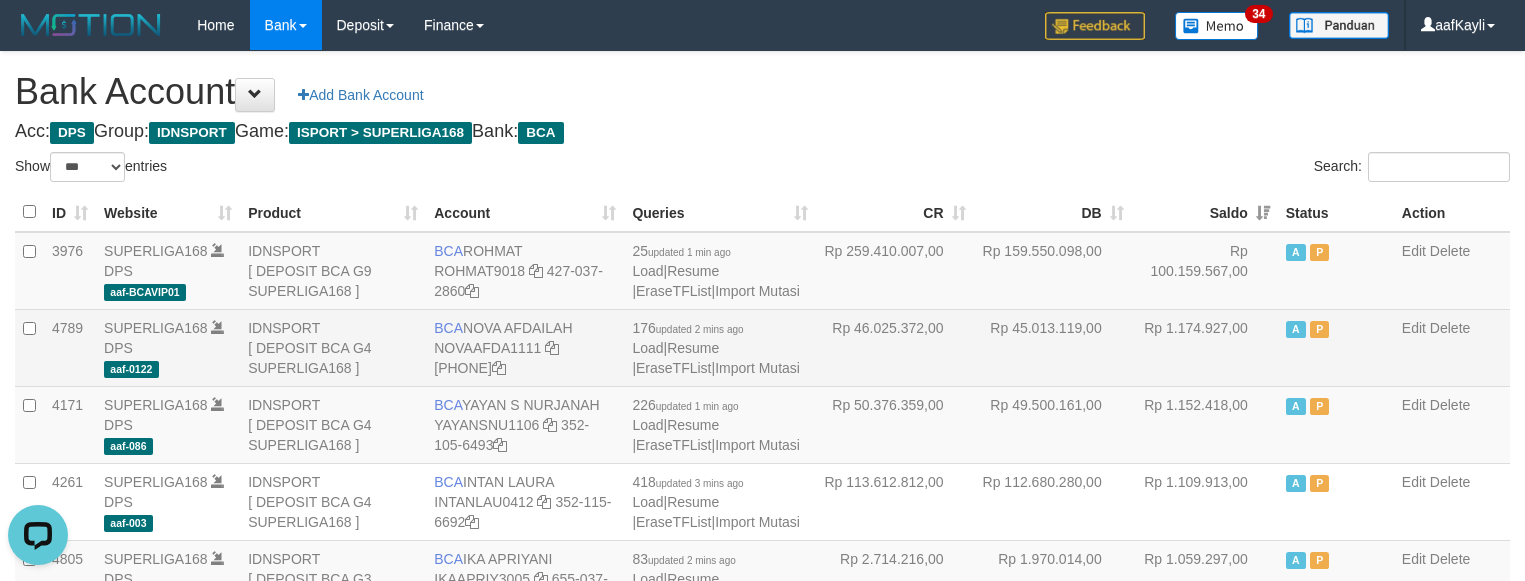 click on "Rp 45.013.119,00" at bounding box center [1053, 347] 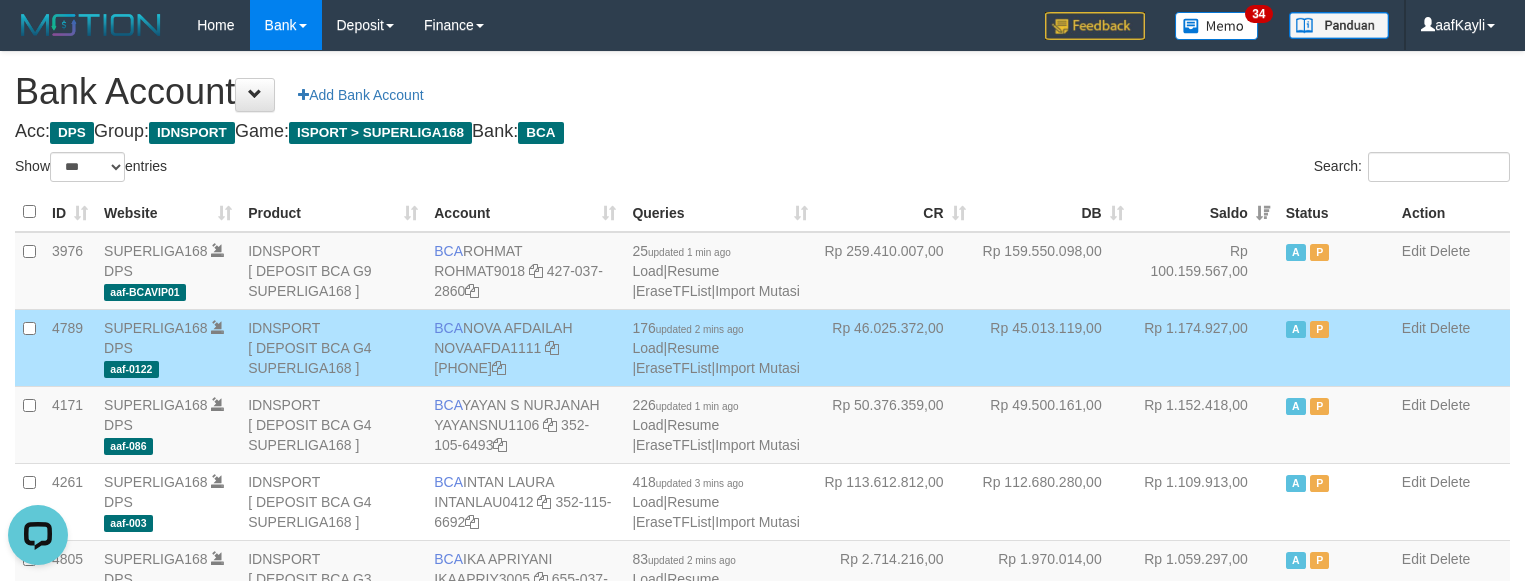 scroll, scrollTop: 1466, scrollLeft: 0, axis: vertical 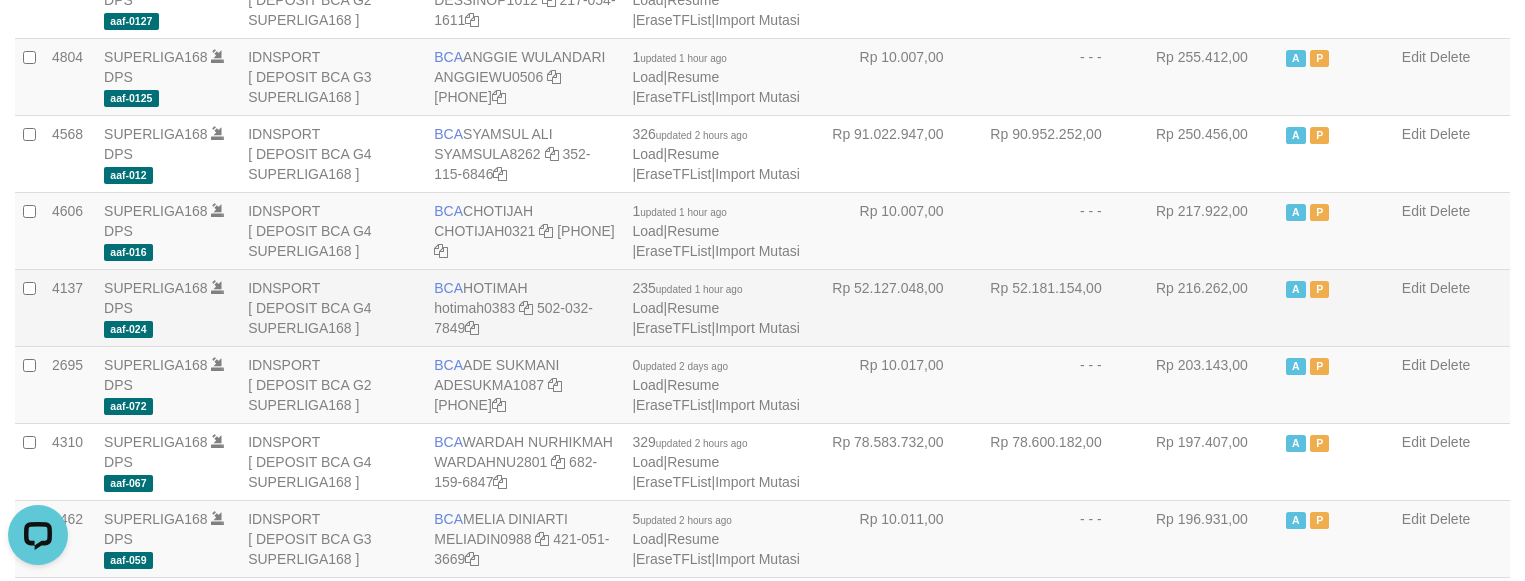click on "Rp 52.181.154,00" at bounding box center (1053, 307) 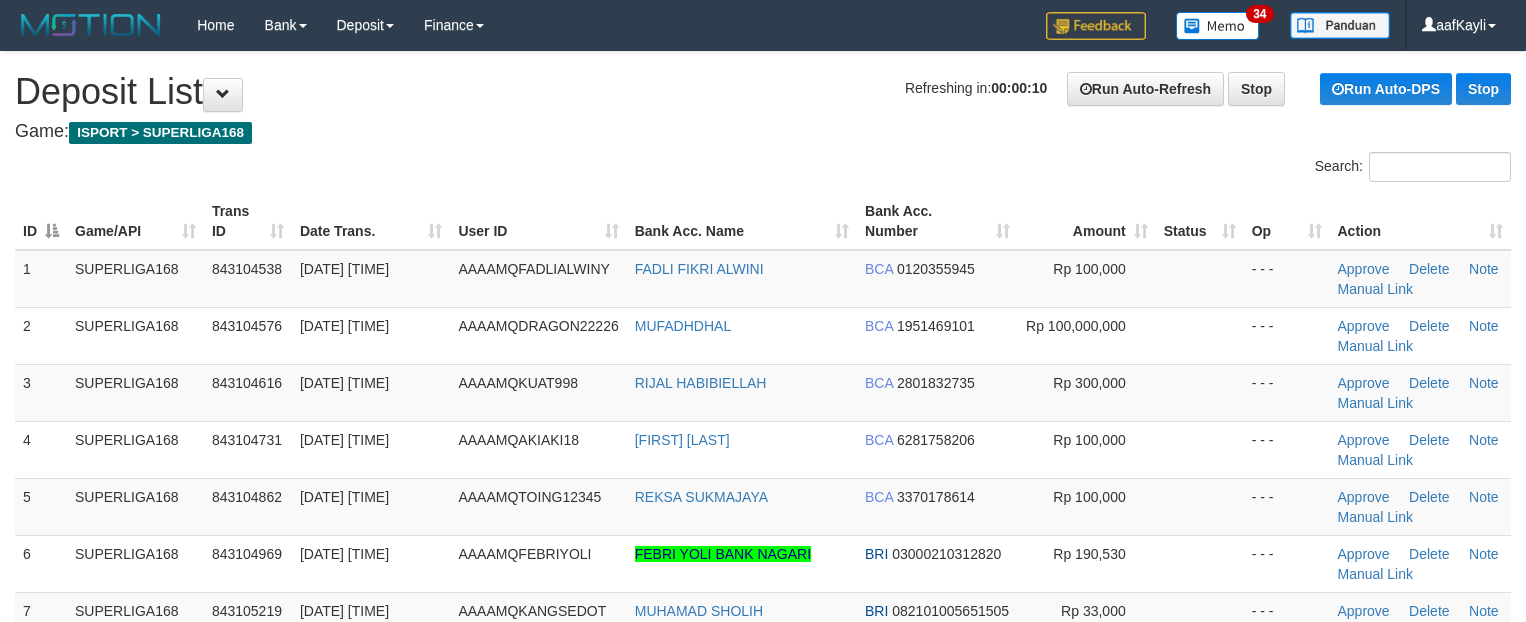 scroll, scrollTop: 0, scrollLeft: 0, axis: both 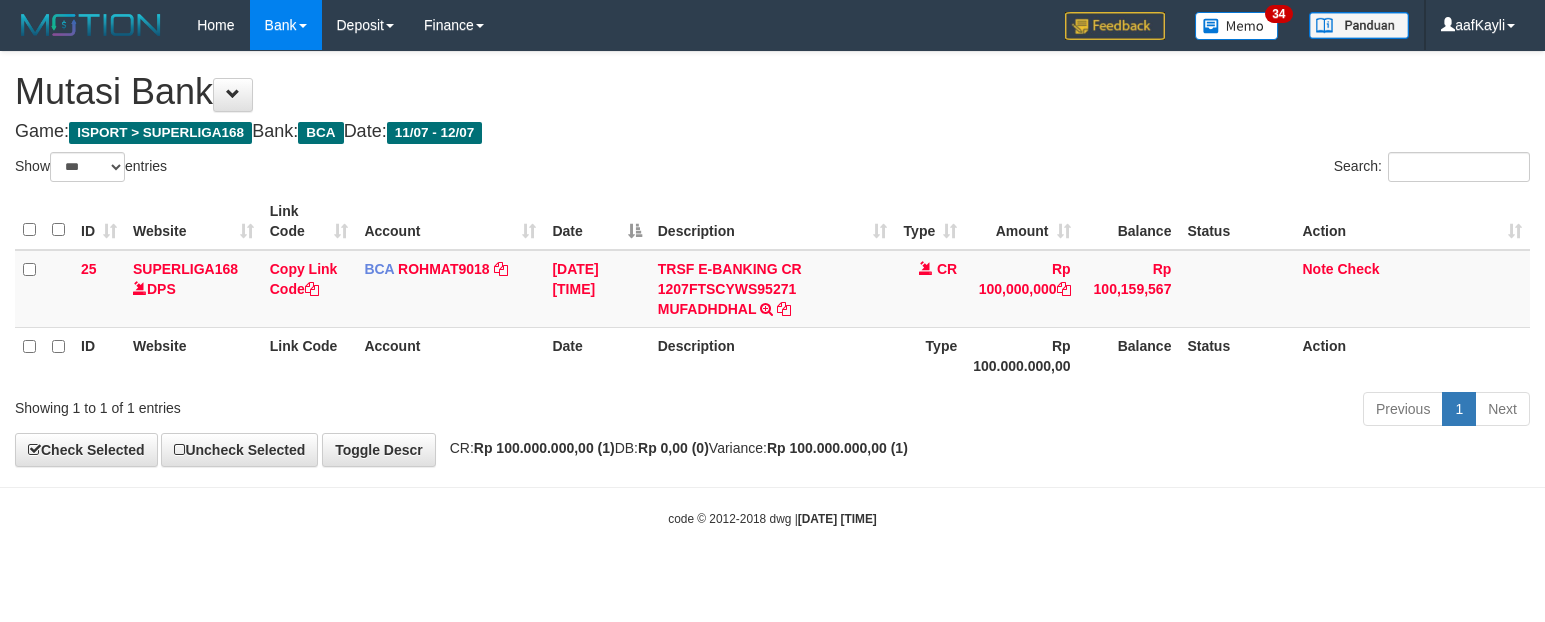 select on "***" 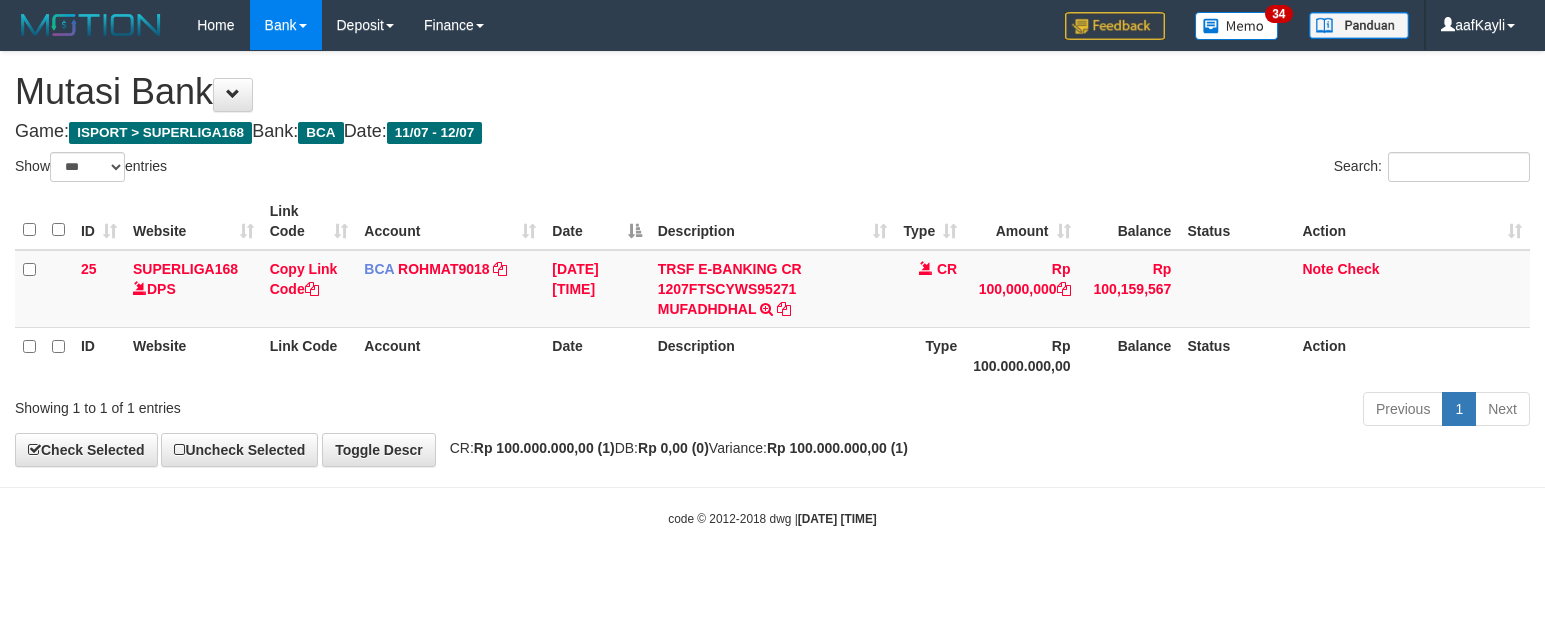 scroll, scrollTop: 0, scrollLeft: 0, axis: both 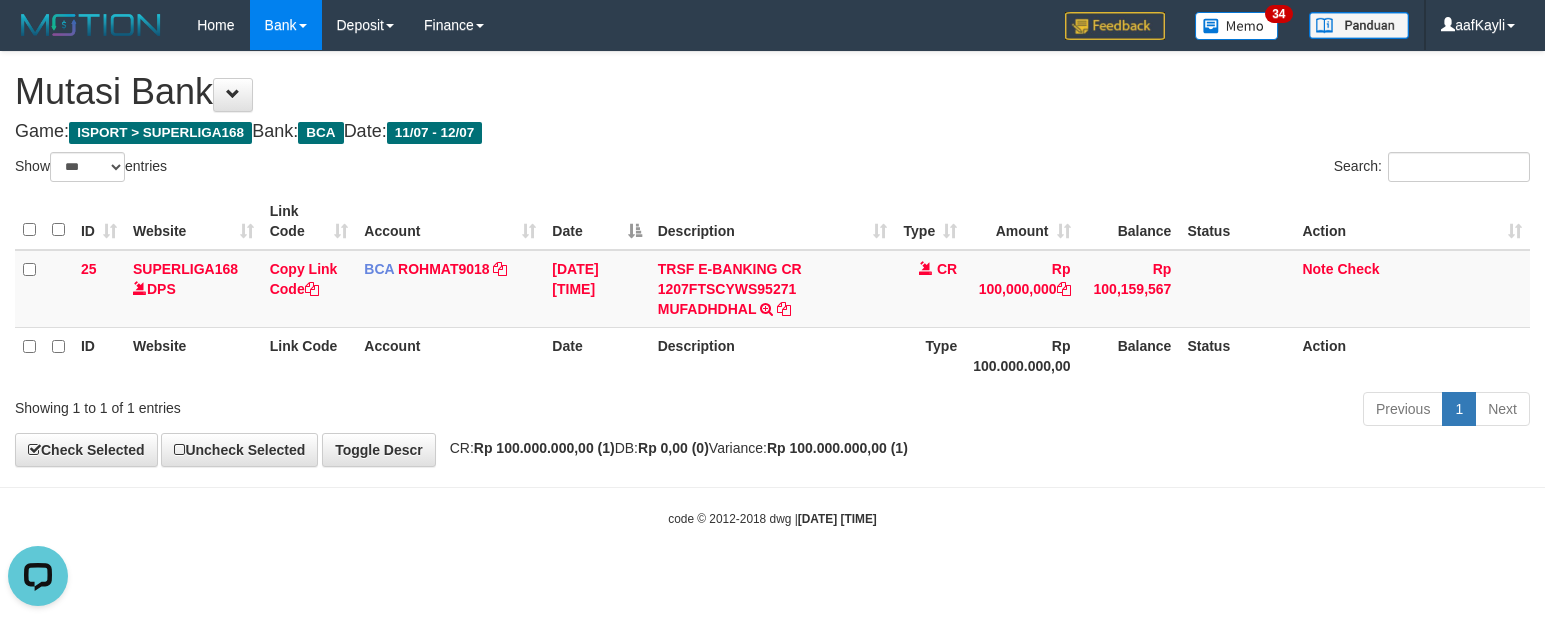 click on "**********" at bounding box center (772, 259) 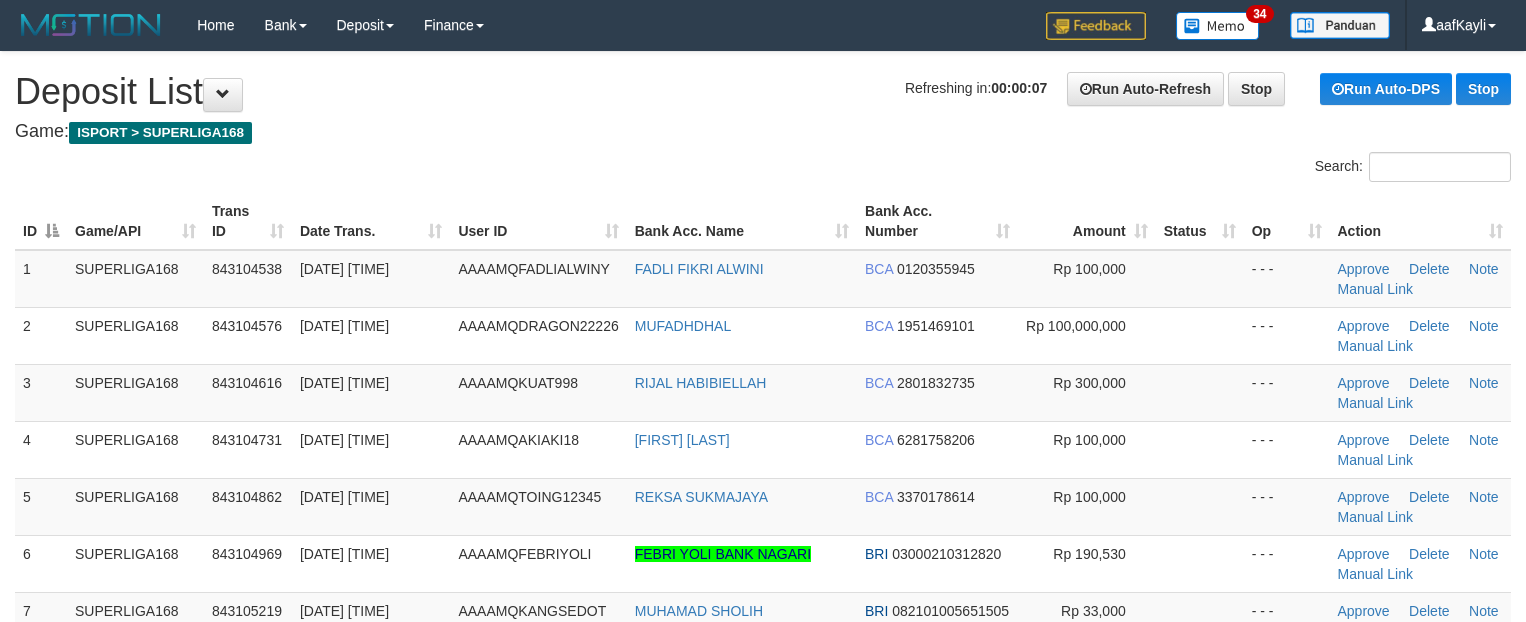 scroll, scrollTop: 0, scrollLeft: 0, axis: both 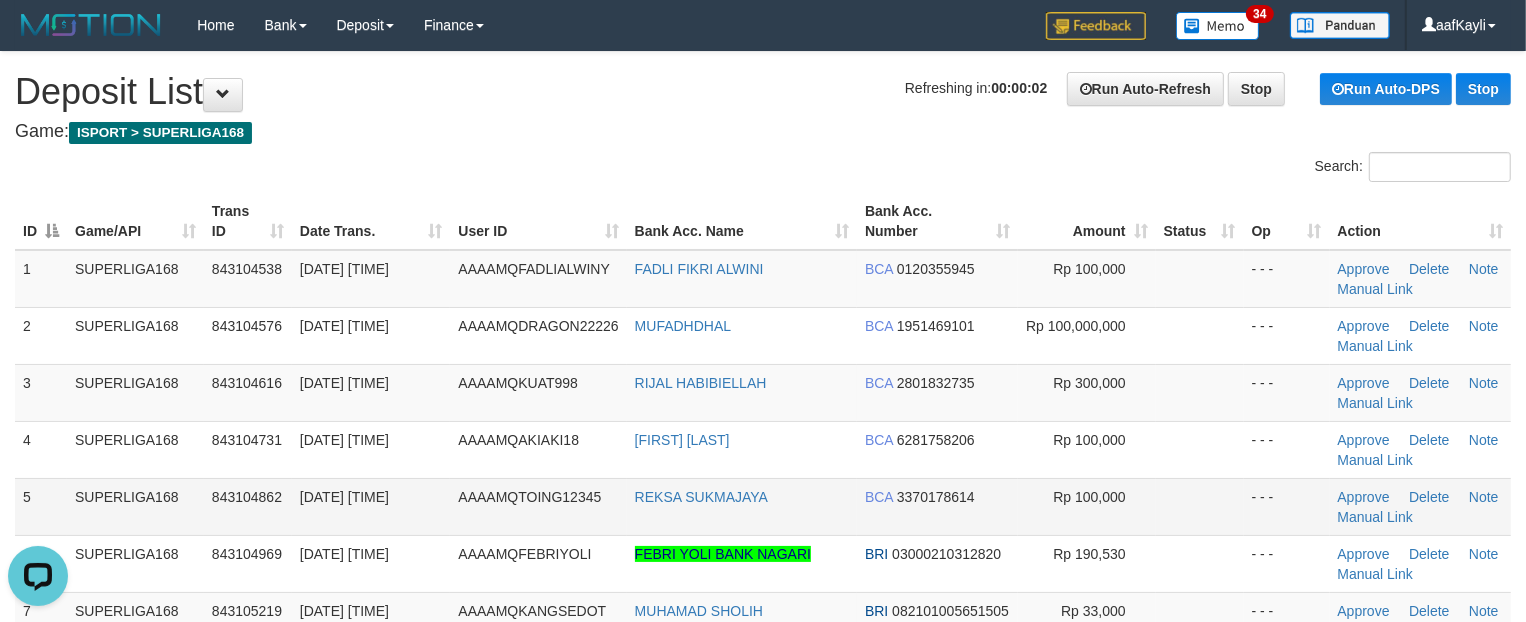 click on "- - -" at bounding box center (1287, 506) 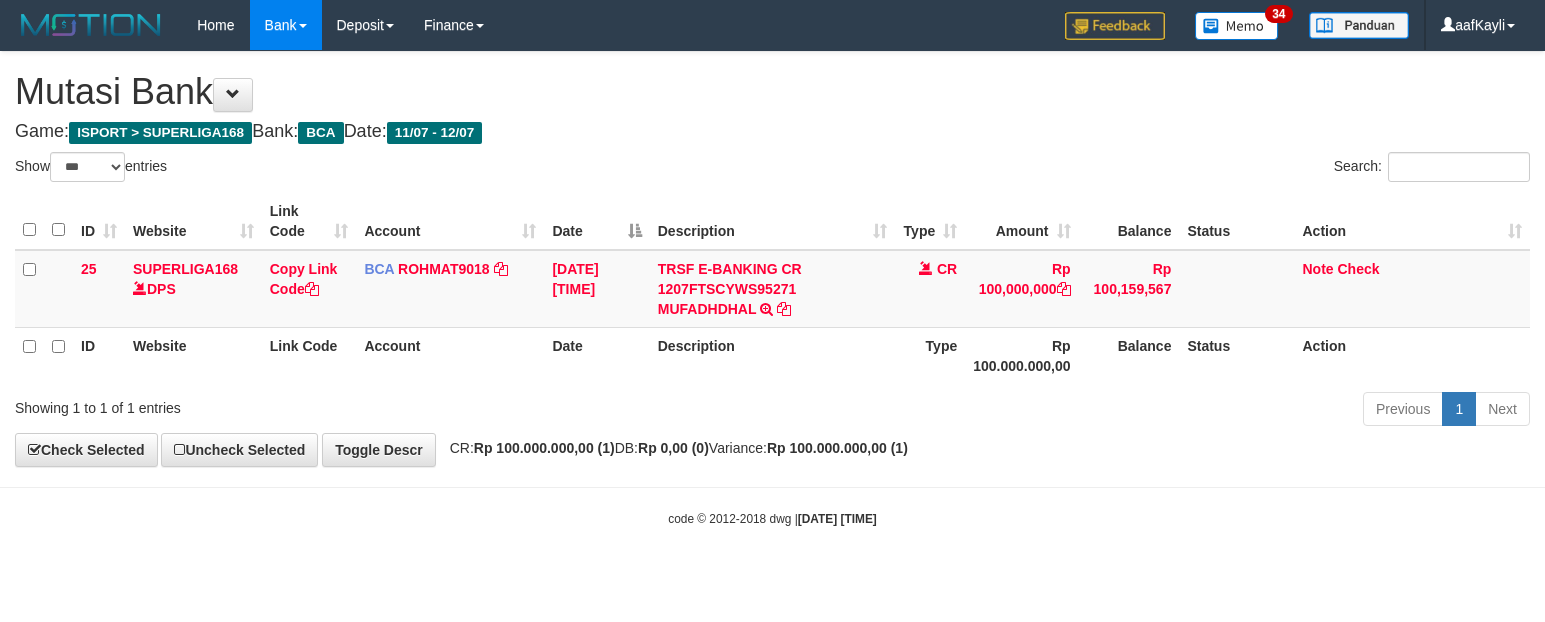 select on "***" 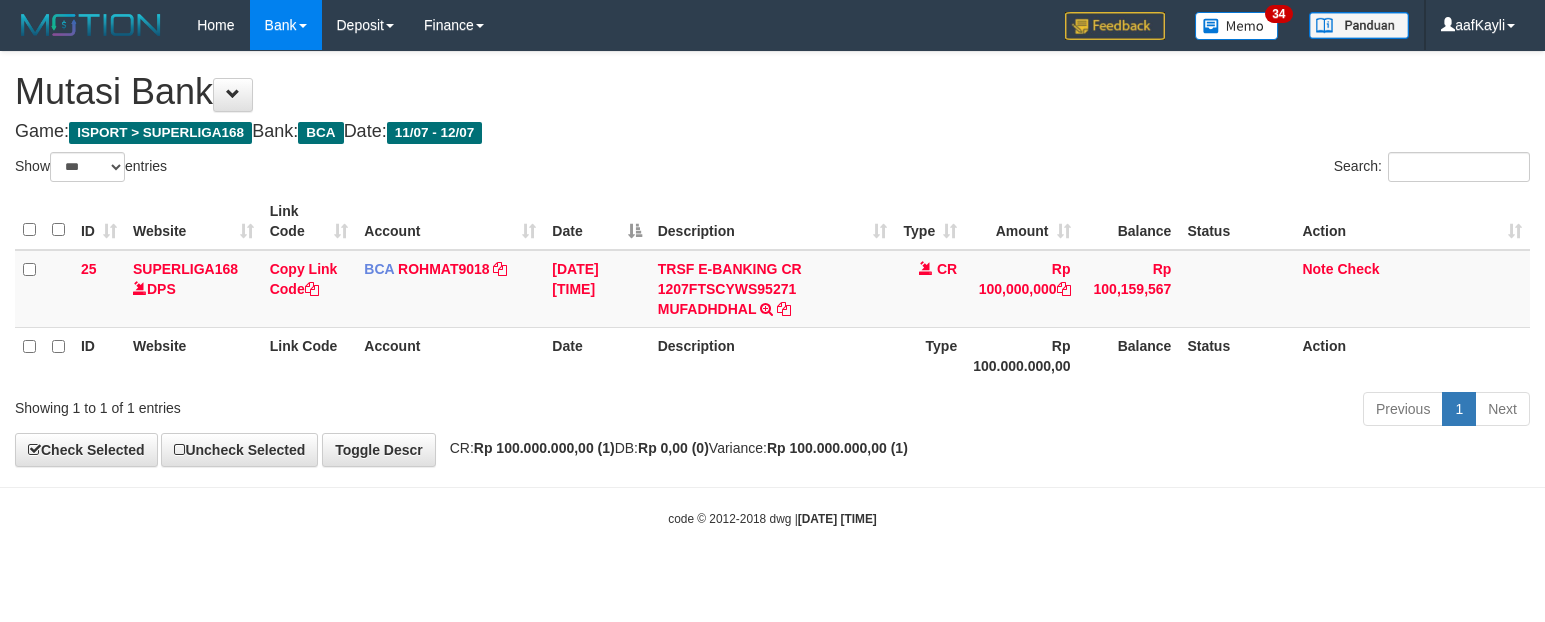 scroll, scrollTop: 0, scrollLeft: 0, axis: both 